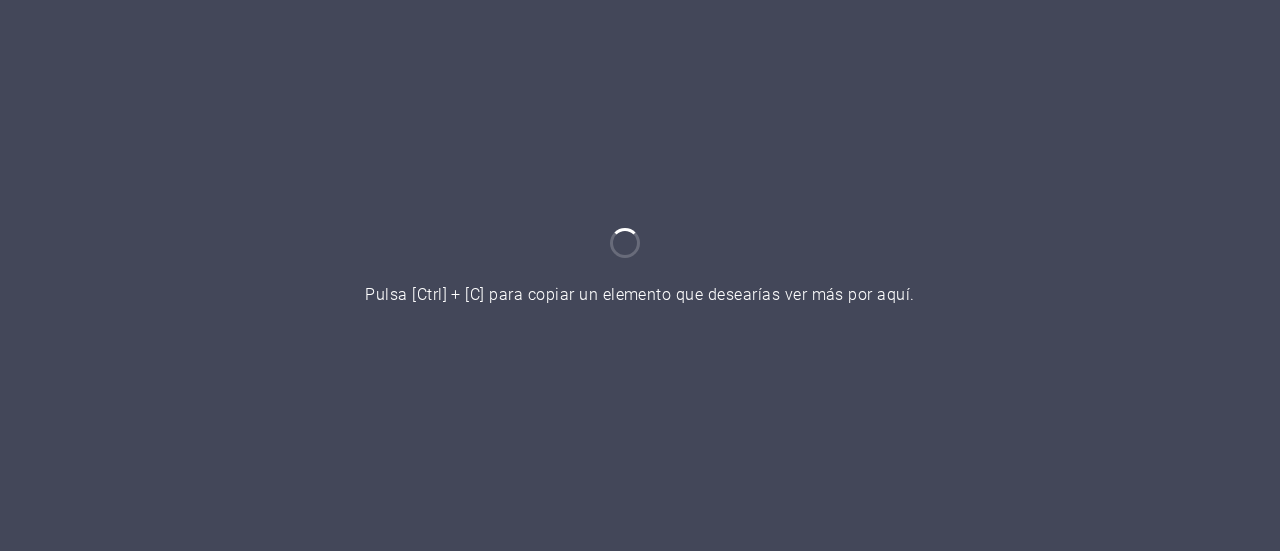 scroll, scrollTop: 0, scrollLeft: 0, axis: both 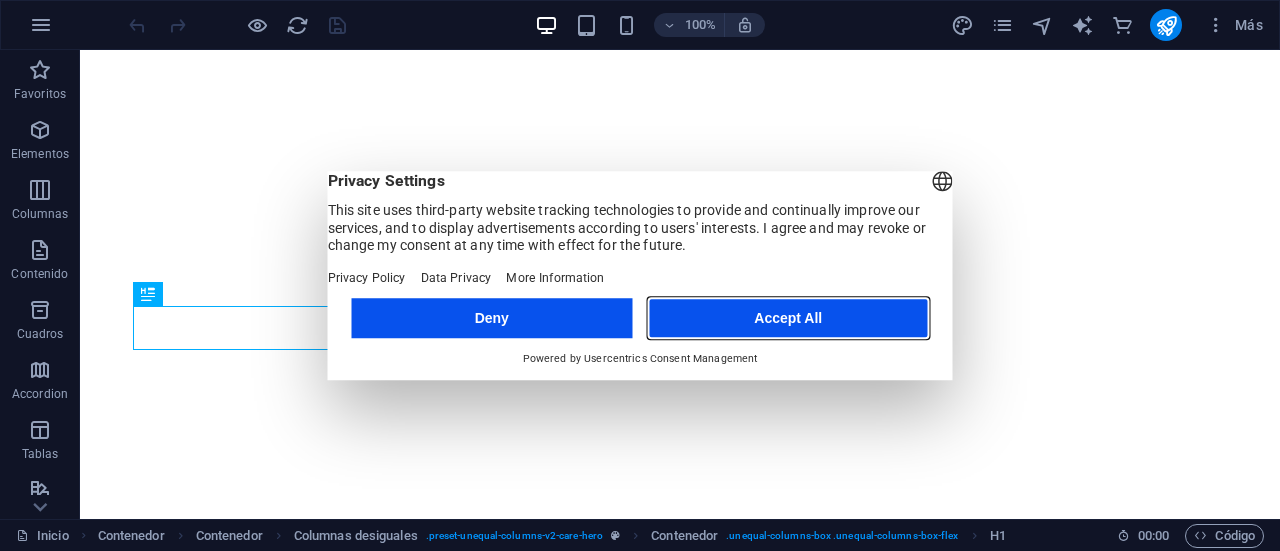 click on "Accept All" at bounding box center [788, 318] 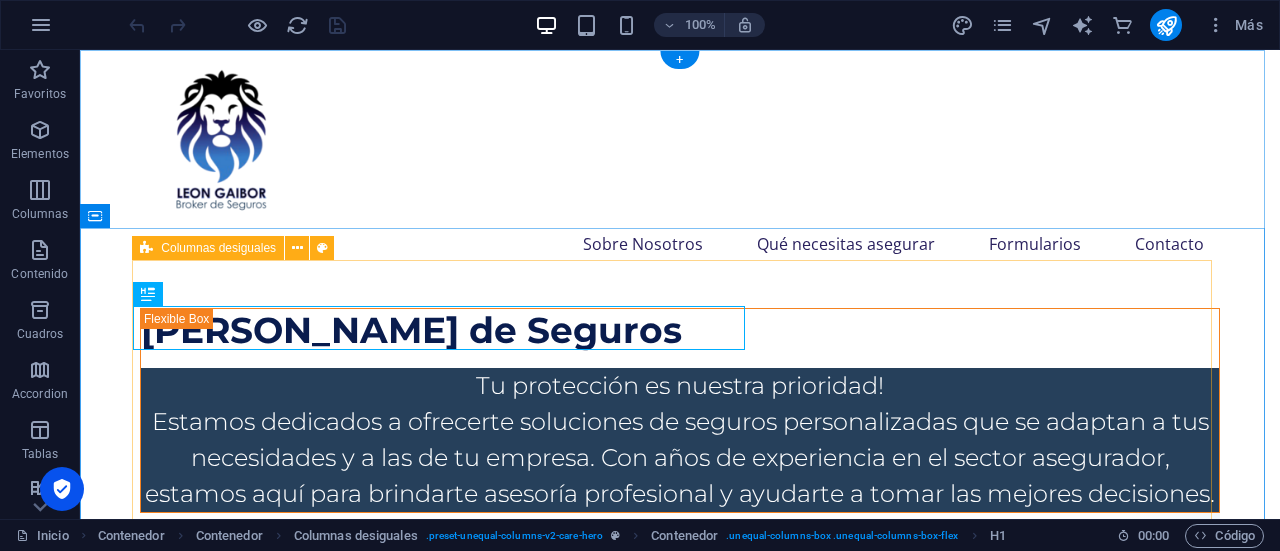 scroll, scrollTop: 0, scrollLeft: 0, axis: both 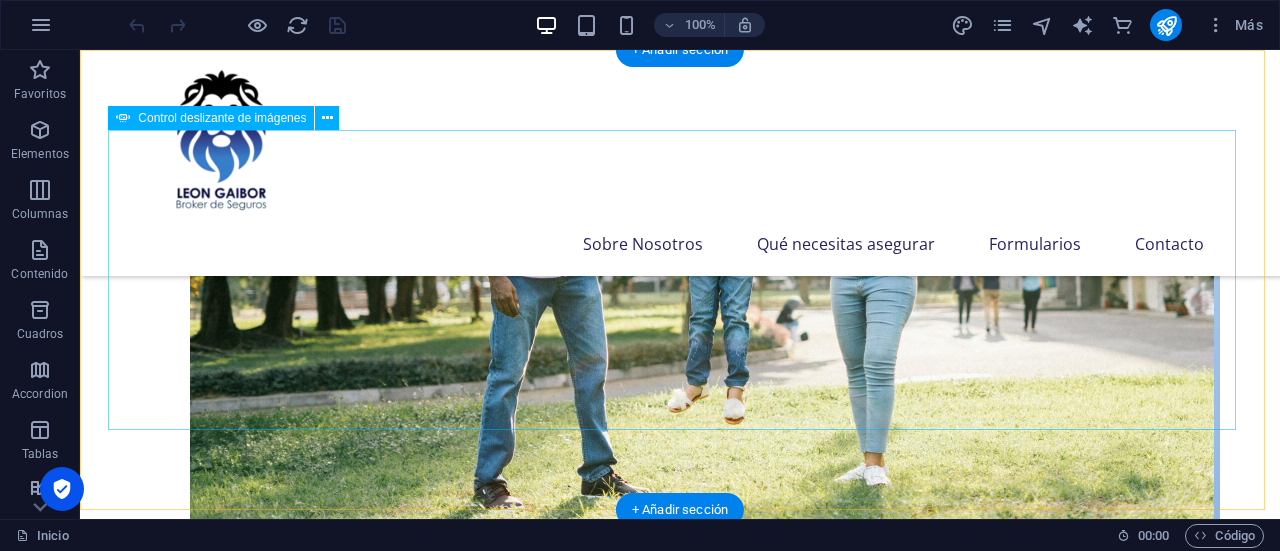 click at bounding box center (680, 4670) 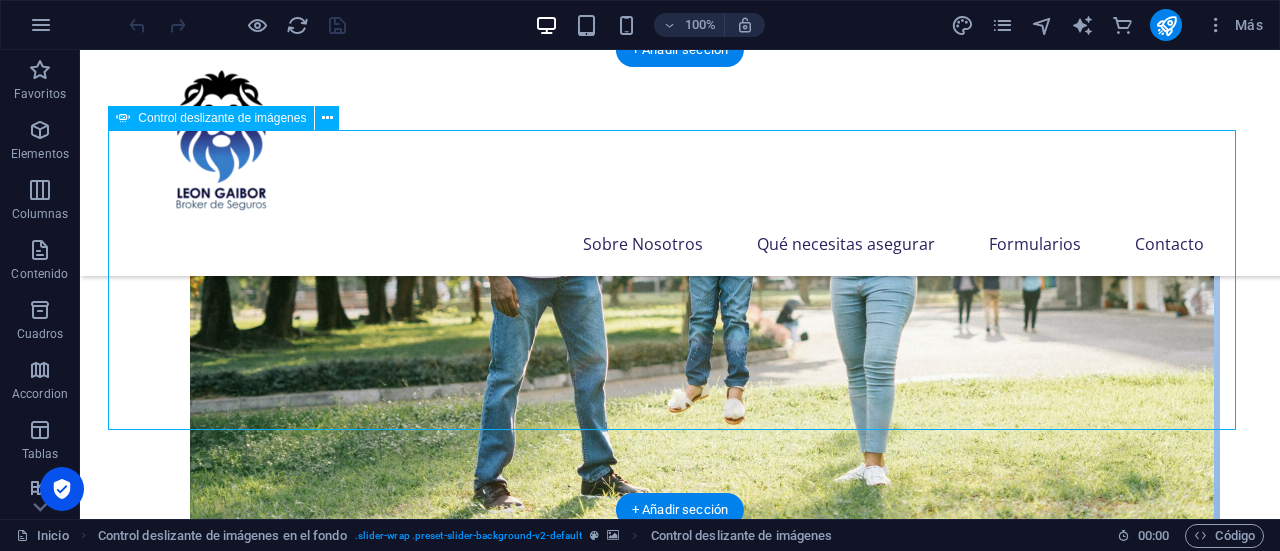 click at bounding box center [680, 4670] 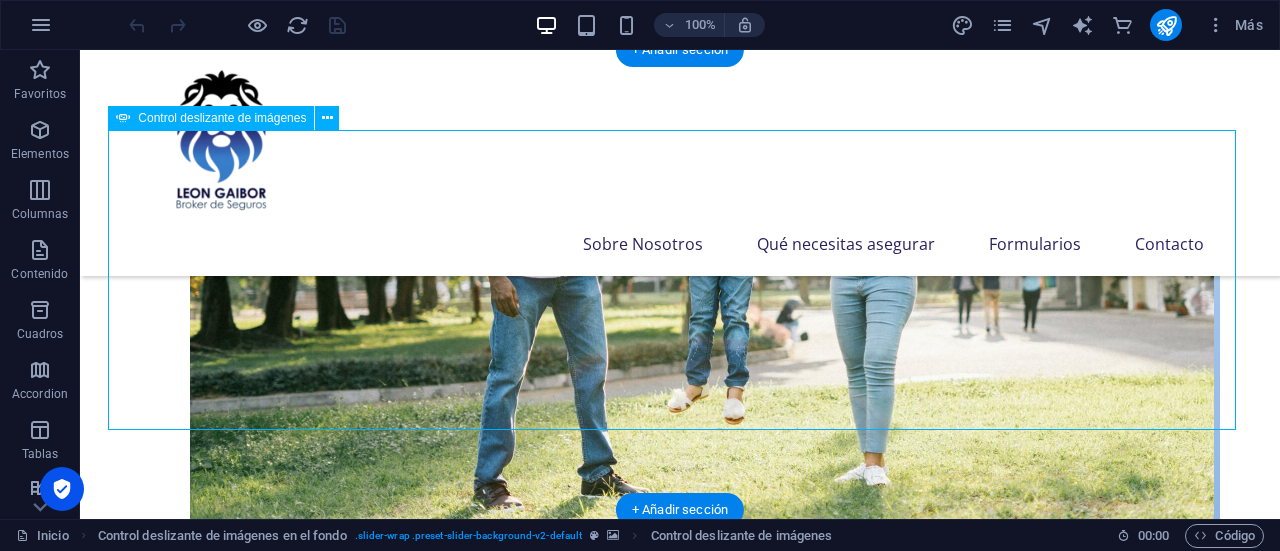 click at bounding box center [680, 4670] 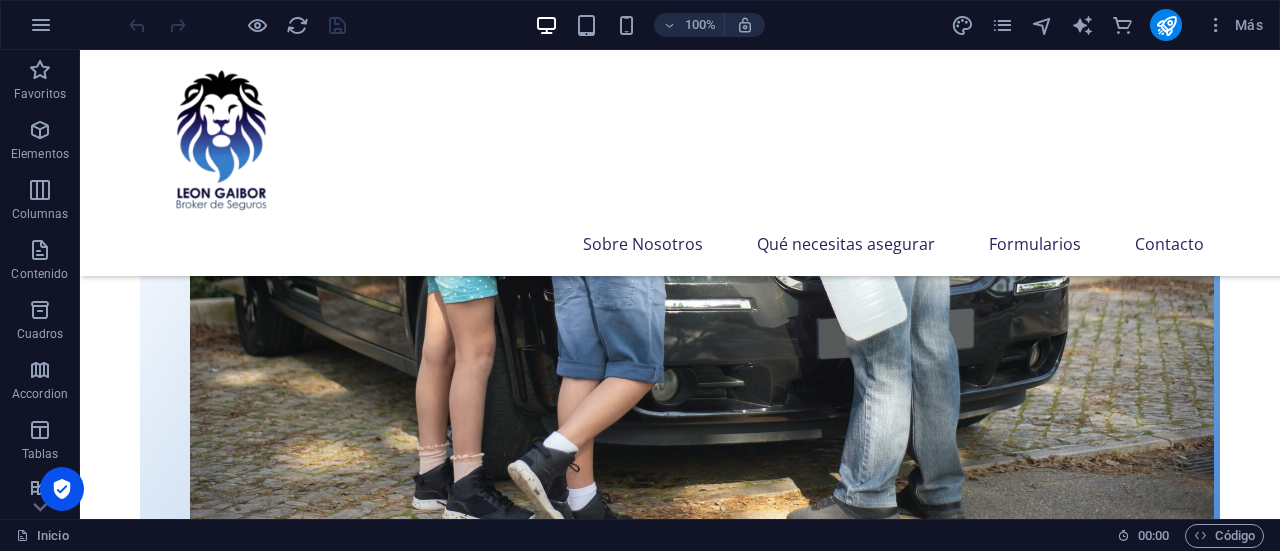 scroll, scrollTop: 1931, scrollLeft: 0, axis: vertical 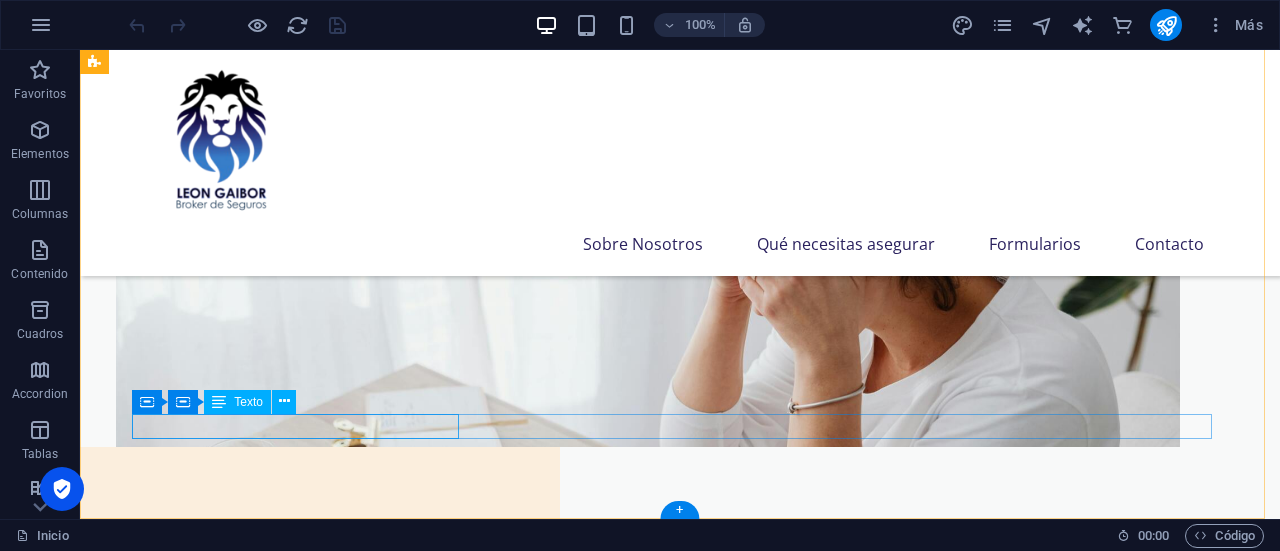 click on "2024  [PERSON_NAME]  .  All  Rights  Reserved ." at bounding box center [676, 4405] 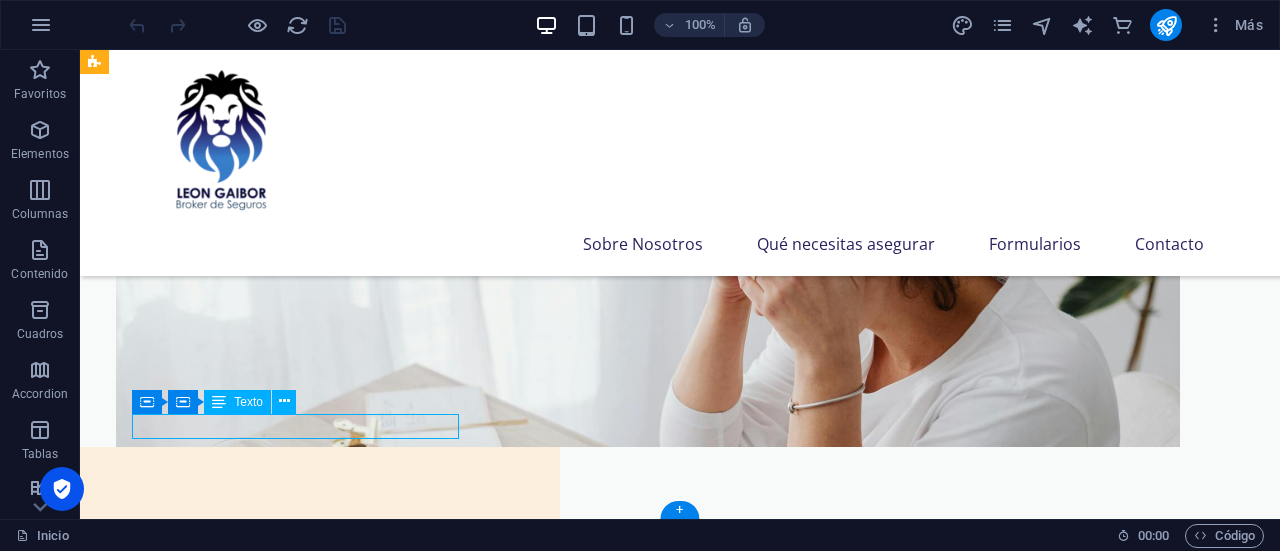 click on "2024  [PERSON_NAME]  .  All  Rights  Reserved ." at bounding box center (676, 4405) 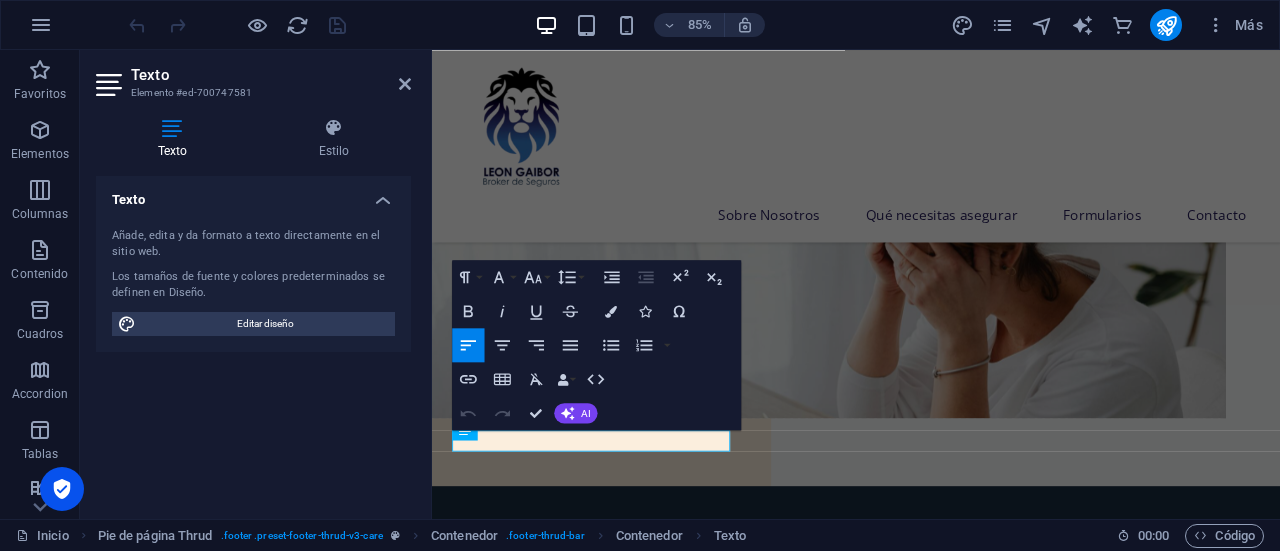 scroll, scrollTop: 2443, scrollLeft: 0, axis: vertical 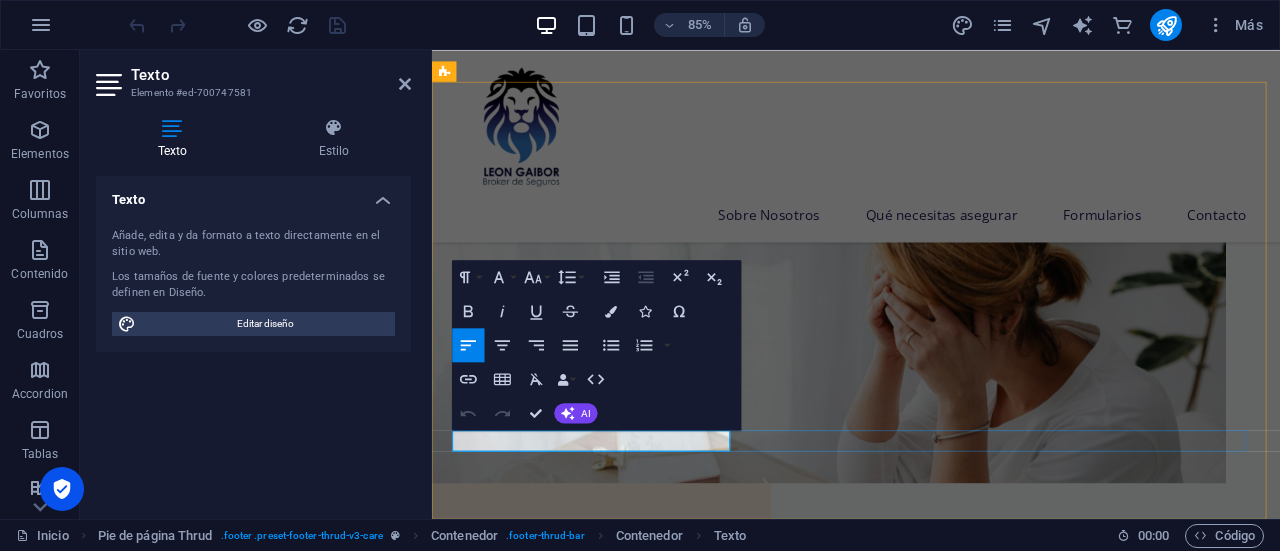 click on "2024" 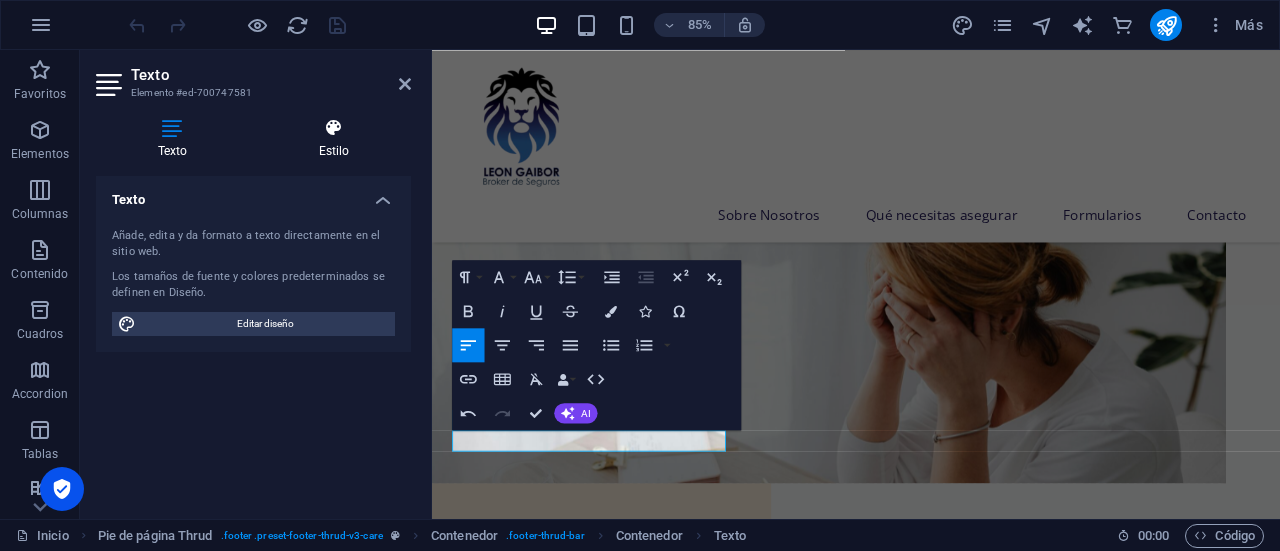 click at bounding box center (334, 128) 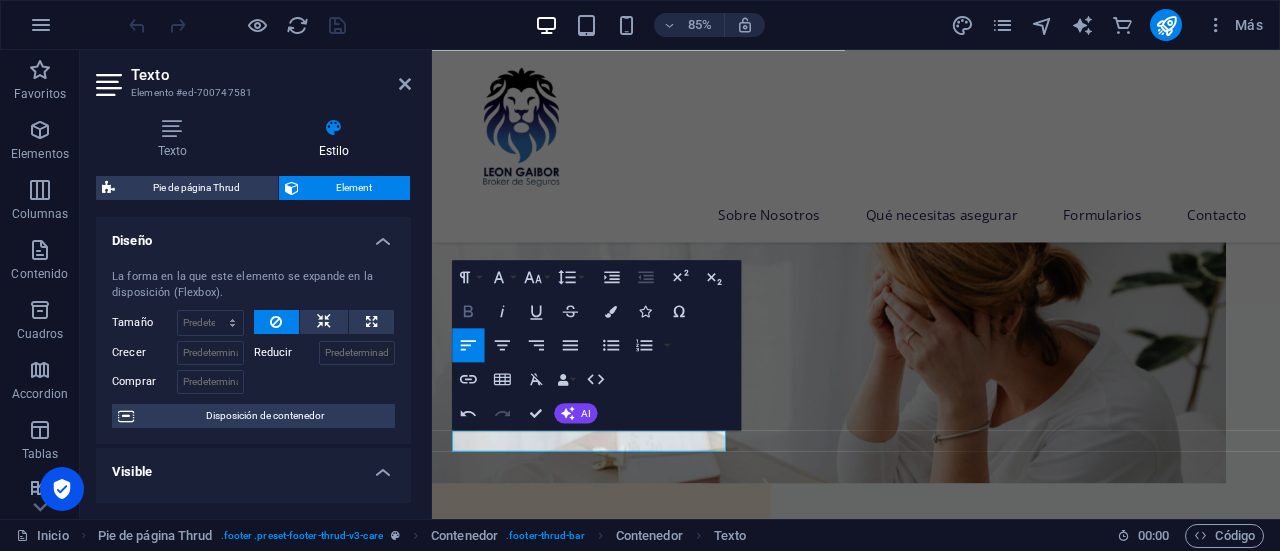 click 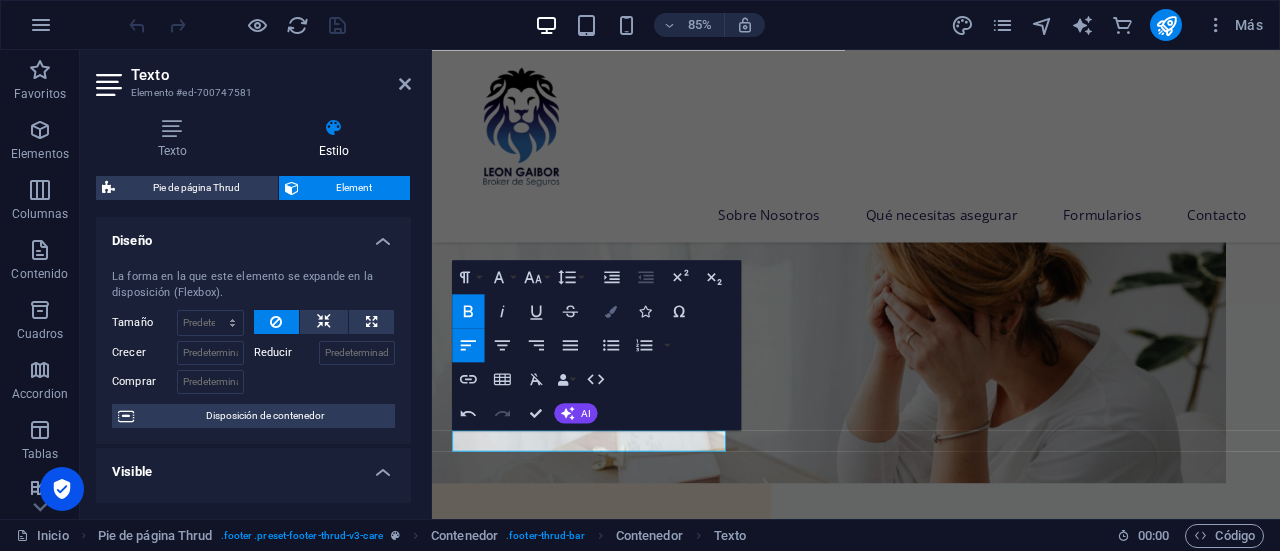 click at bounding box center [611, 311] 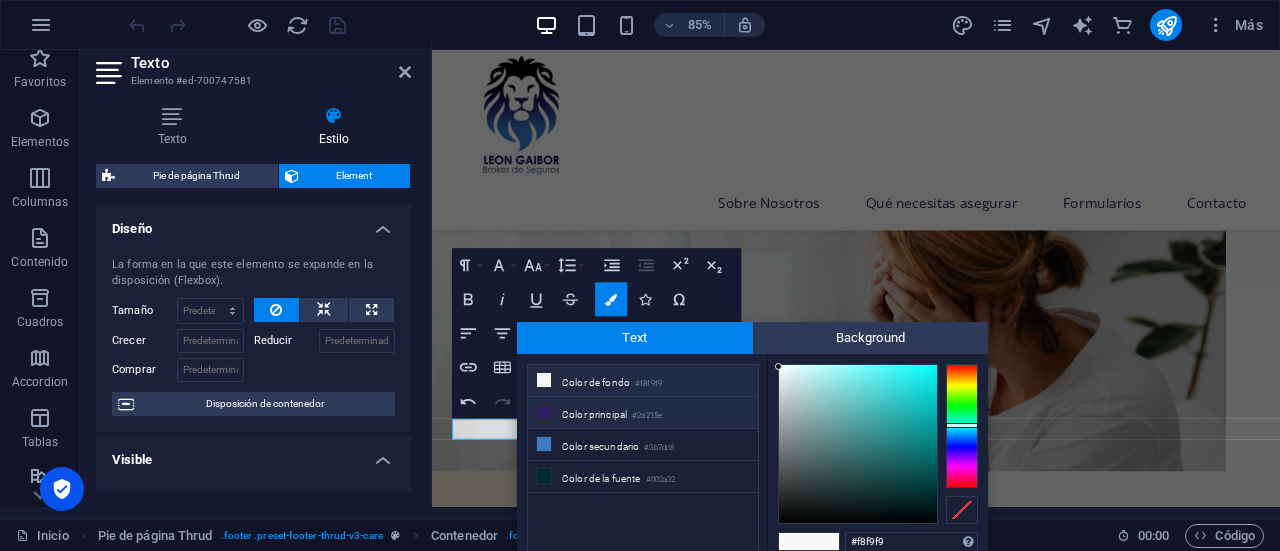 click on "Color principal
#2a215e" at bounding box center (643, 413) 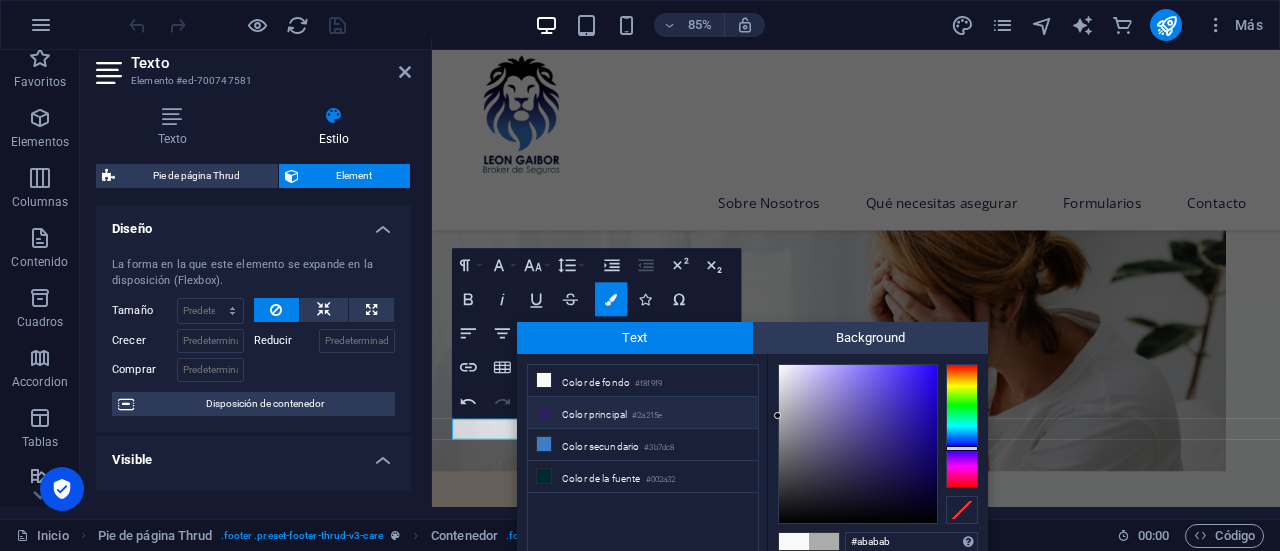 click on "Color principal
#2a215e" at bounding box center (643, 413) 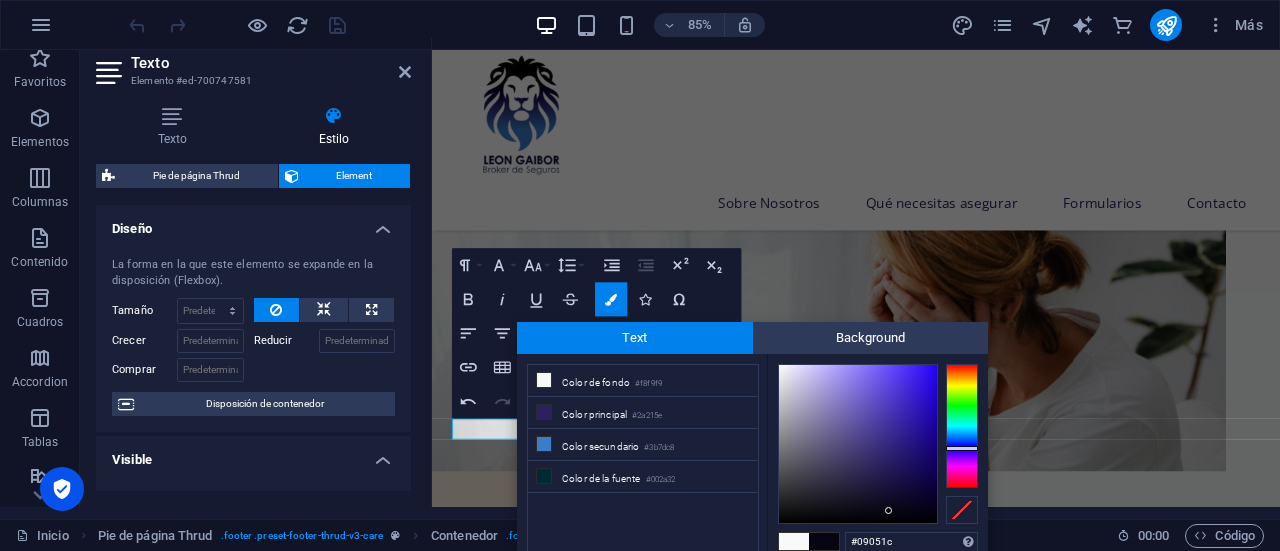 type on "#09051e" 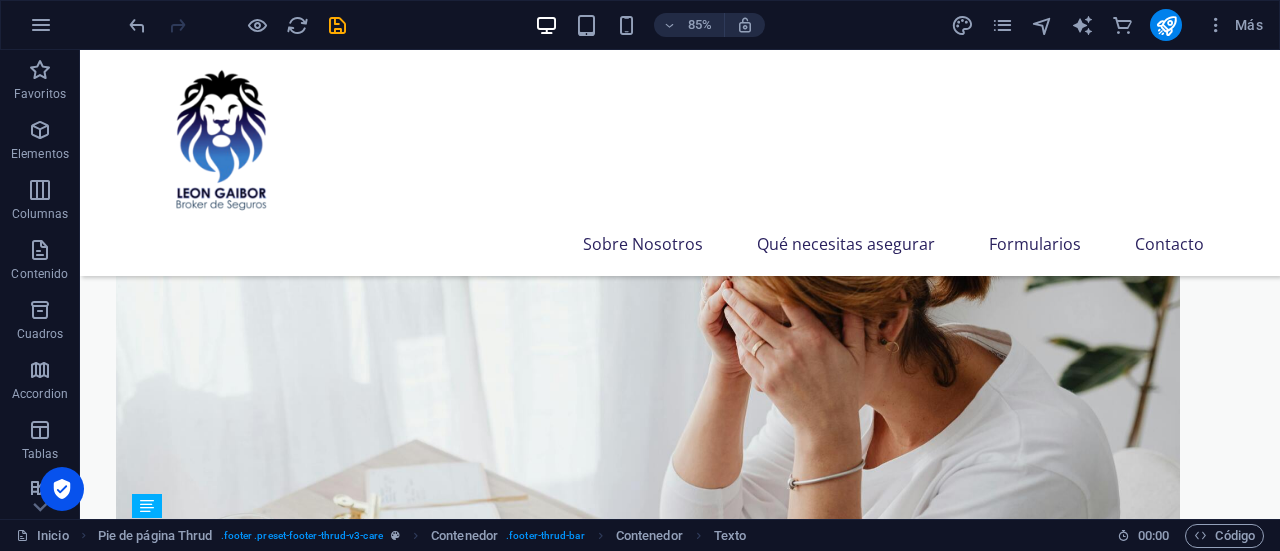 scroll, scrollTop: 2414, scrollLeft: 0, axis: vertical 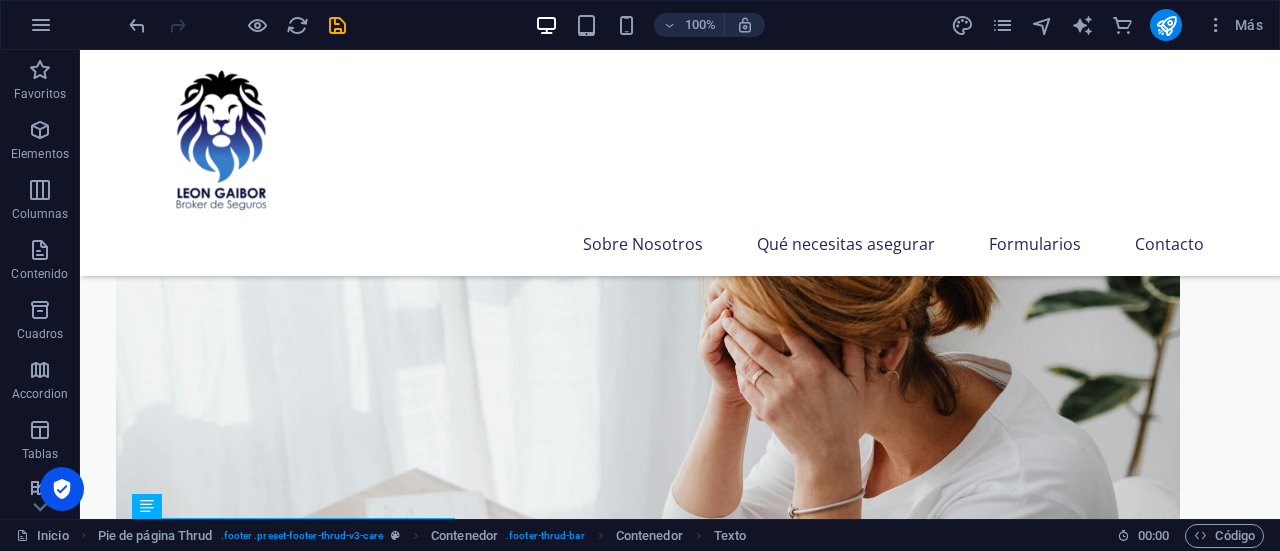 drag, startPoint x: 1277, startPoint y: 425, endPoint x: 1273, endPoint y: 460, distance: 35.22783 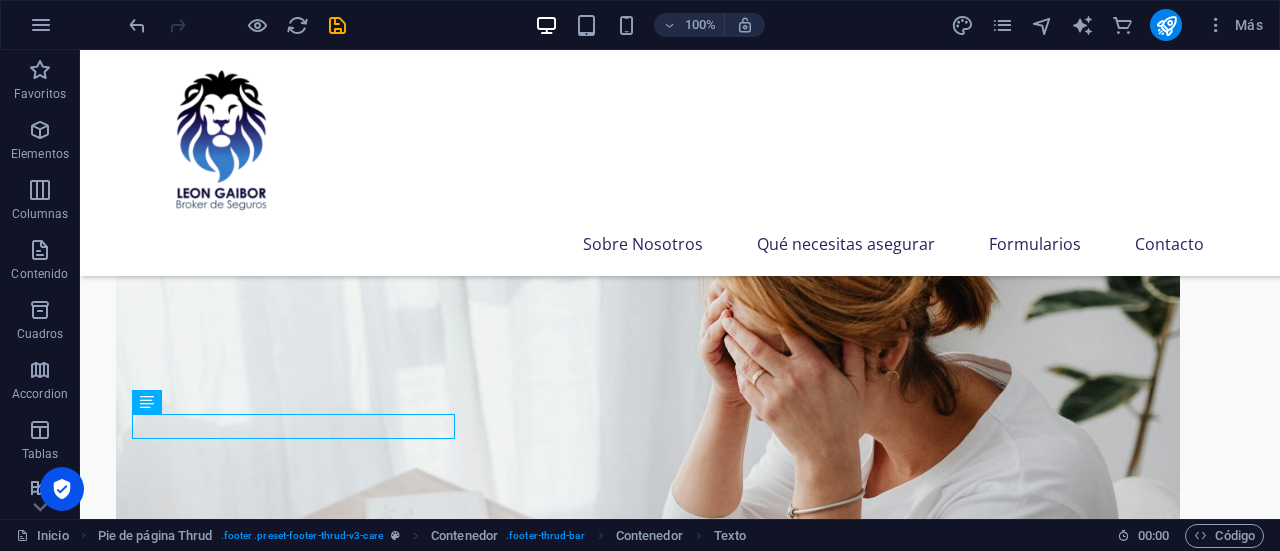 scroll, scrollTop: 2519, scrollLeft: 0, axis: vertical 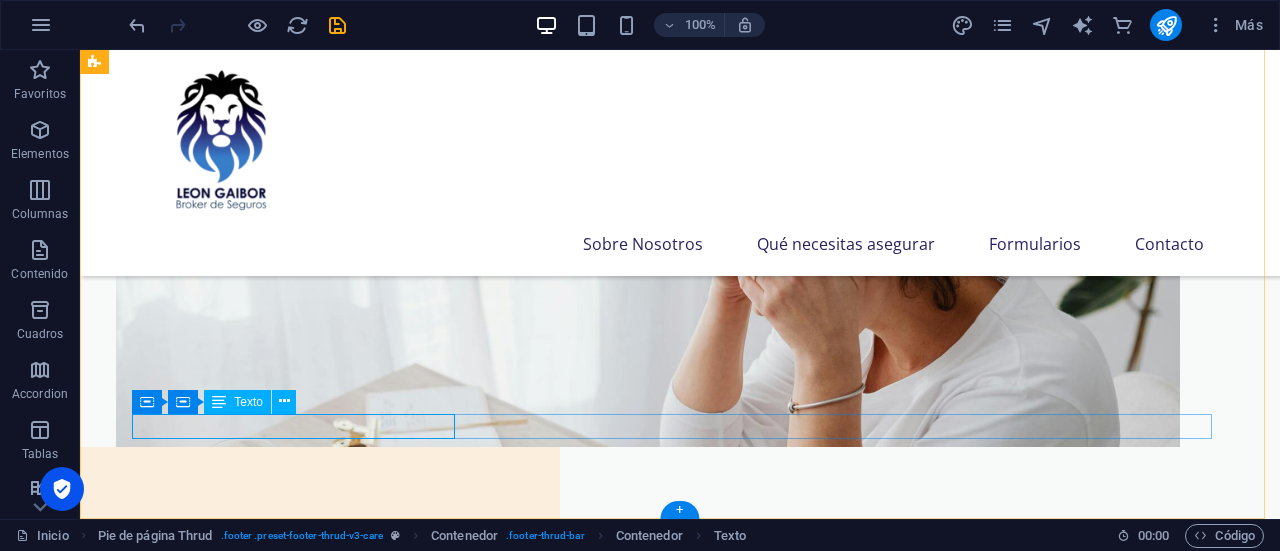 click on "2025 [PERSON_NAME]  .  All  Rights  Reserved ." at bounding box center (676, 4405) 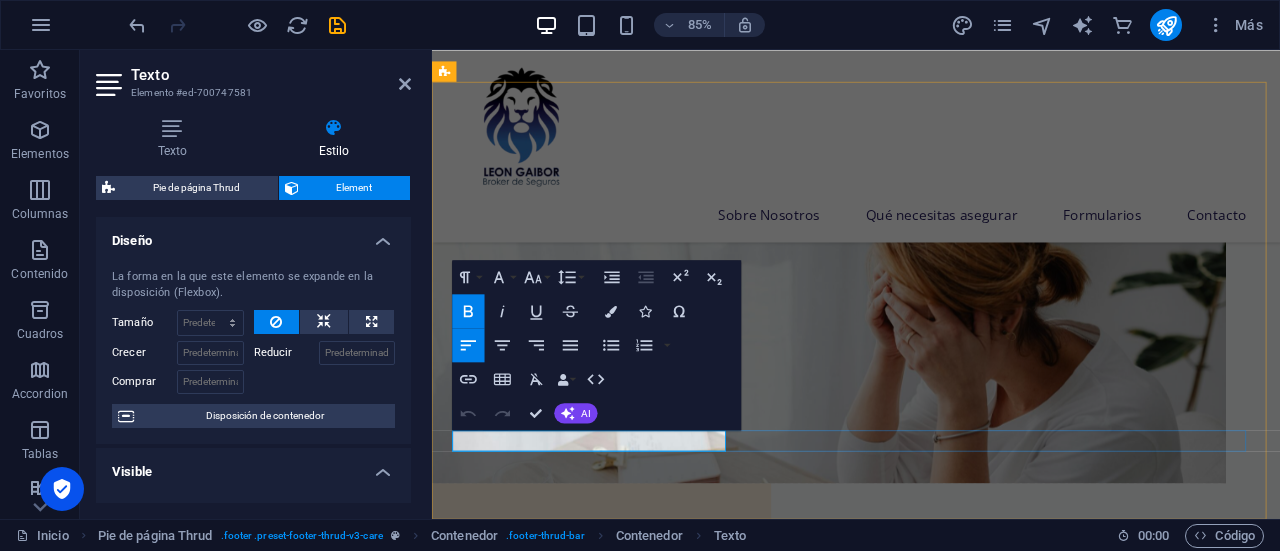 click on "2025" at bounding box center (474, 4518) 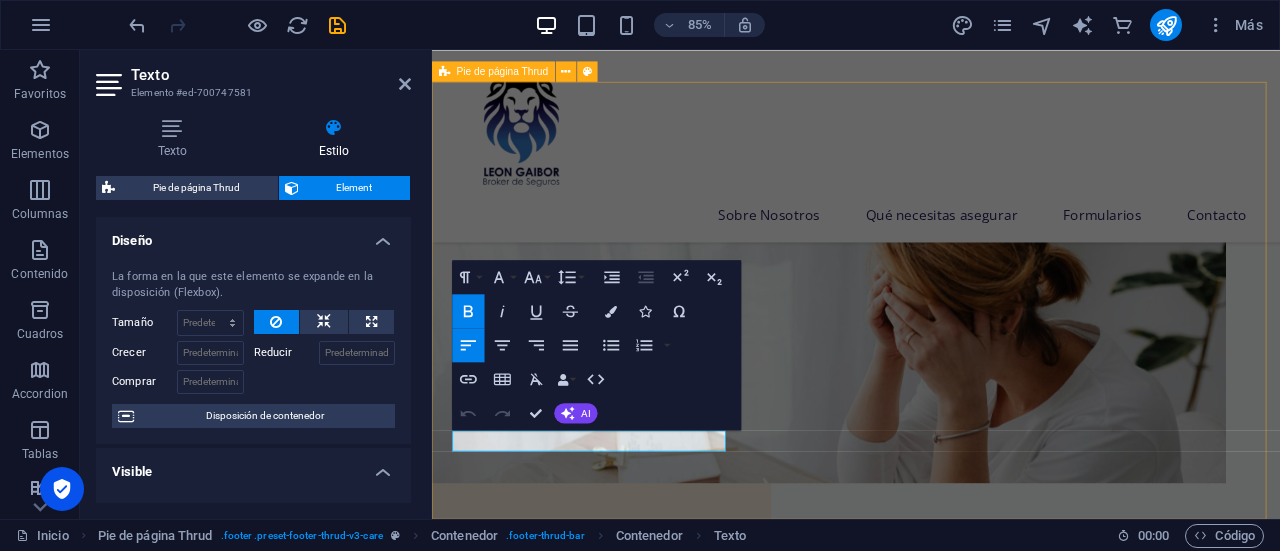 drag, startPoint x: 492, startPoint y: 506, endPoint x: 431, endPoint y: 506, distance: 61 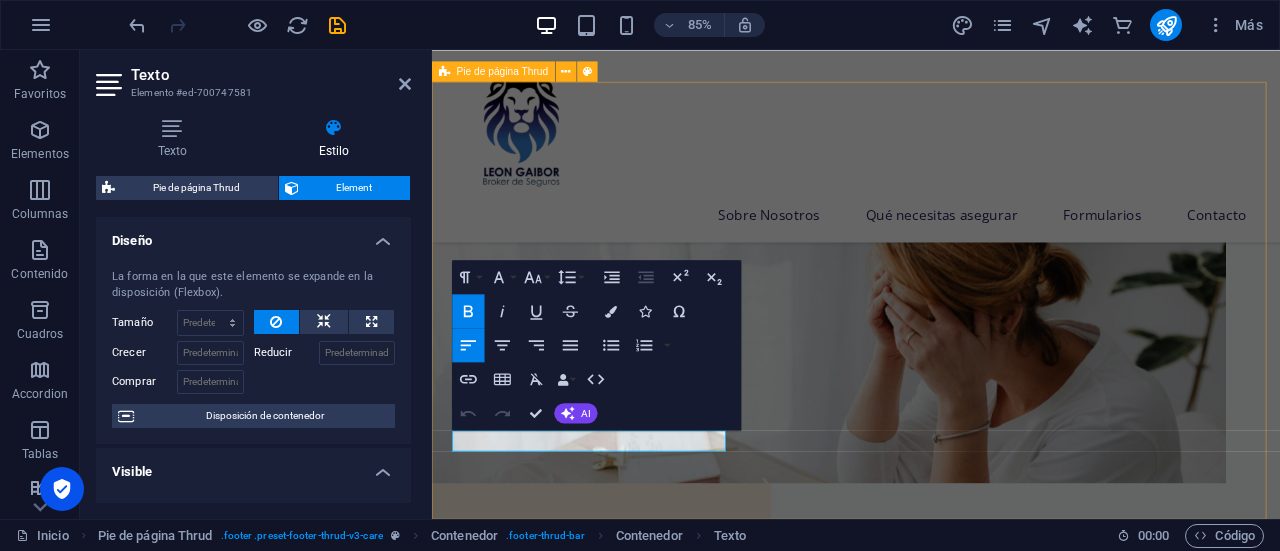 click on "Home Sobre Nosotros Seguros Contacto
2025 [PERSON_NAME]  .  All  Rights  Reserved . Privacy Policy   Legal Notice" at bounding box center (931, 4124) 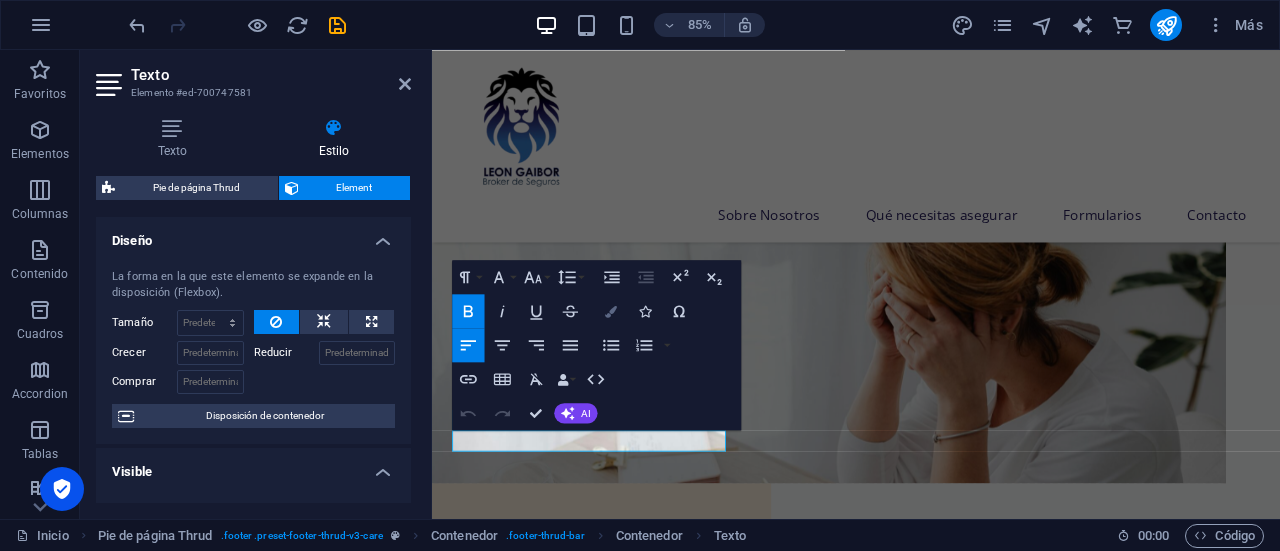 click at bounding box center (611, 311) 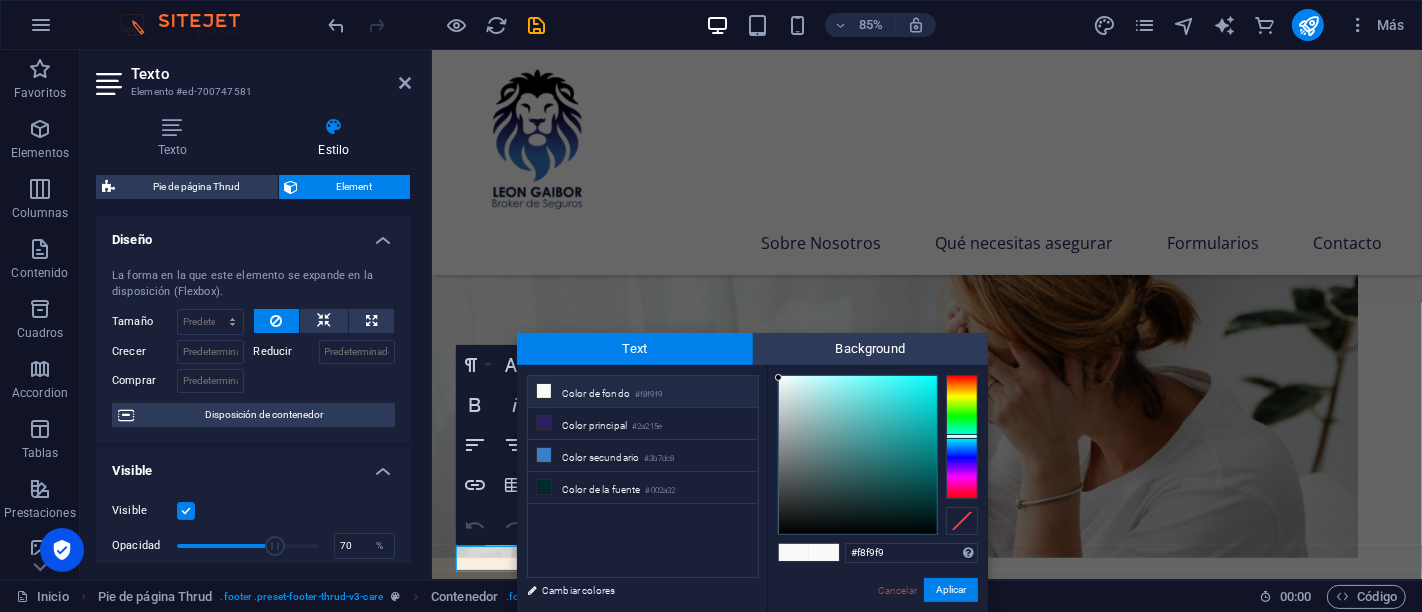 scroll, scrollTop: 2392, scrollLeft: 0, axis: vertical 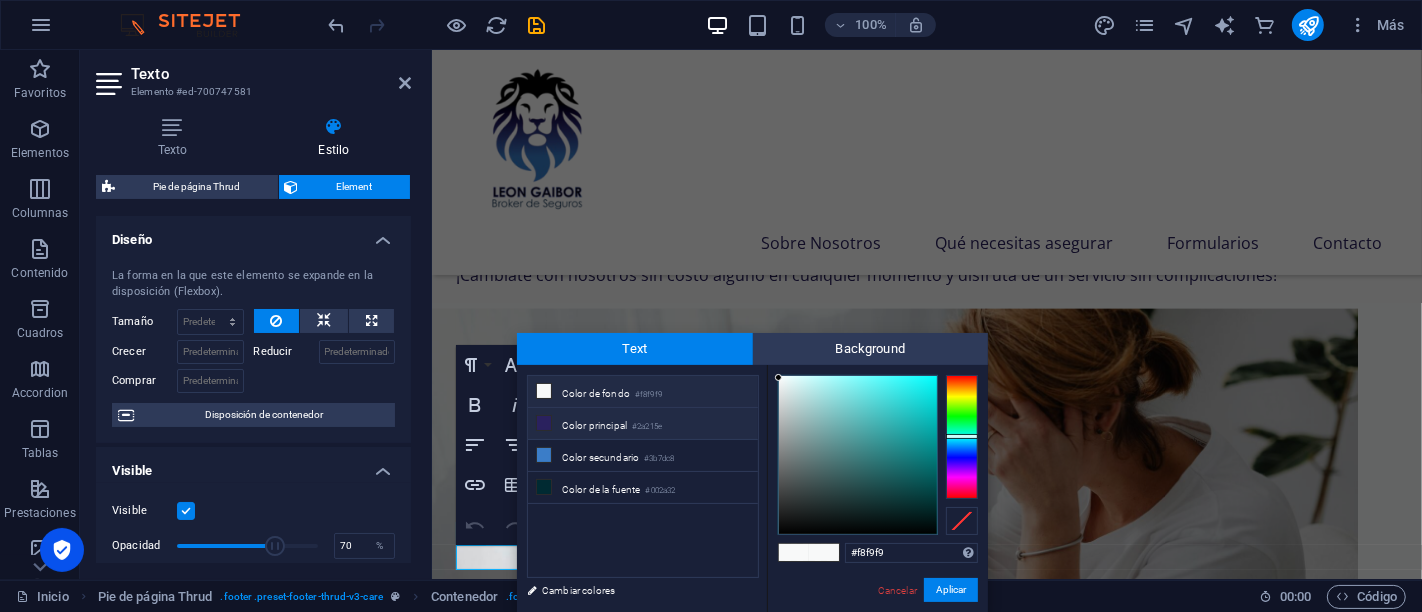 drag, startPoint x: 1279, startPoint y: 1, endPoint x: 591, endPoint y: 428, distance: 809.7364 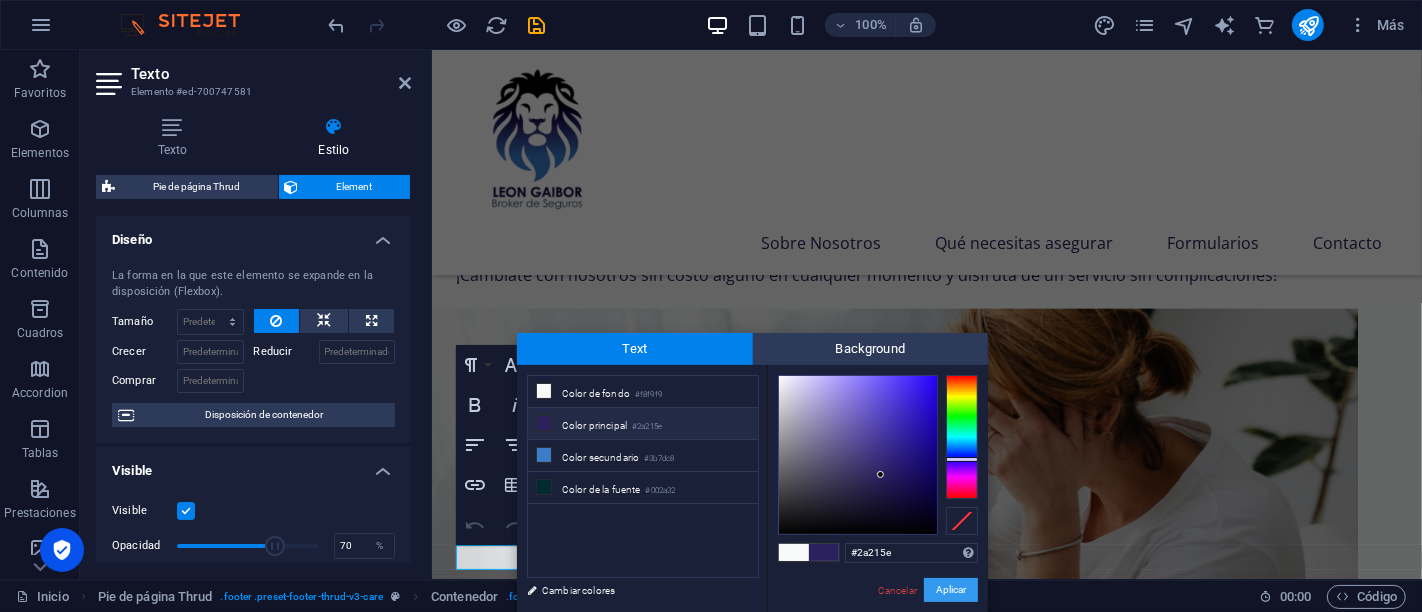click on "Aplicar" at bounding box center (951, 590) 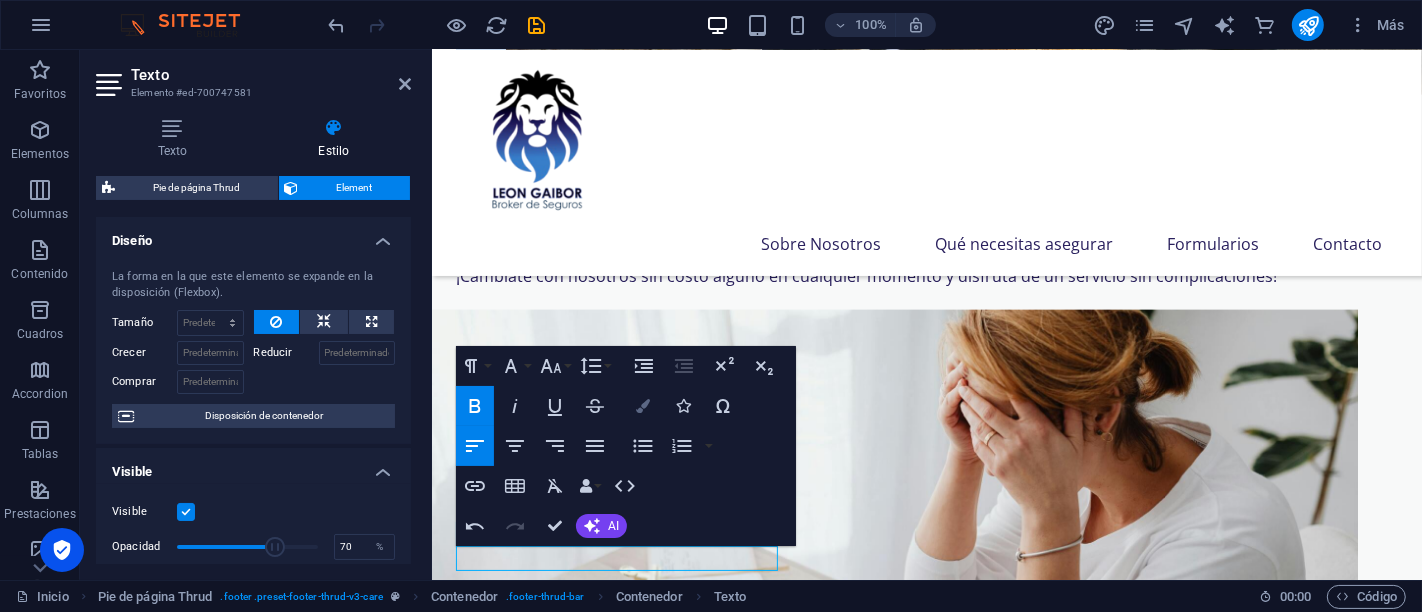 click at bounding box center (643, 406) 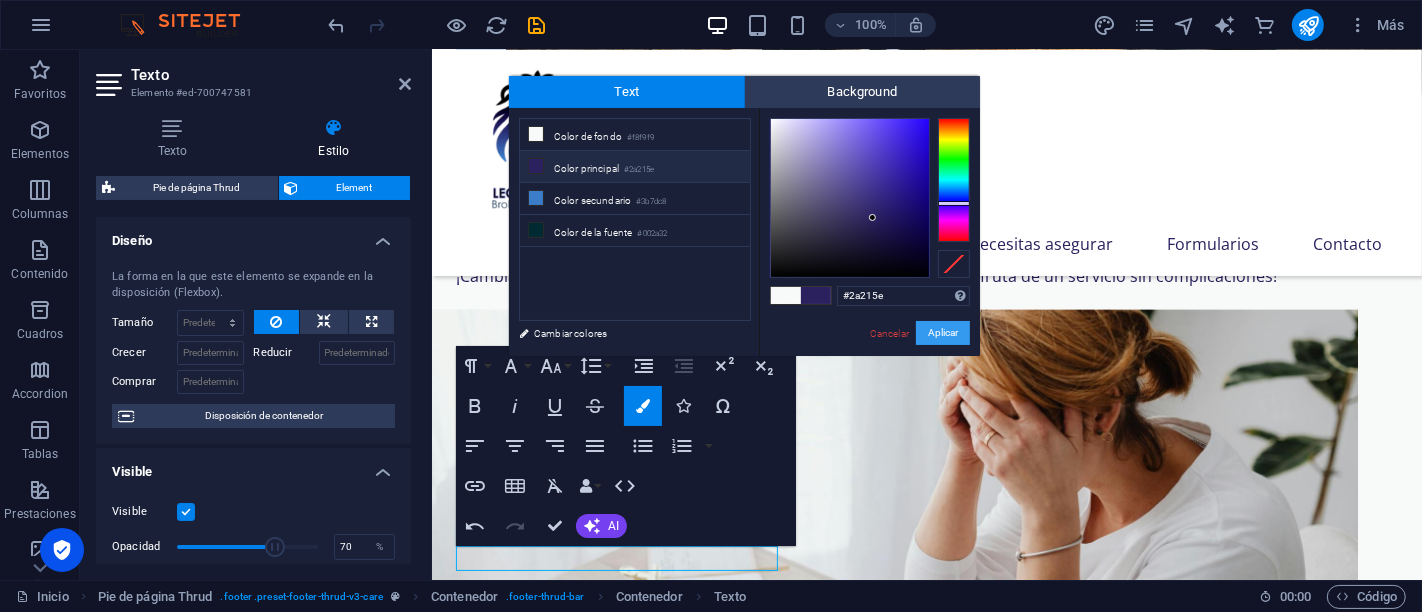 click on "Aplicar" at bounding box center (943, 333) 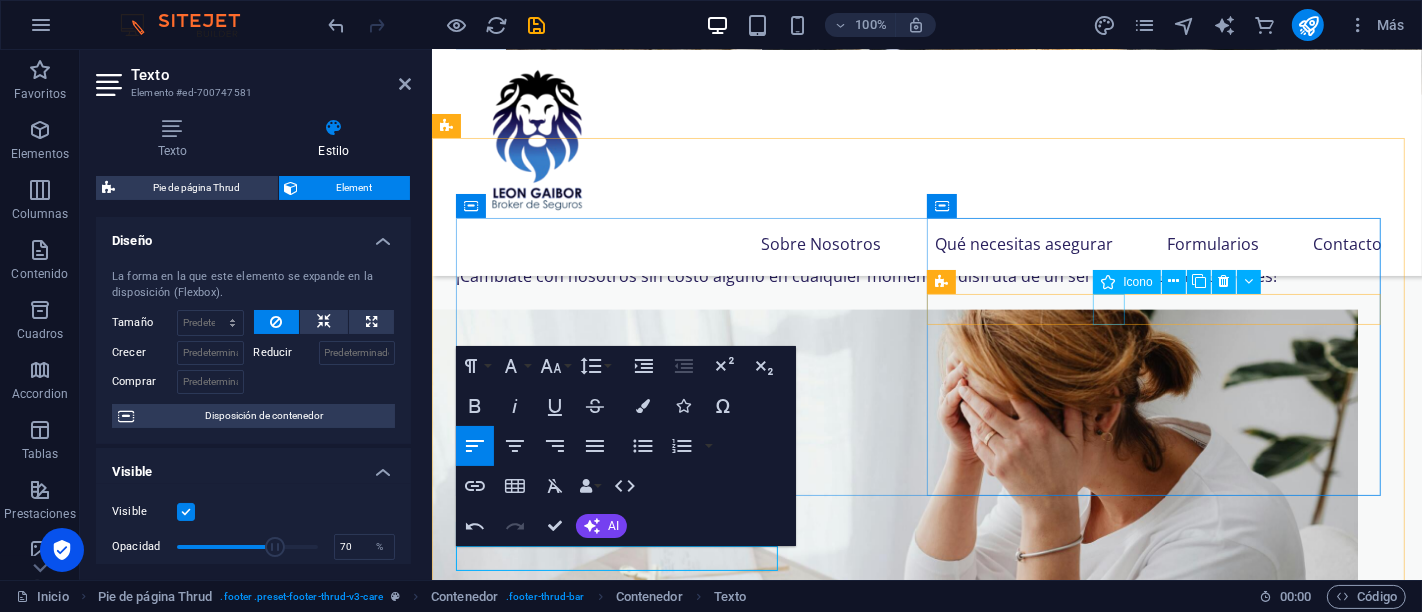 click at bounding box center (686, 4123) 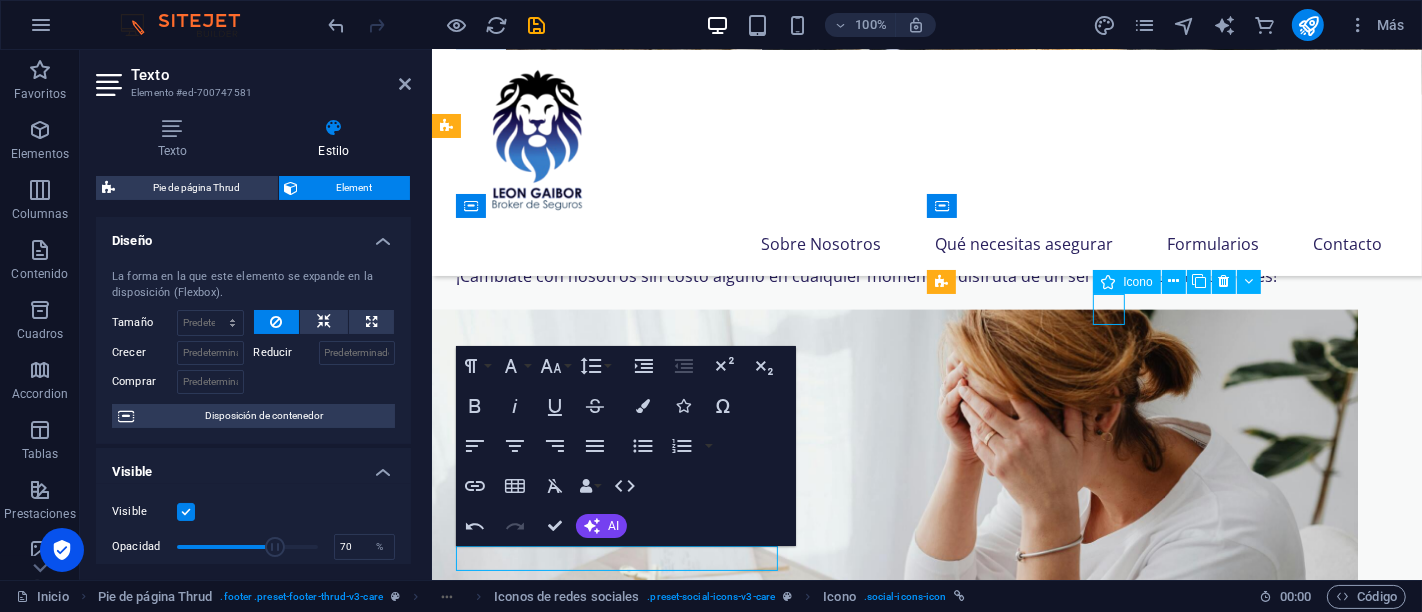click at bounding box center (686, 4219) 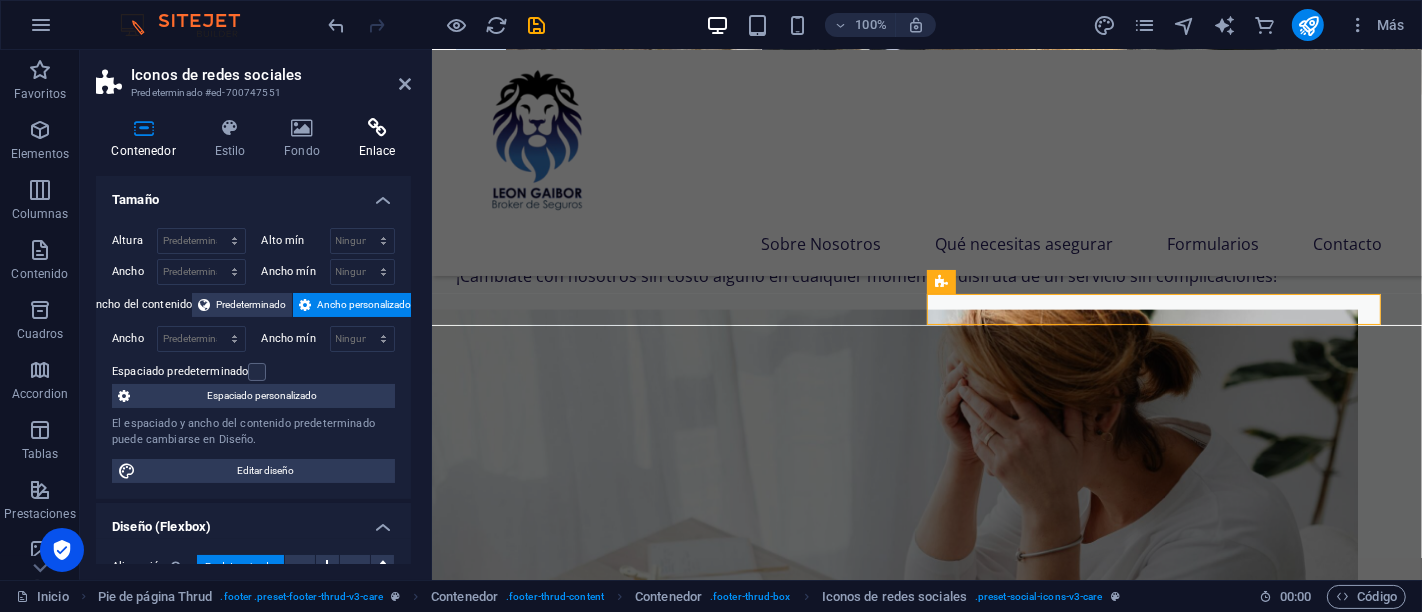 click at bounding box center [377, 128] 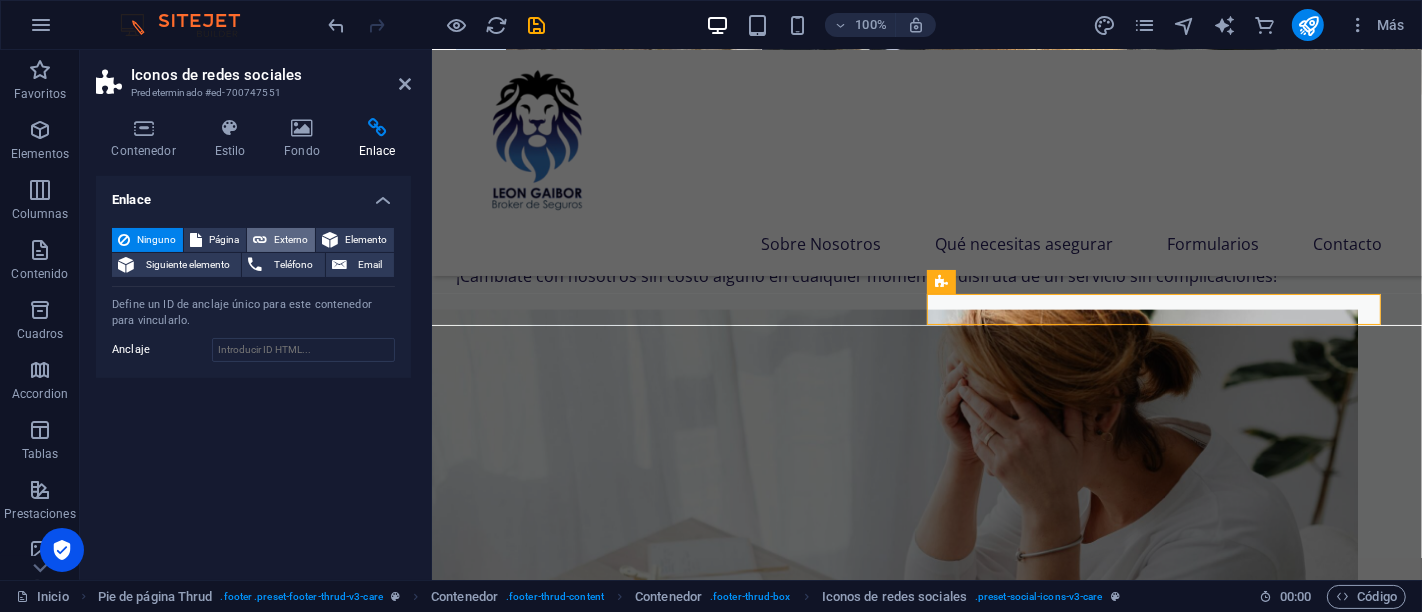 click on "Externo" at bounding box center [291, 240] 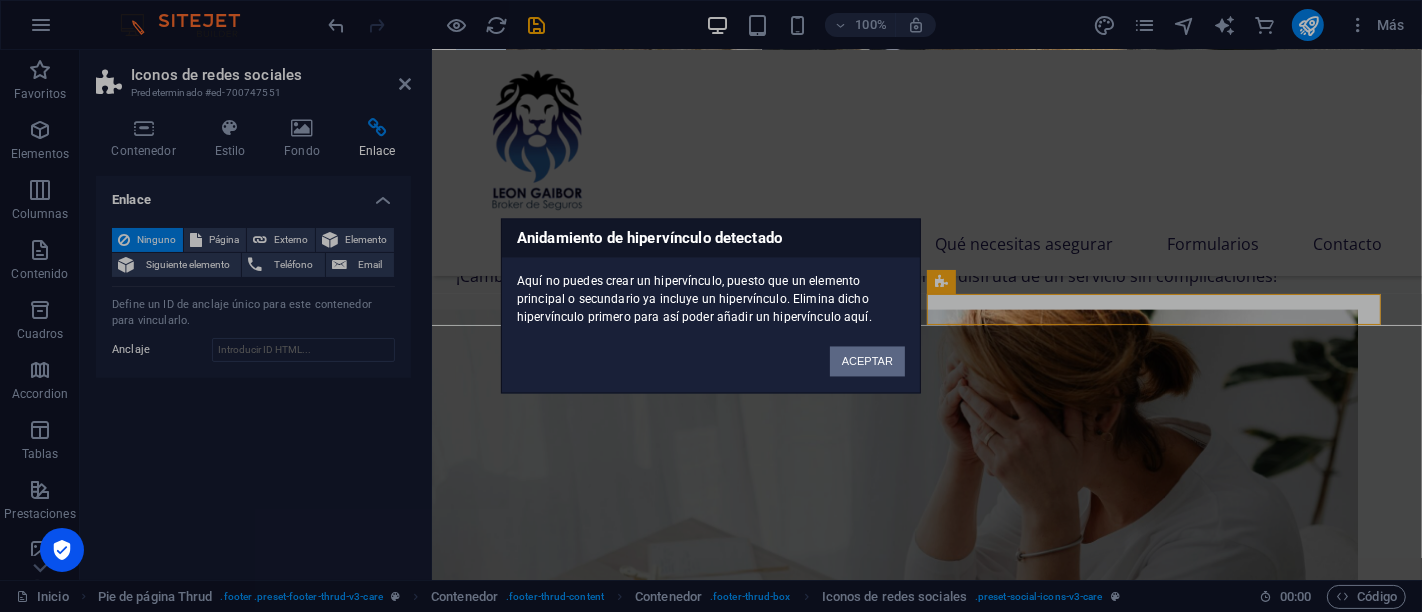 click on "ACEPTAR" at bounding box center [867, 362] 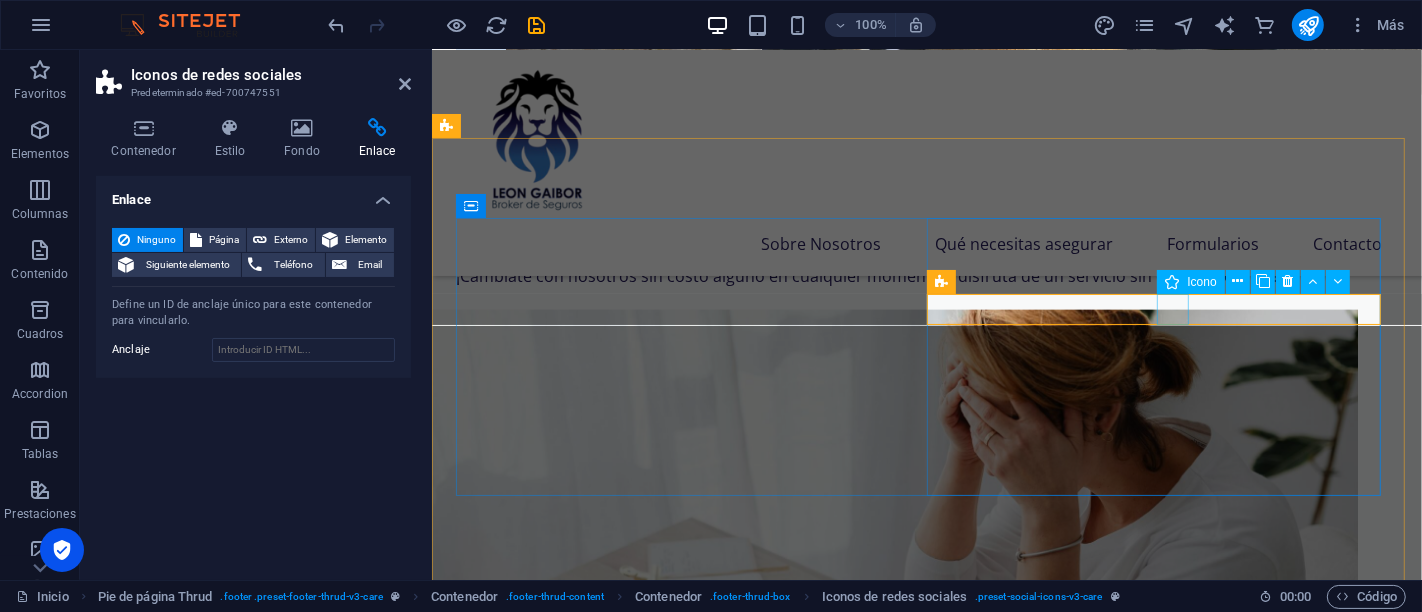 click at bounding box center (686, 4171) 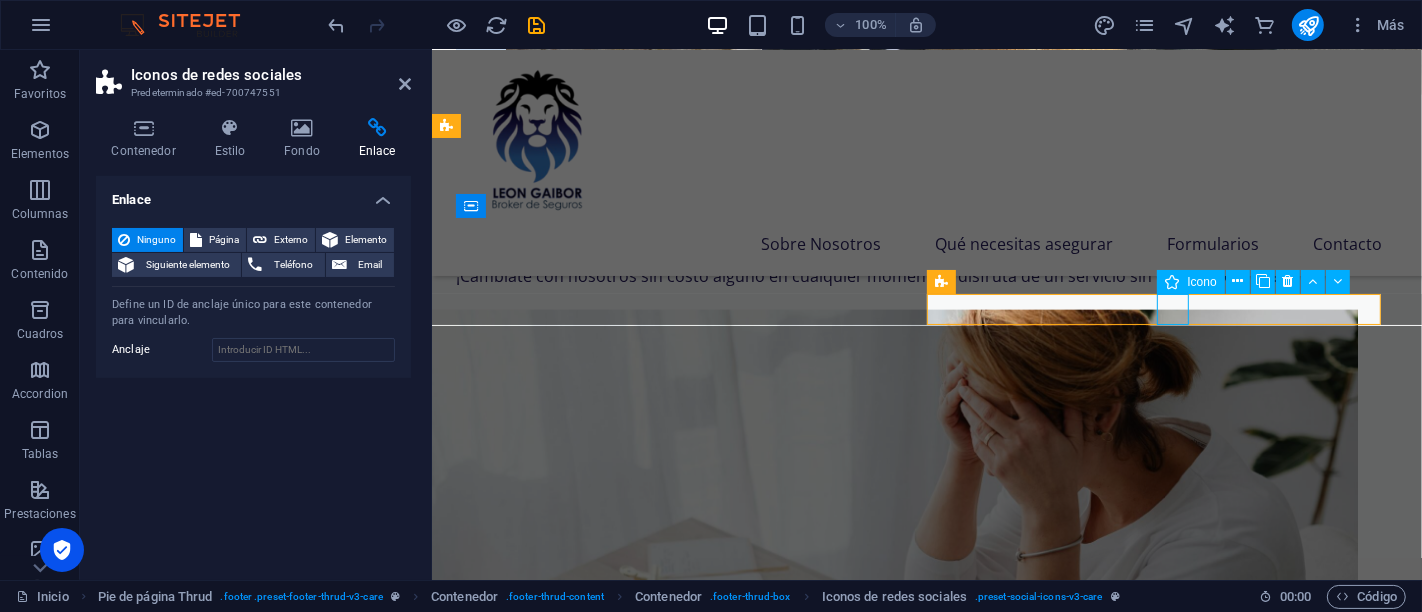 click at bounding box center [686, 4171] 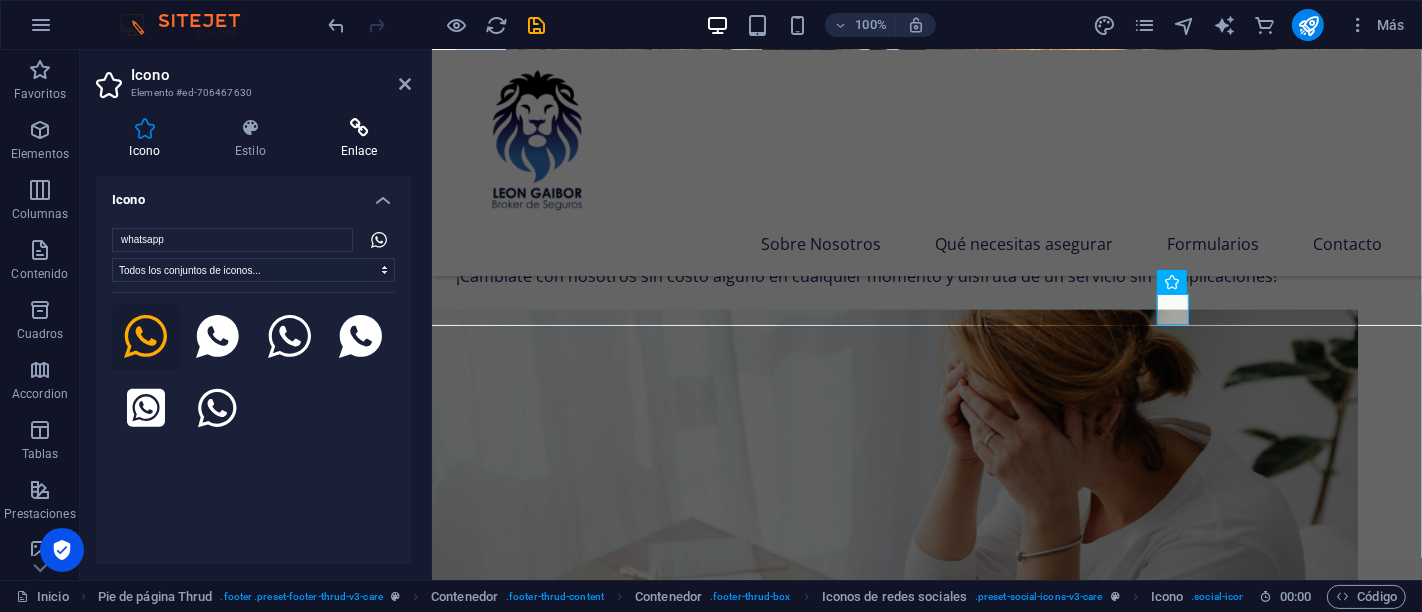 click on "Enlace" at bounding box center [359, 139] 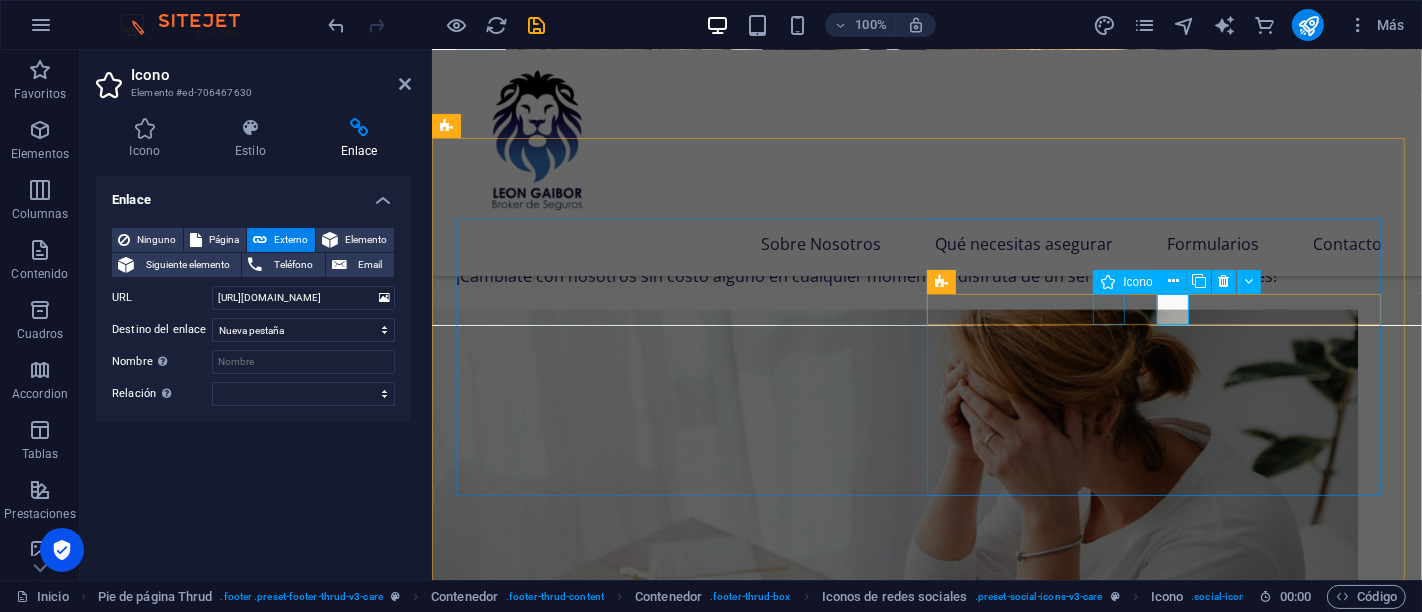 click at bounding box center (686, 4123) 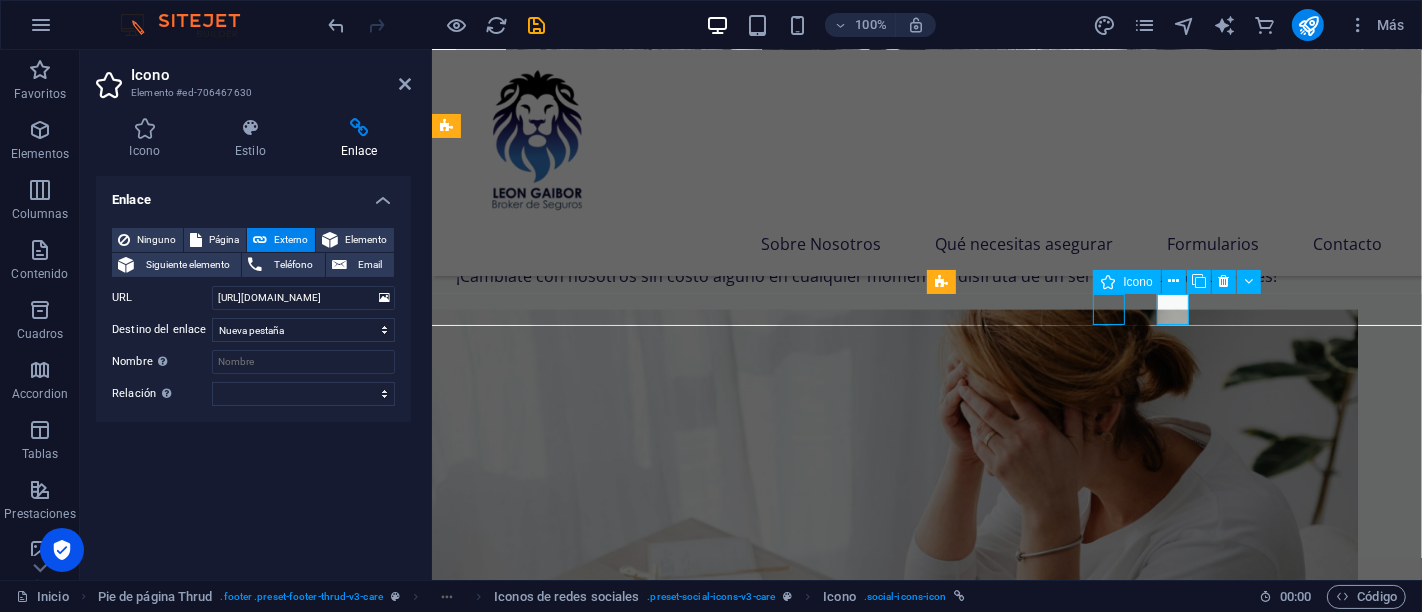 click at bounding box center [686, 4123] 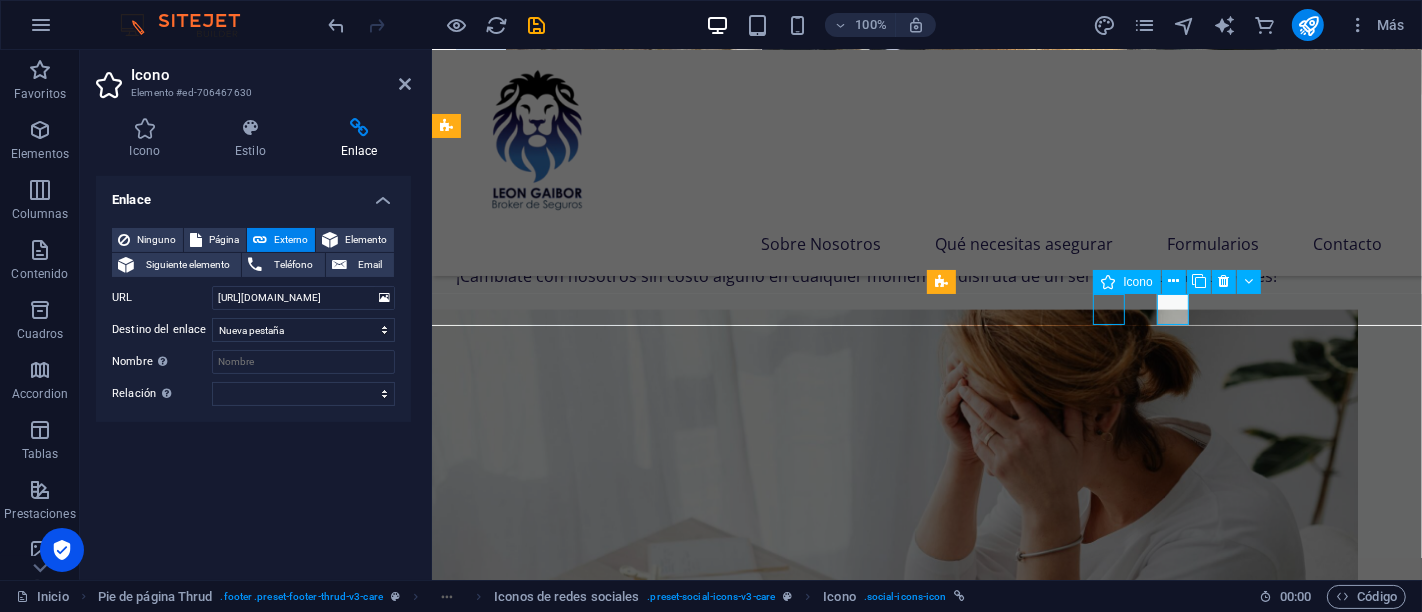 select on "xMidYMid" 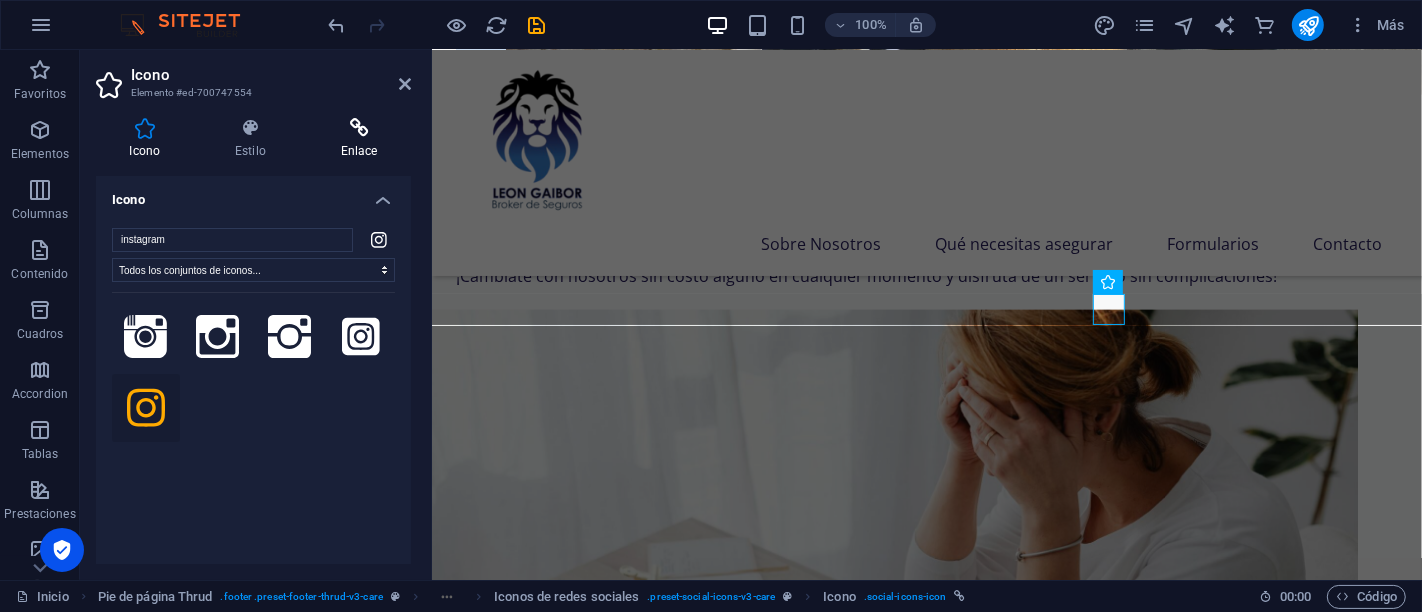 click at bounding box center [359, 128] 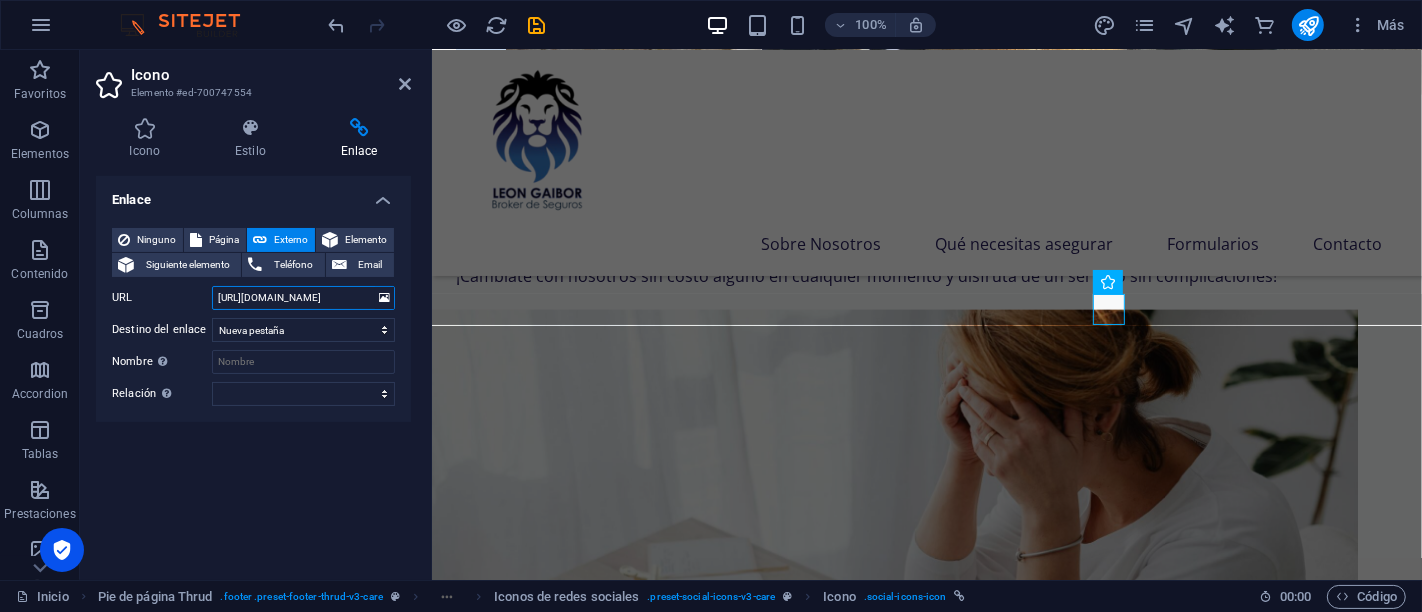 click on "[URL][DOMAIN_NAME]" at bounding box center (303, 298) 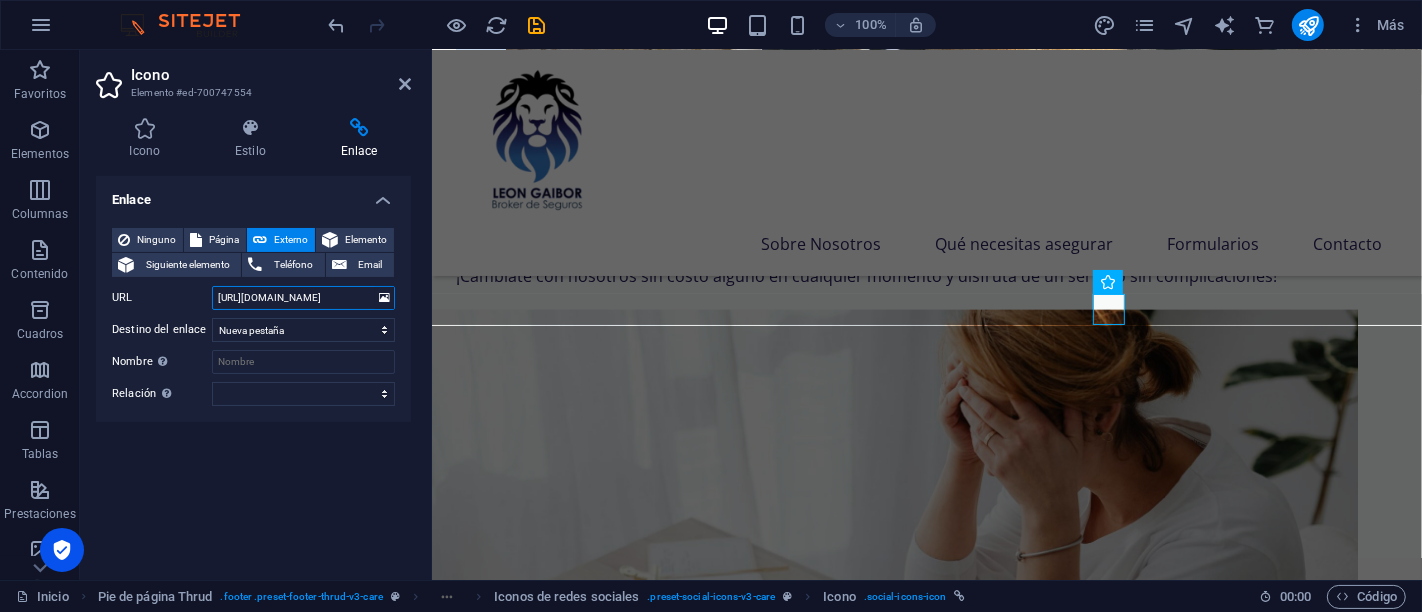 click on "[URL][DOMAIN_NAME]" at bounding box center (303, 298) 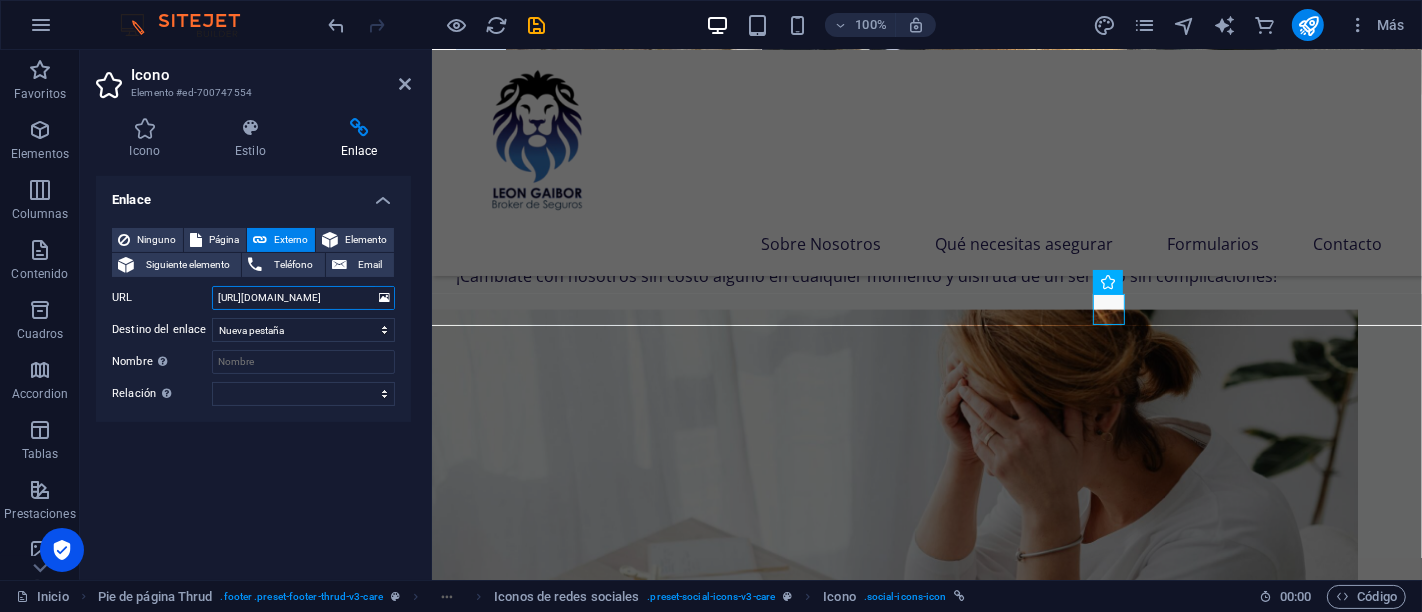 scroll, scrollTop: 0, scrollLeft: 62, axis: horizontal 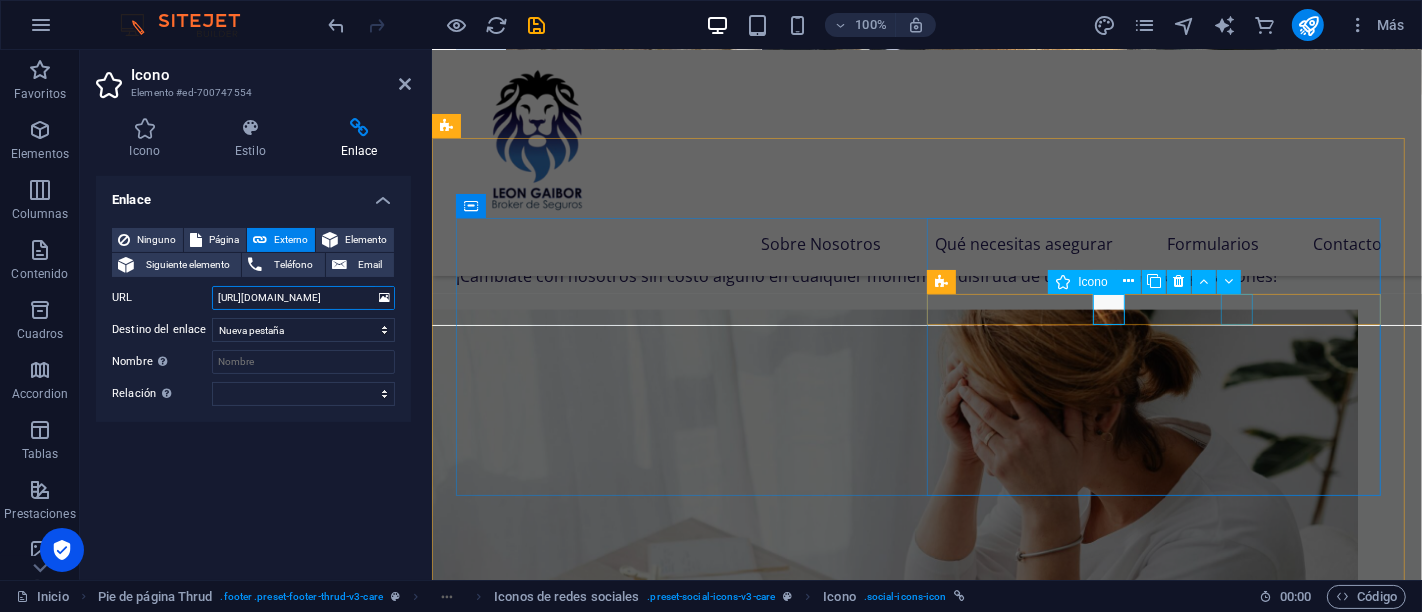 type on "[URL][DOMAIN_NAME]" 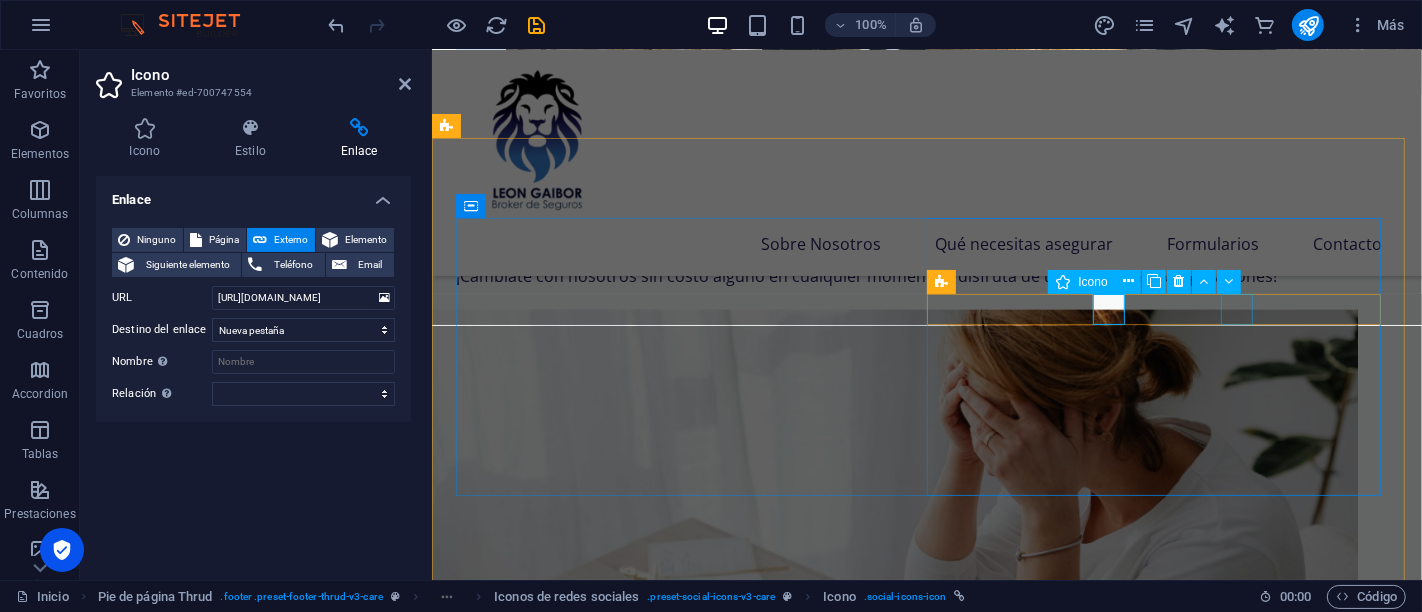 click at bounding box center (686, 4219) 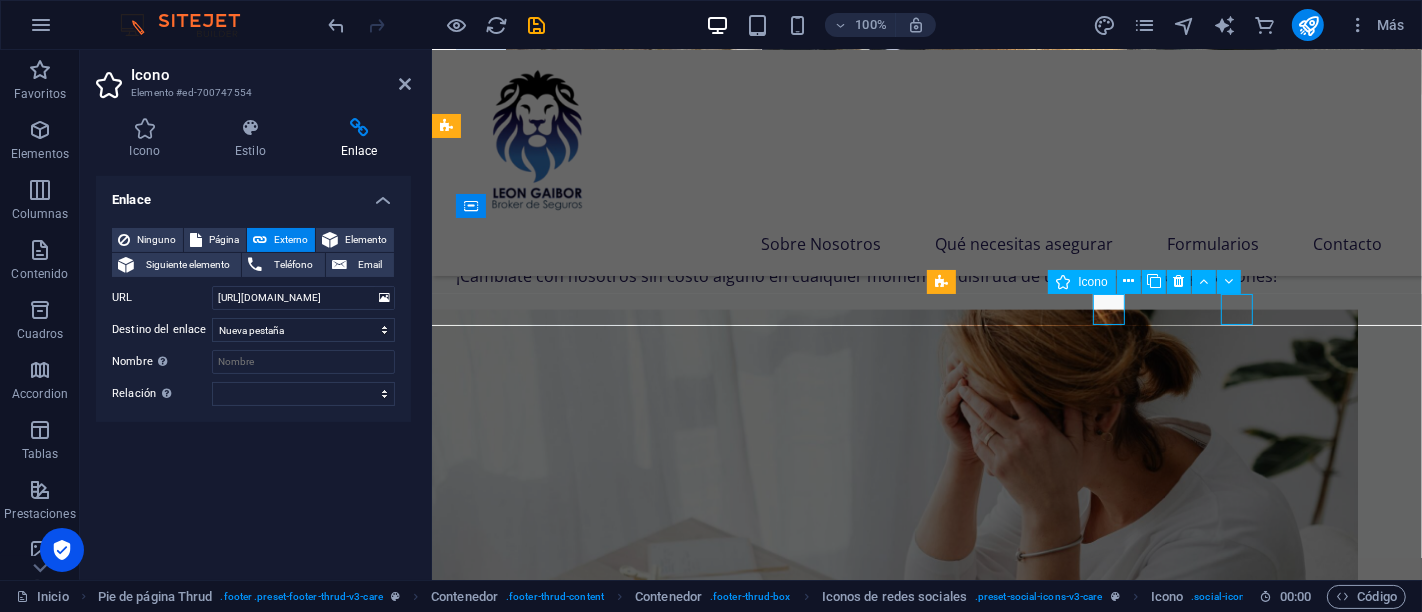 click at bounding box center [686, 4219] 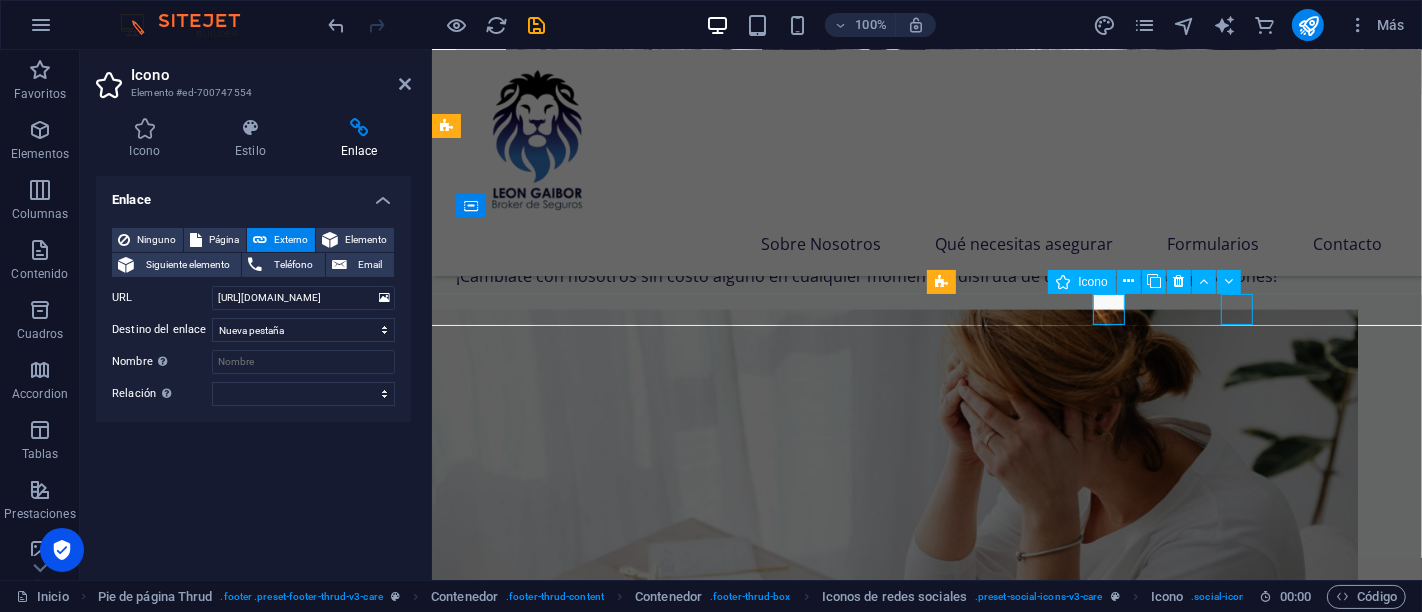 select on "xMidYMid" 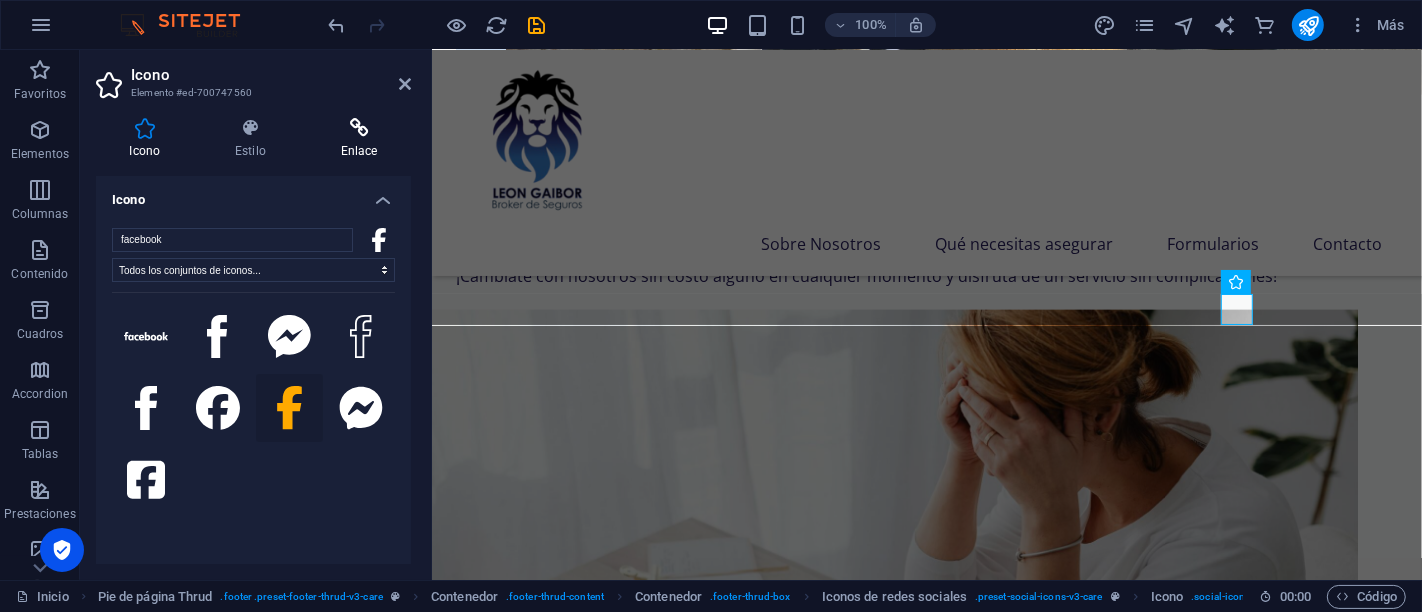 click at bounding box center (359, 128) 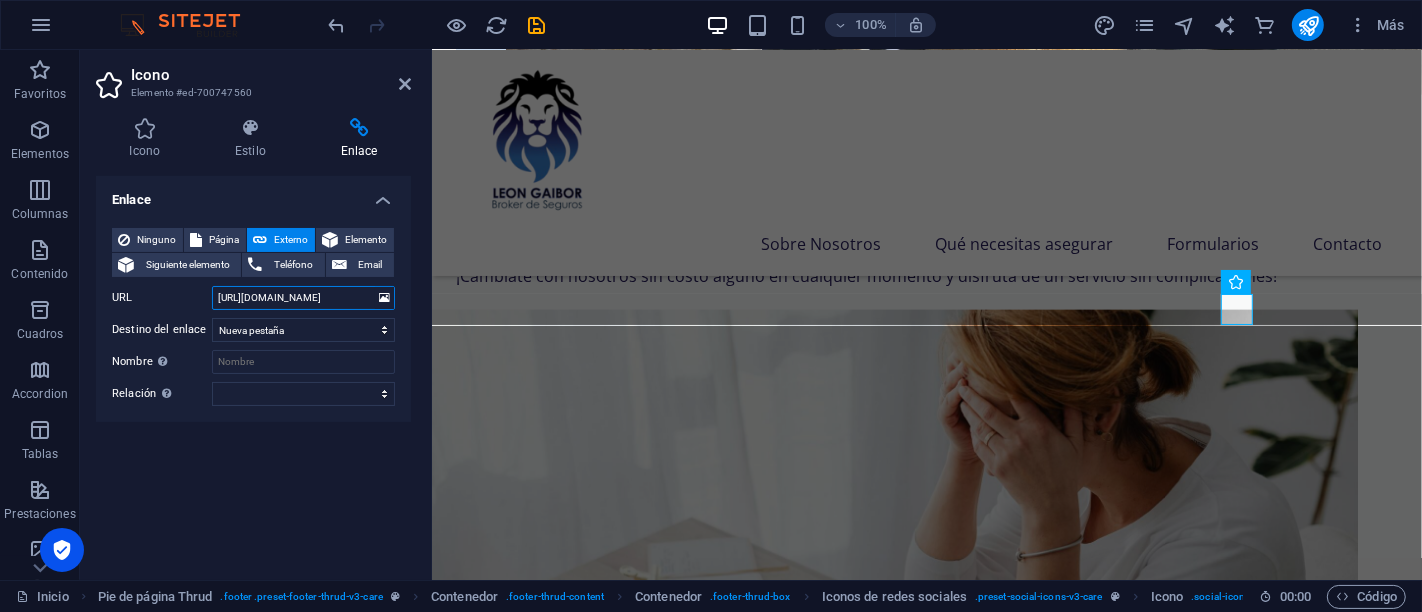 click on "[URL][DOMAIN_NAME]" at bounding box center [303, 298] 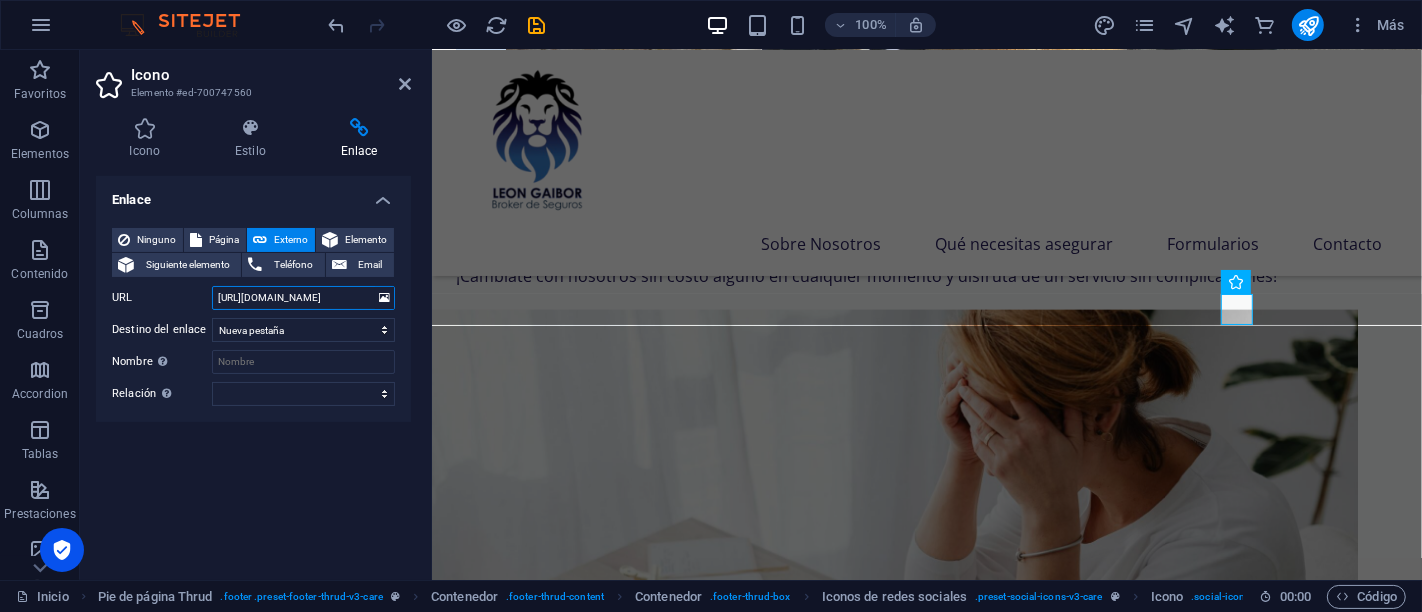 scroll, scrollTop: 0, scrollLeft: 41, axis: horizontal 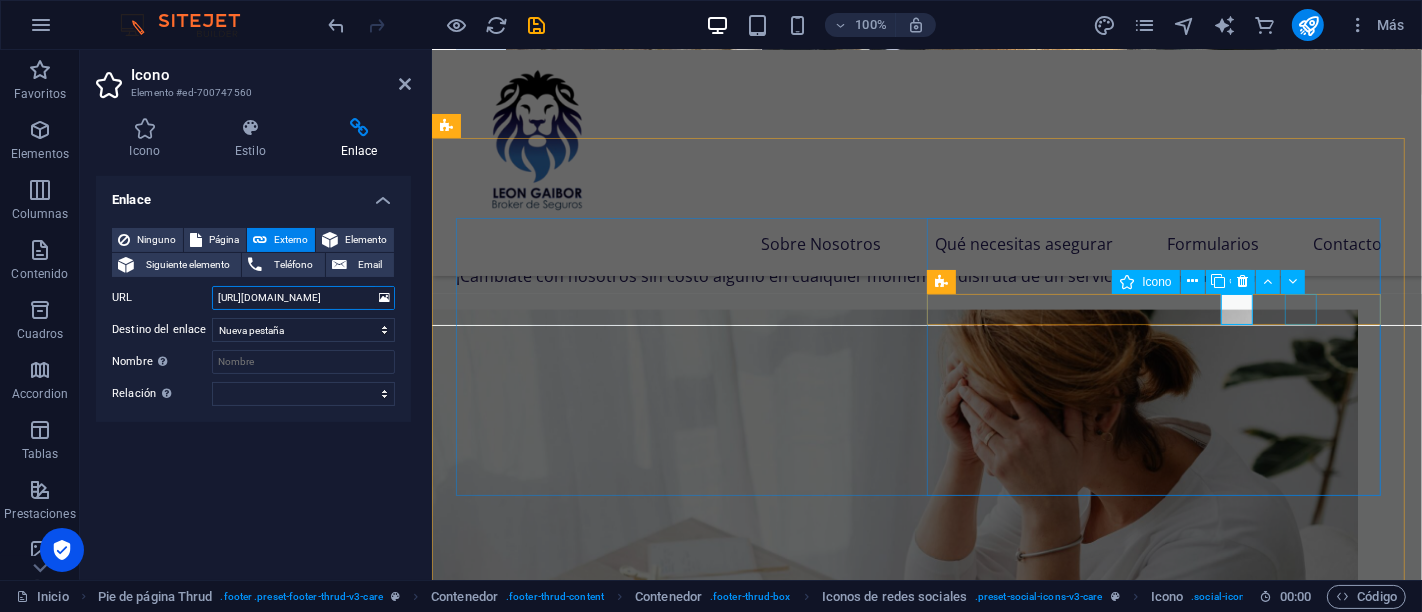 type on "[URL][DOMAIN_NAME]" 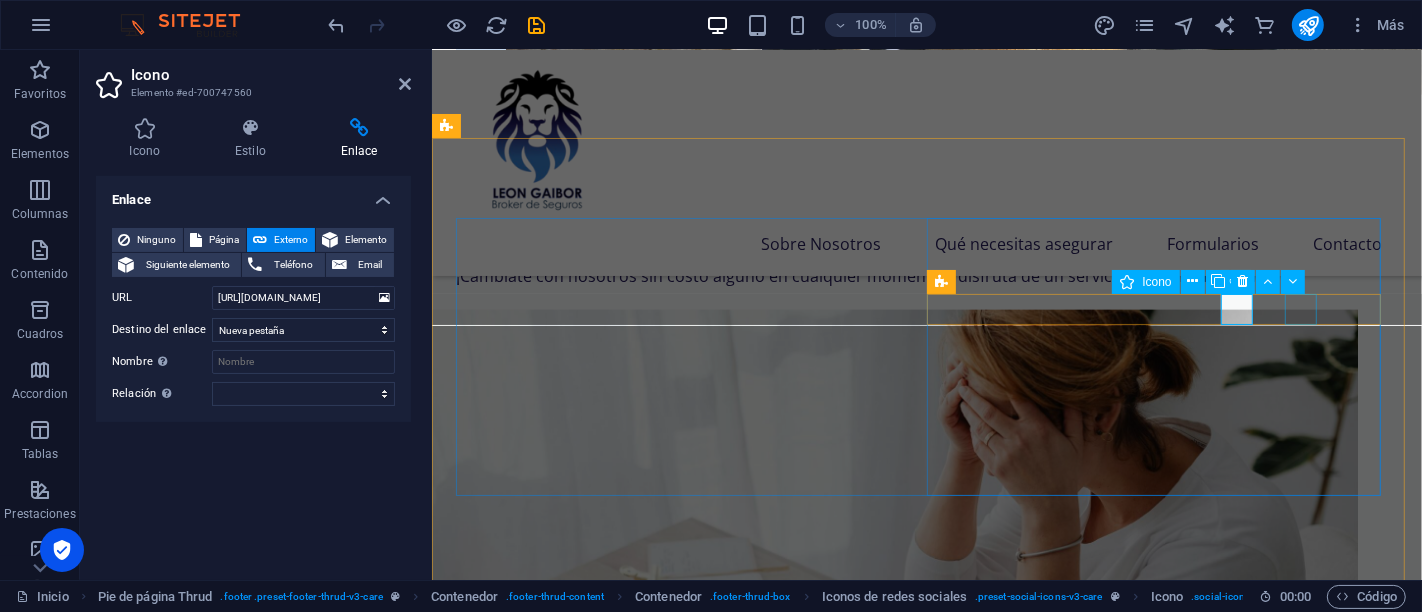 scroll, scrollTop: 0, scrollLeft: 0, axis: both 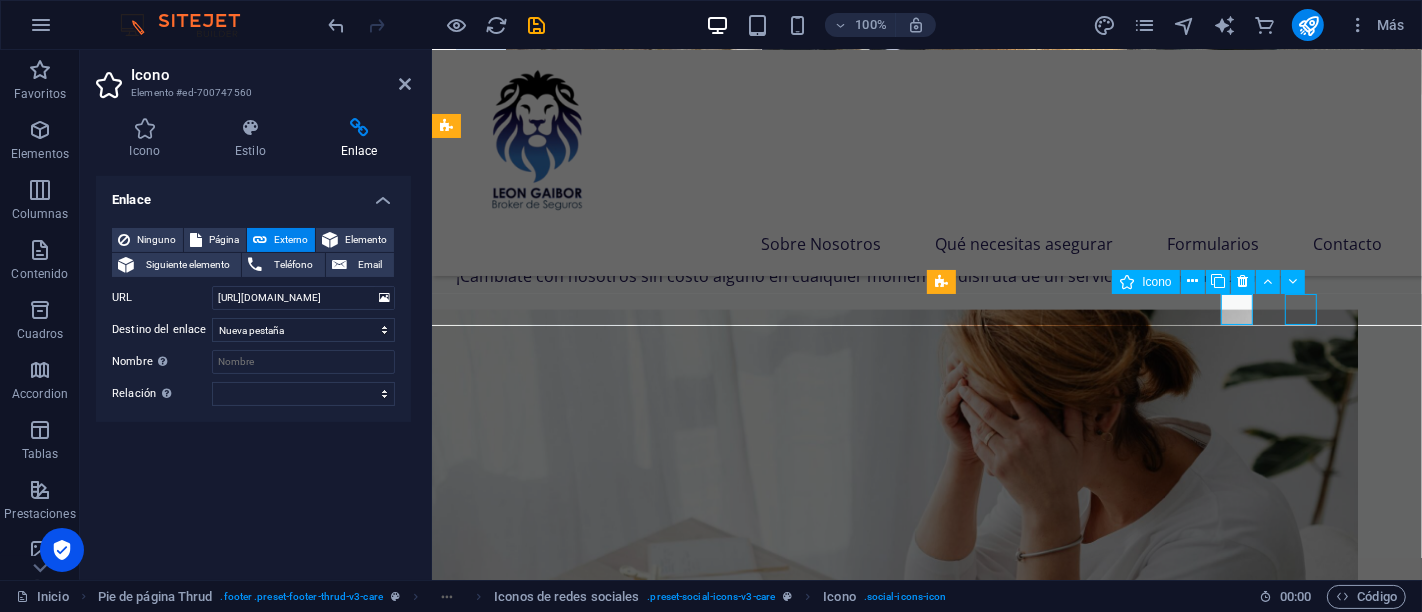click at bounding box center [686, 4267] 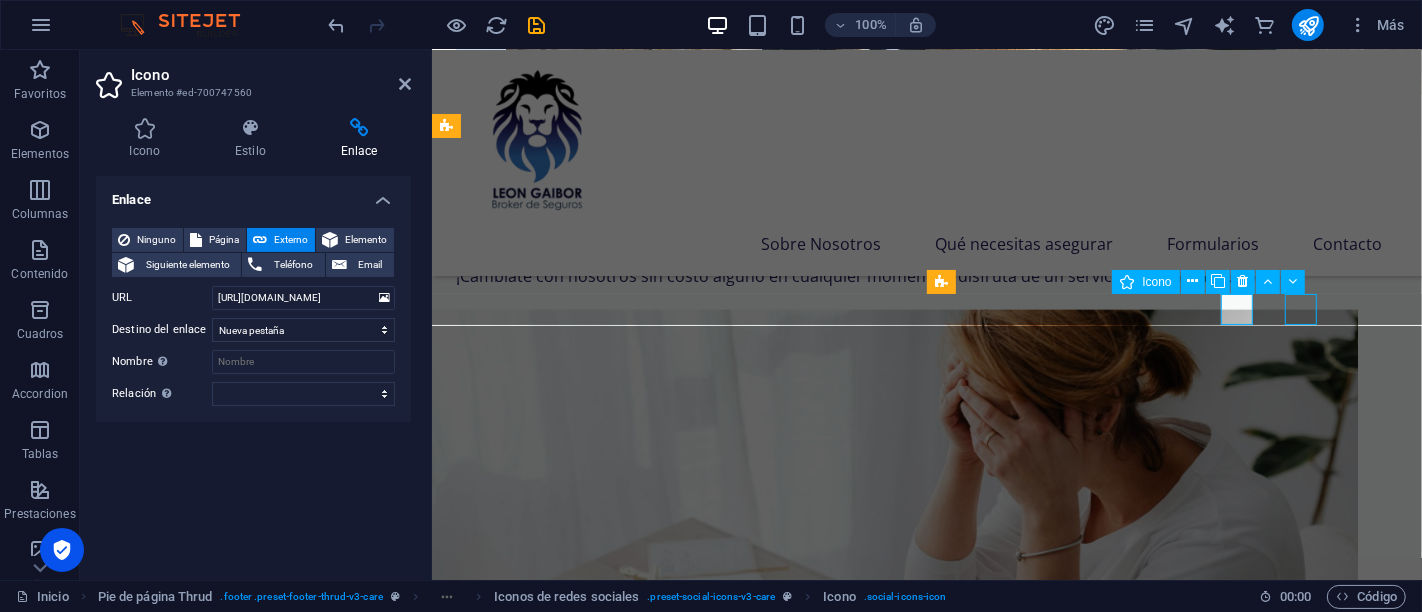 select on "xMidYMid" 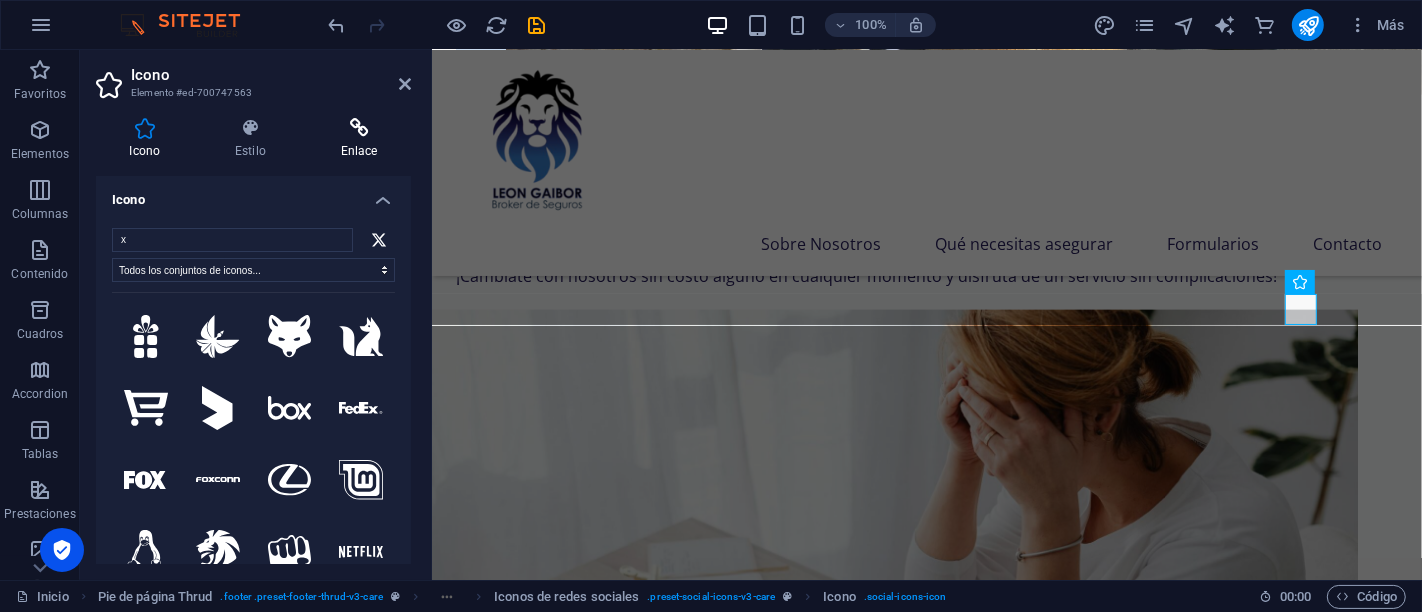click on "Enlace" at bounding box center (359, 139) 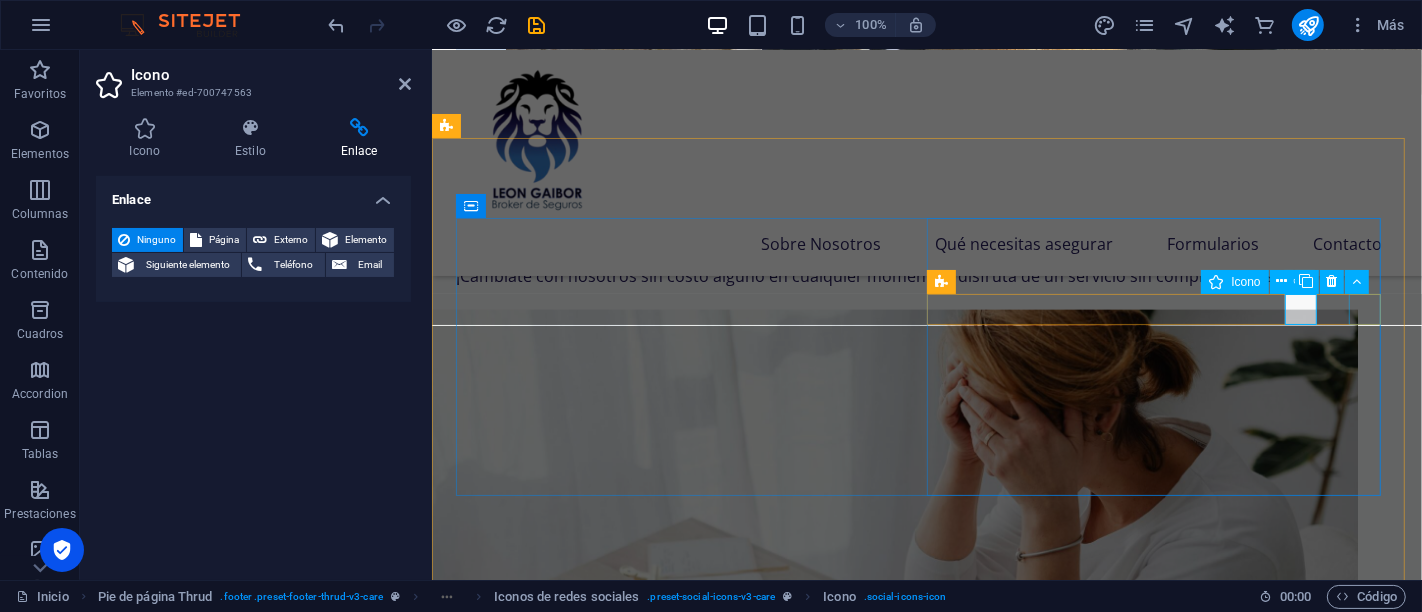 click at bounding box center (686, 4315) 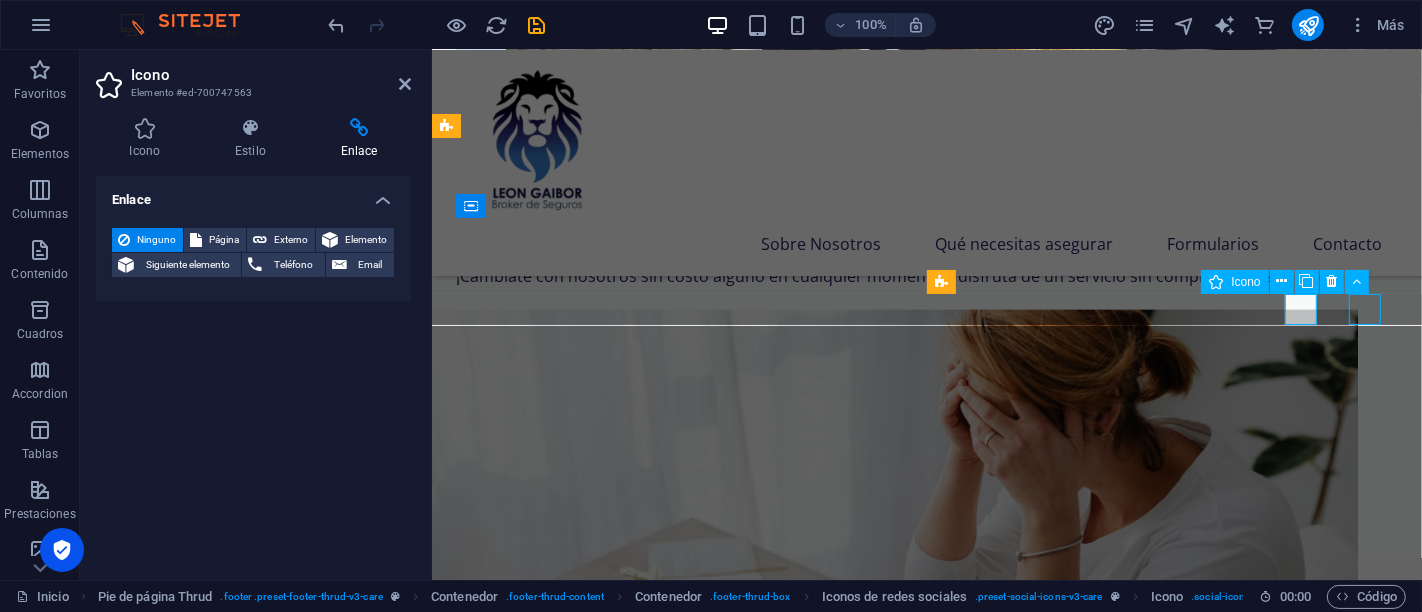 click at bounding box center (686, 4315) 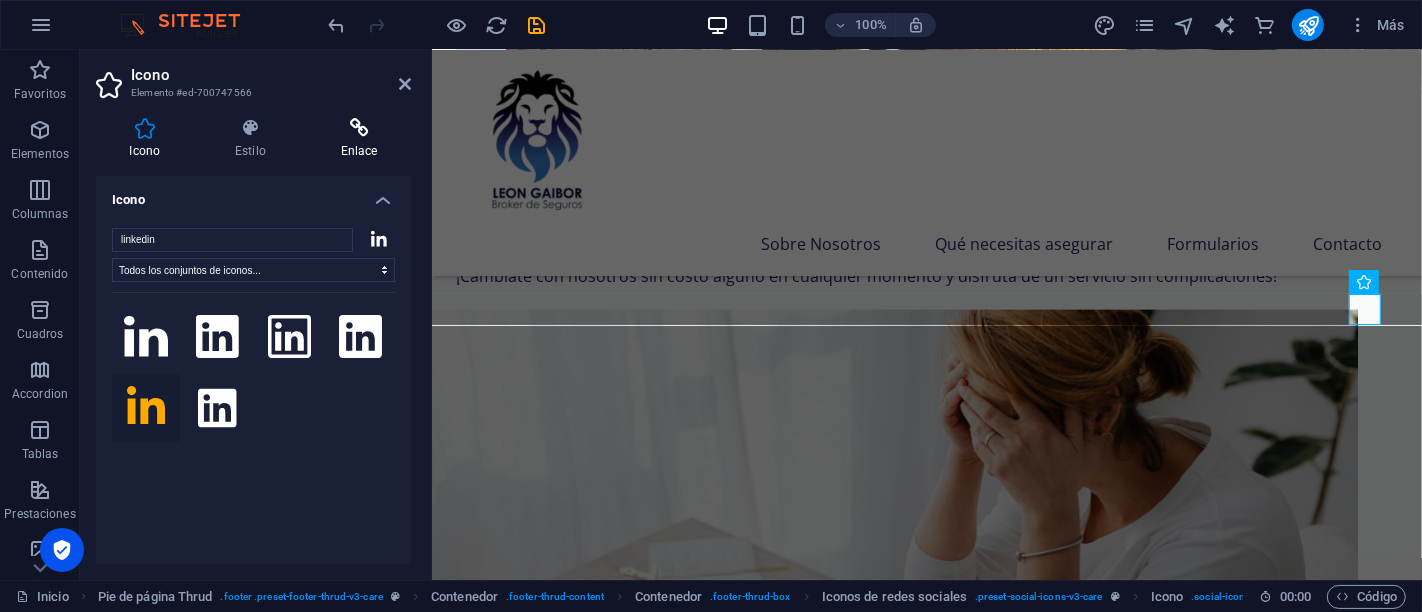 click on "Enlace" at bounding box center (359, 139) 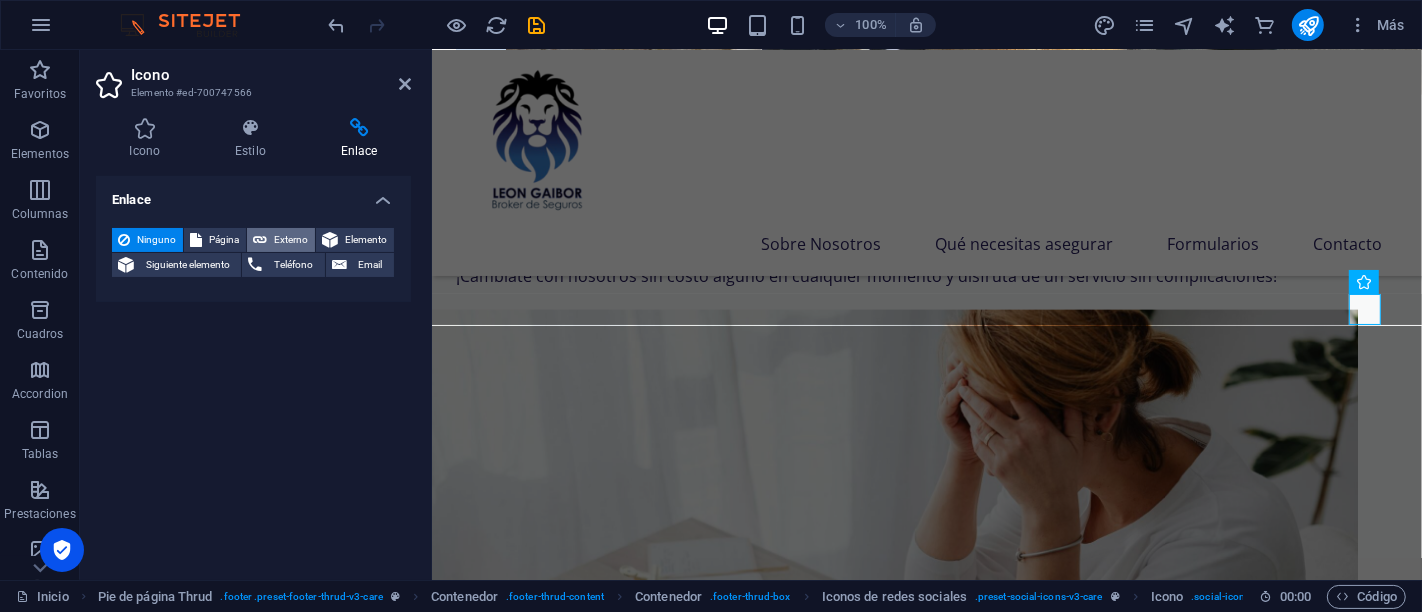 click on "Externo" at bounding box center (281, 240) 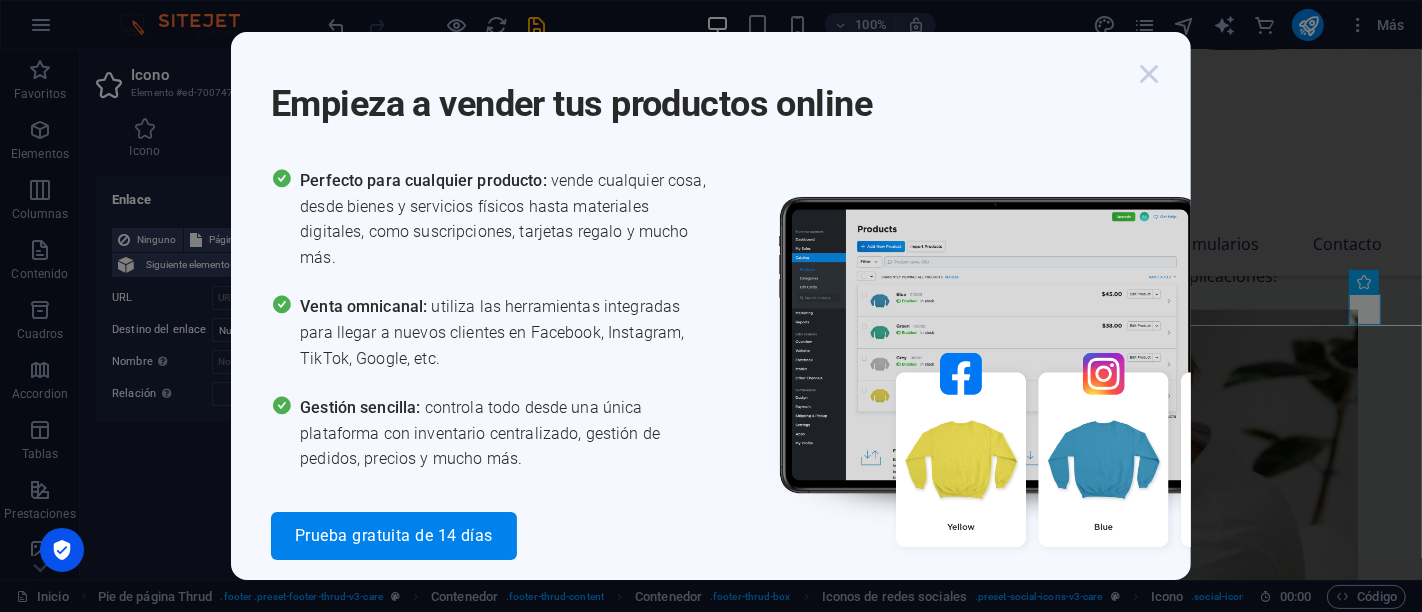 click at bounding box center (1149, 74) 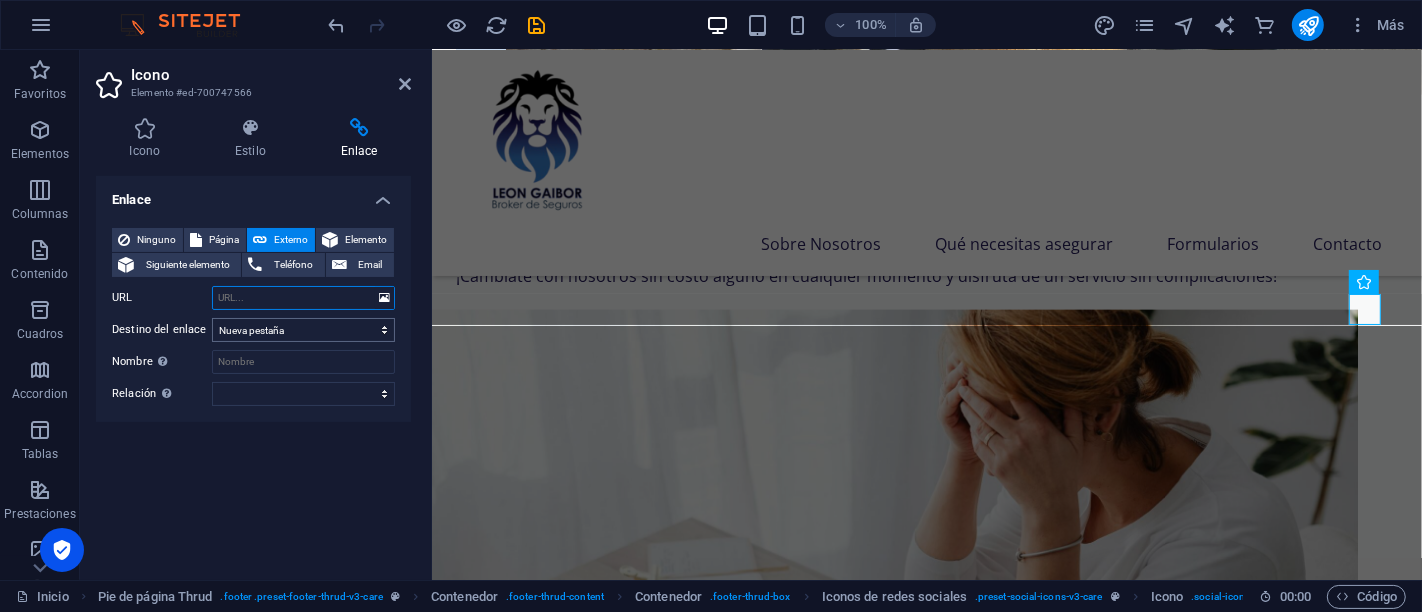 paste on "[DOMAIN_NAME][URL]" 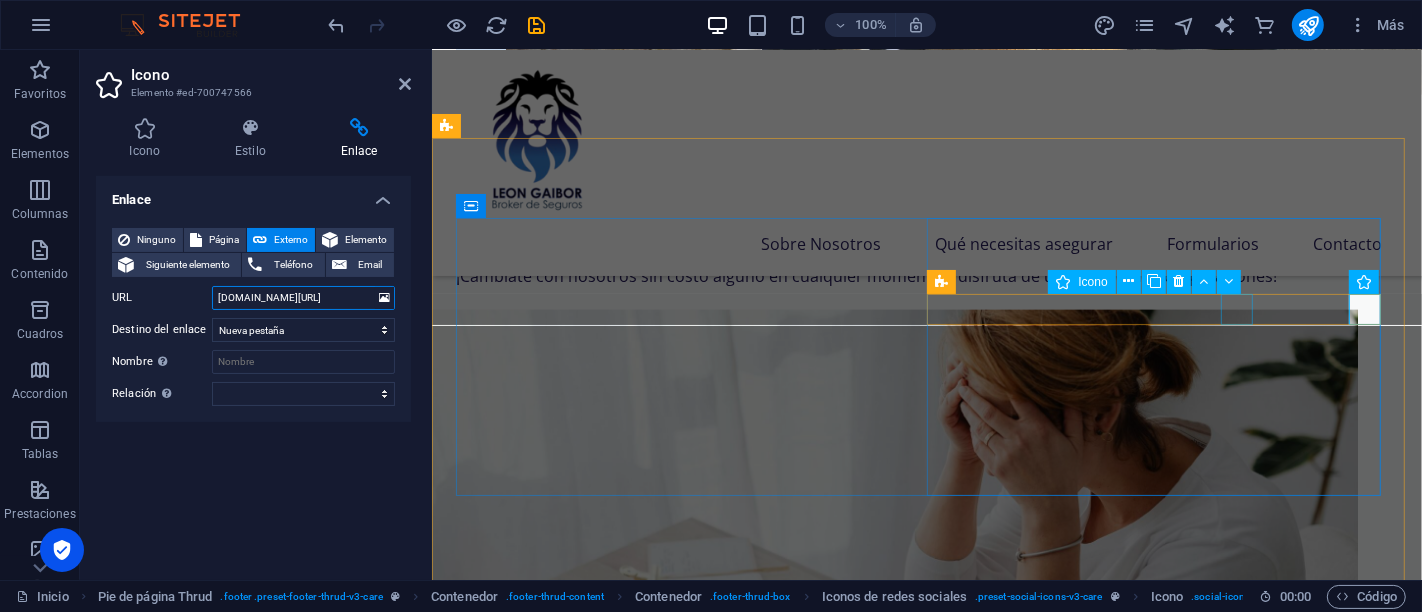 type on "[DOMAIN_NAME][URL]" 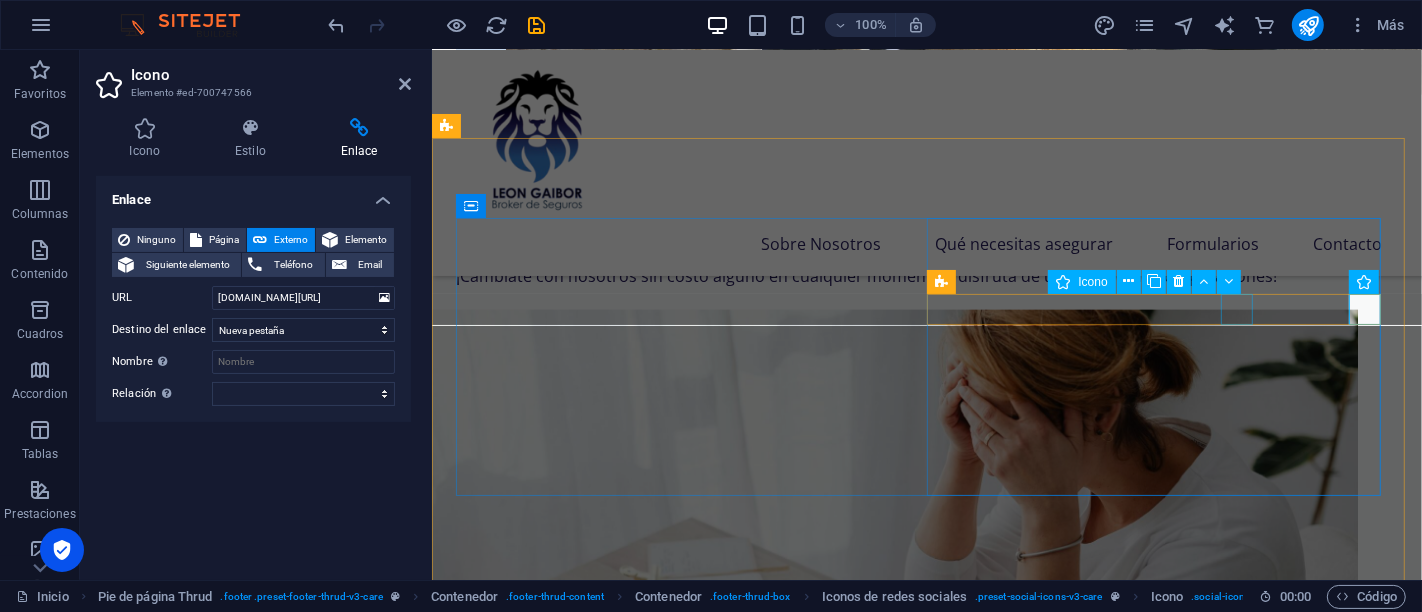 click at bounding box center [686, 4219] 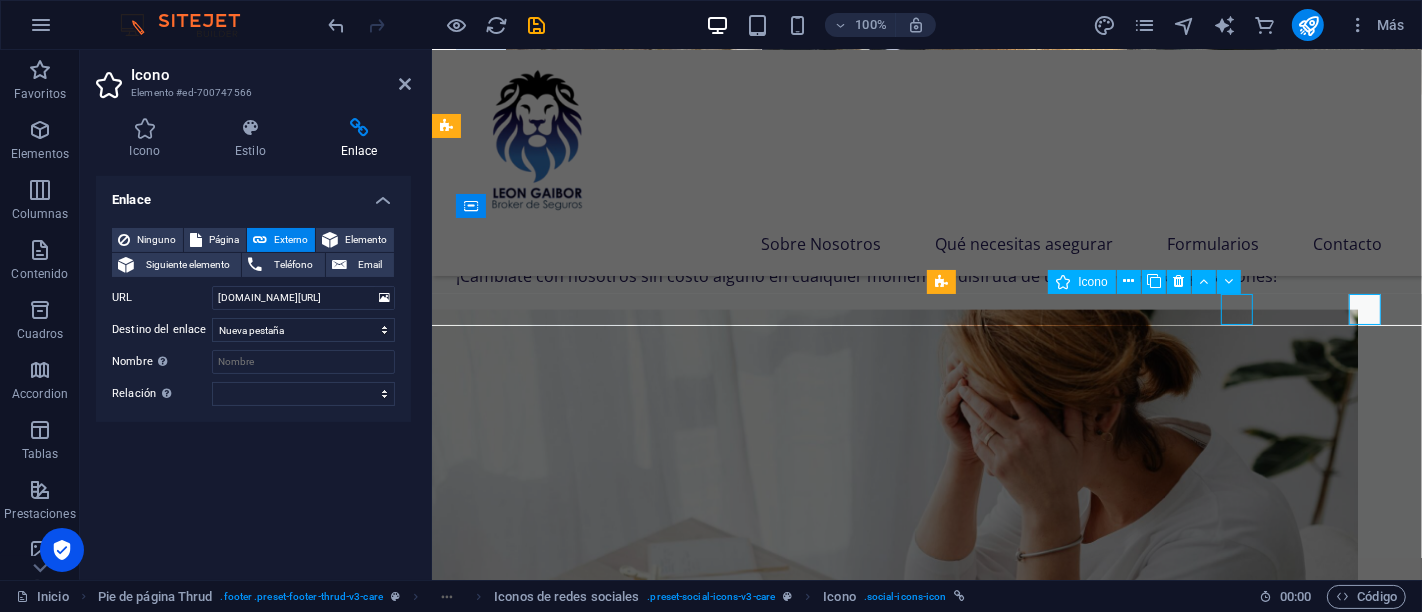 scroll, scrollTop: 2363, scrollLeft: 0, axis: vertical 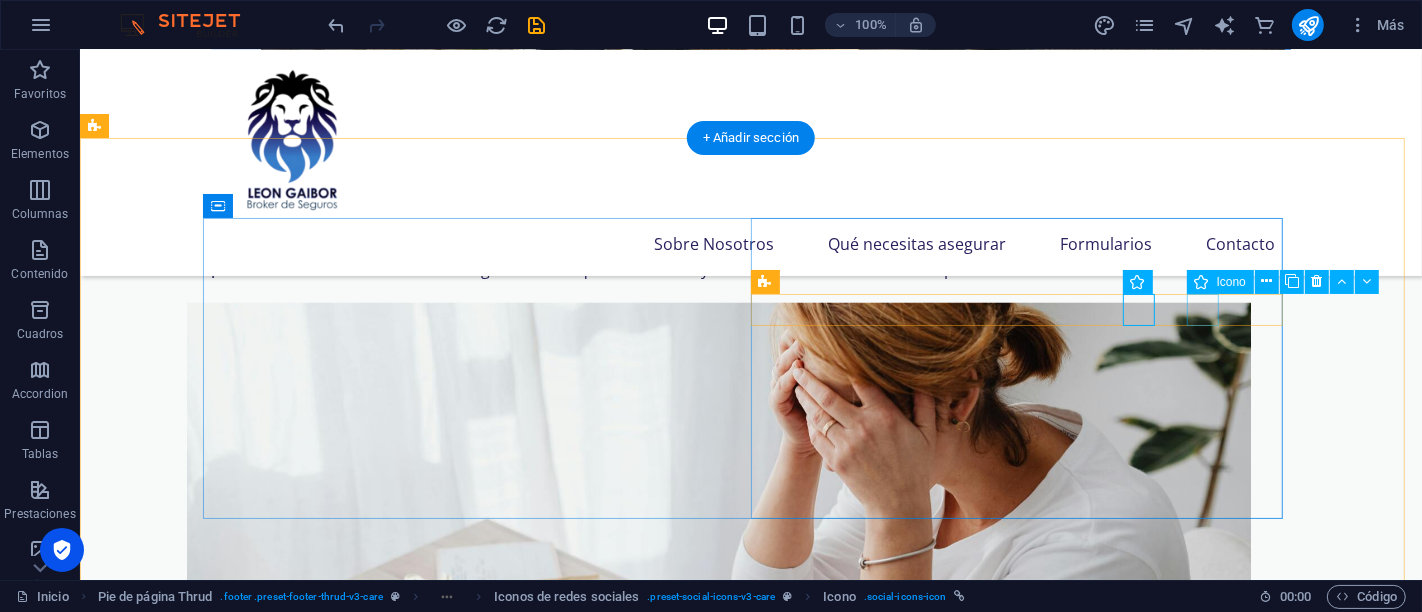 click at bounding box center [476, 4240] 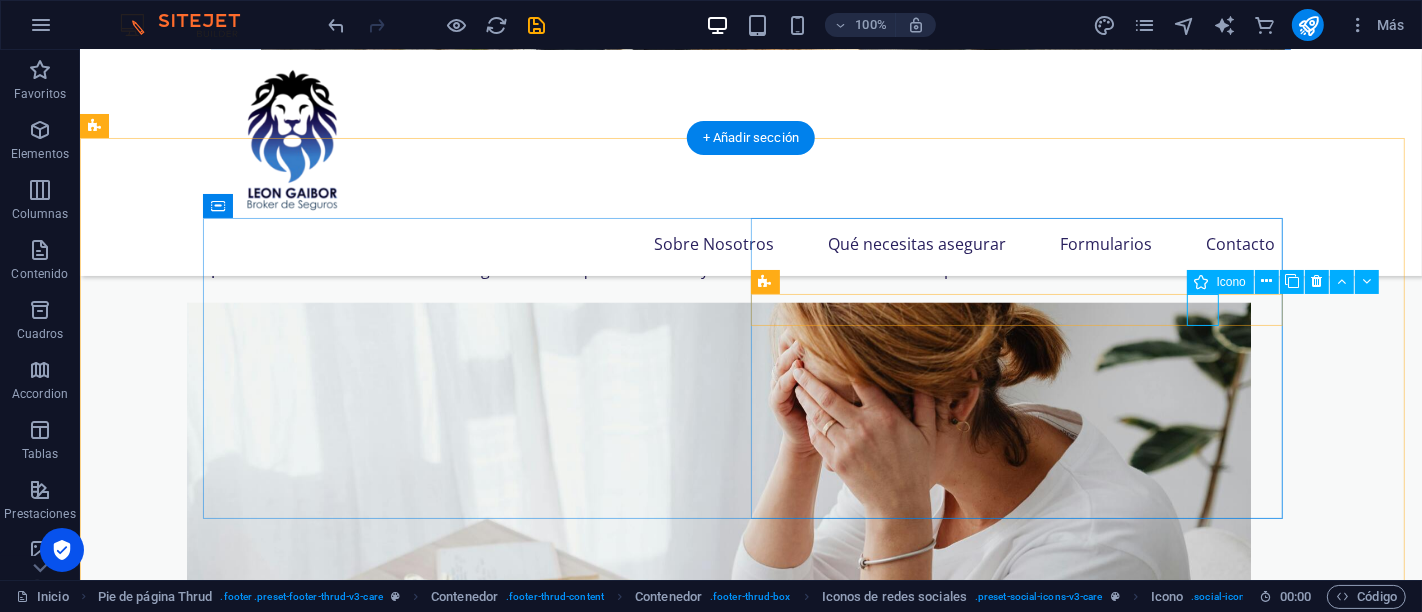 click at bounding box center (476, 4240) 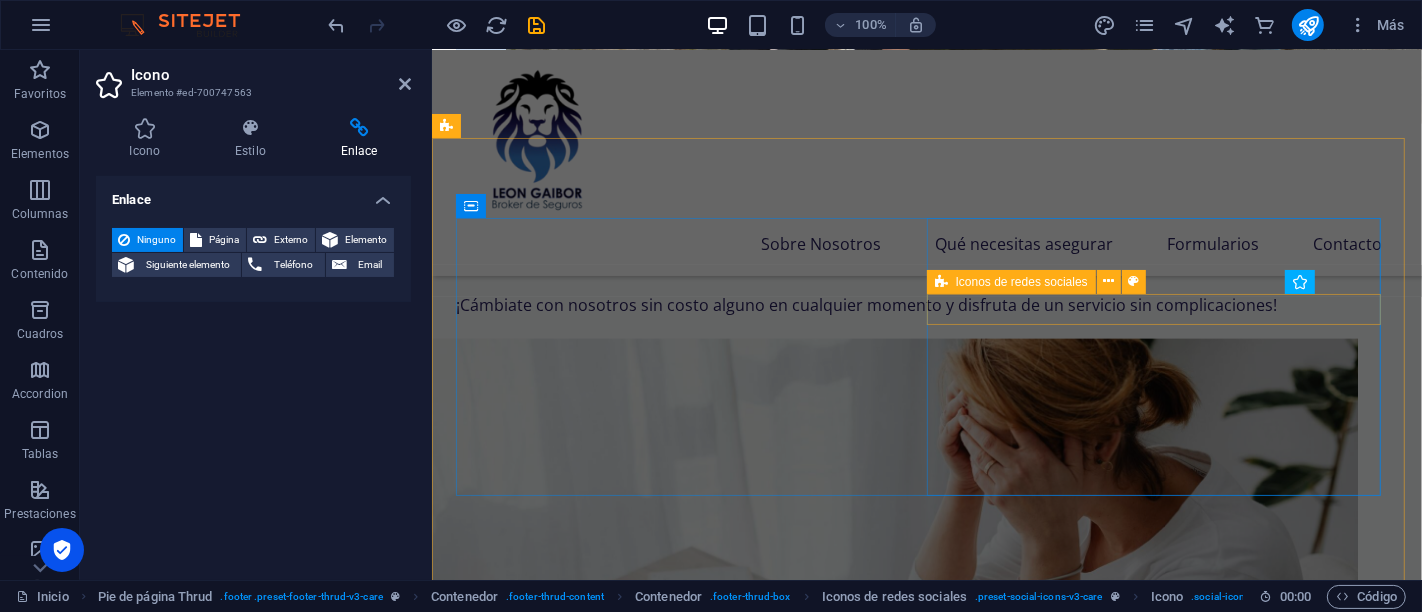 scroll, scrollTop: 2392, scrollLeft: 0, axis: vertical 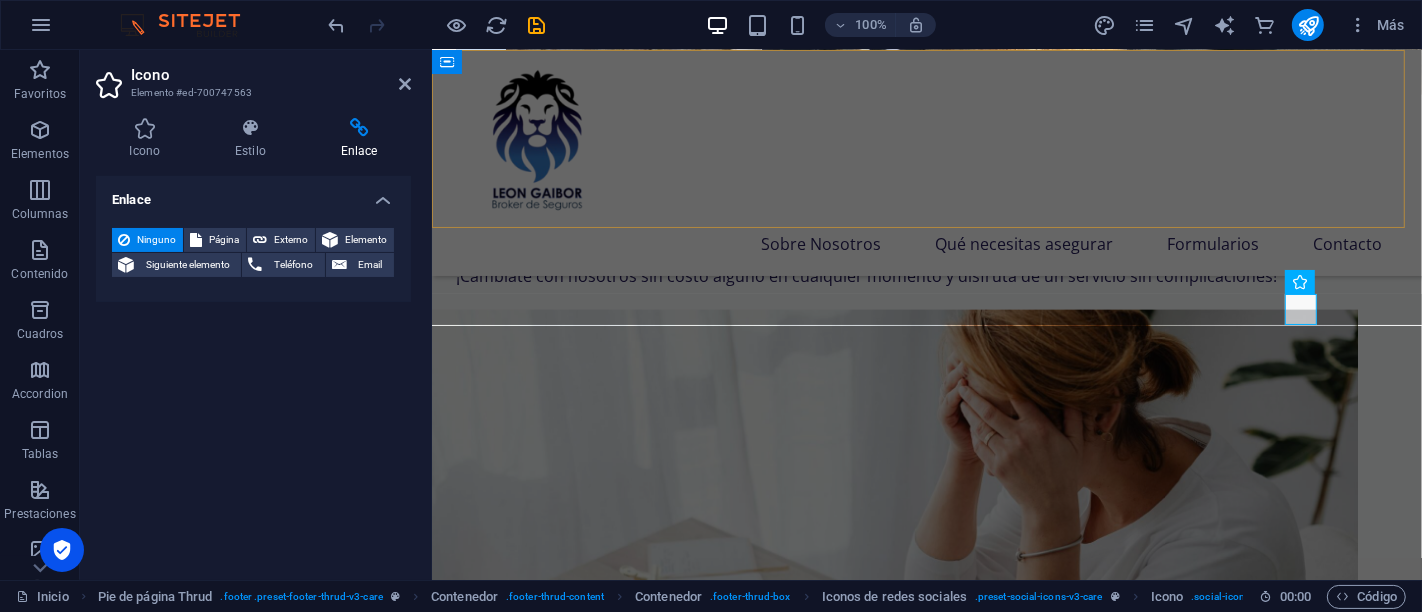 click on "Sobre Nosotros Qué necesitas asegurar Formularios Contacto" at bounding box center [926, 163] 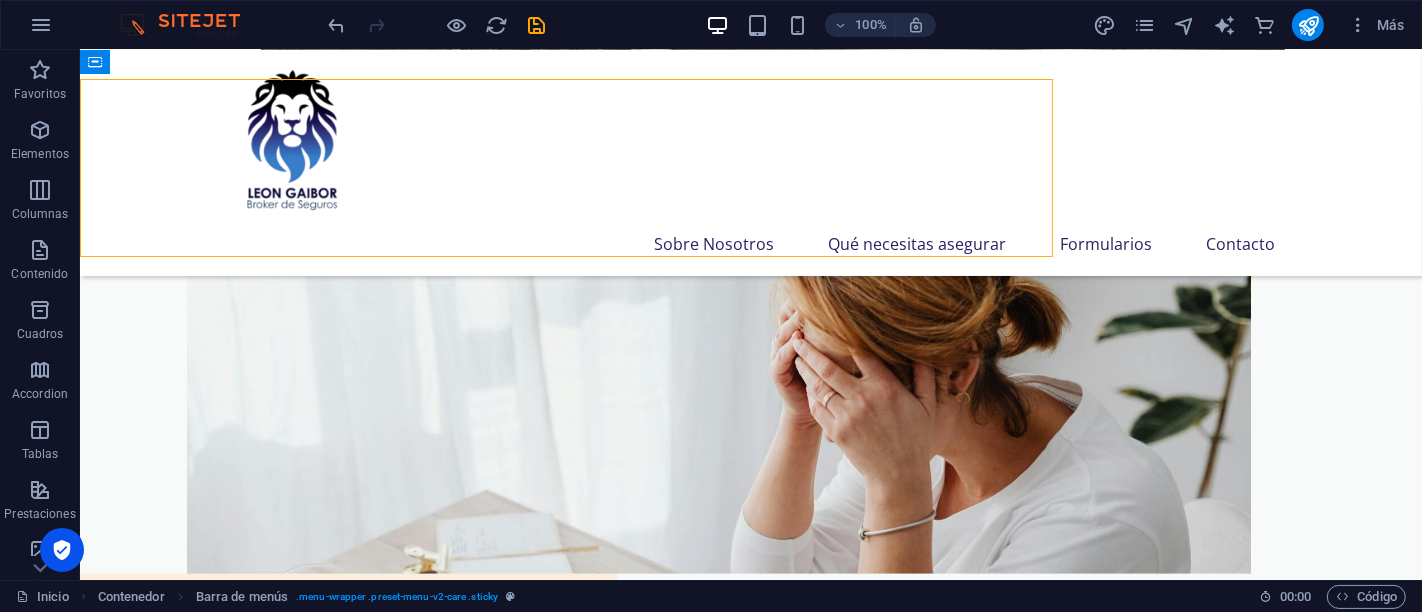 scroll, scrollTop: 2363, scrollLeft: 0, axis: vertical 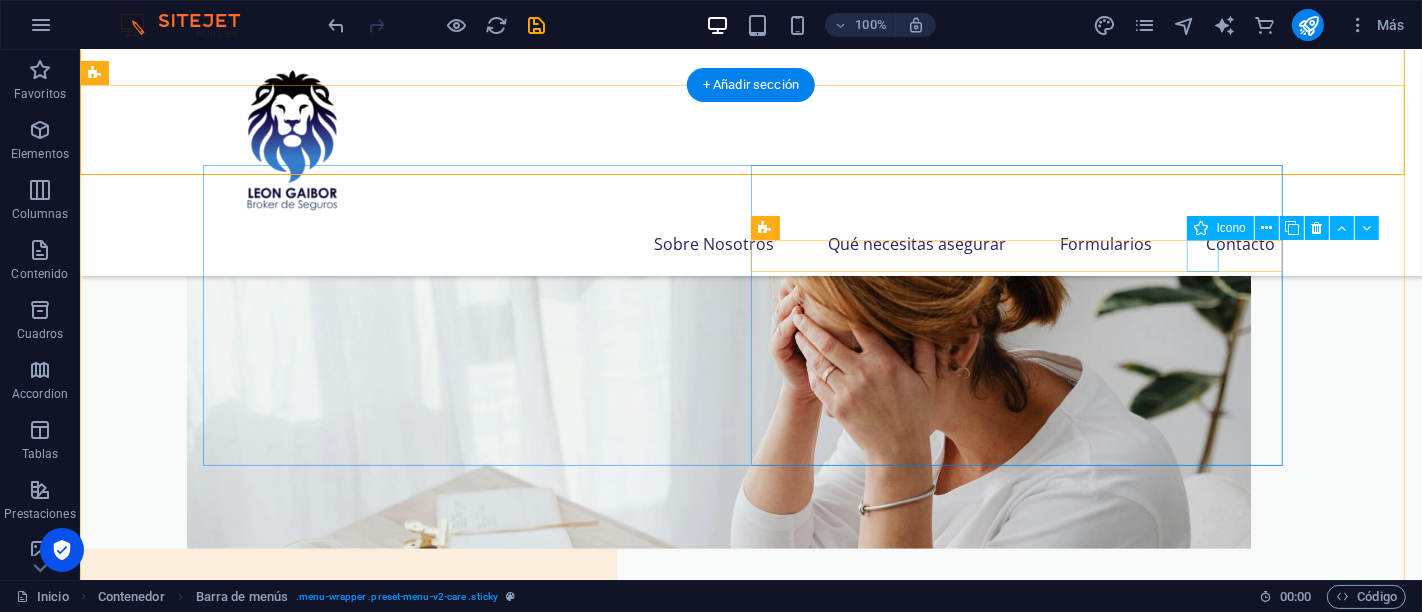 click at bounding box center [476, 4186] 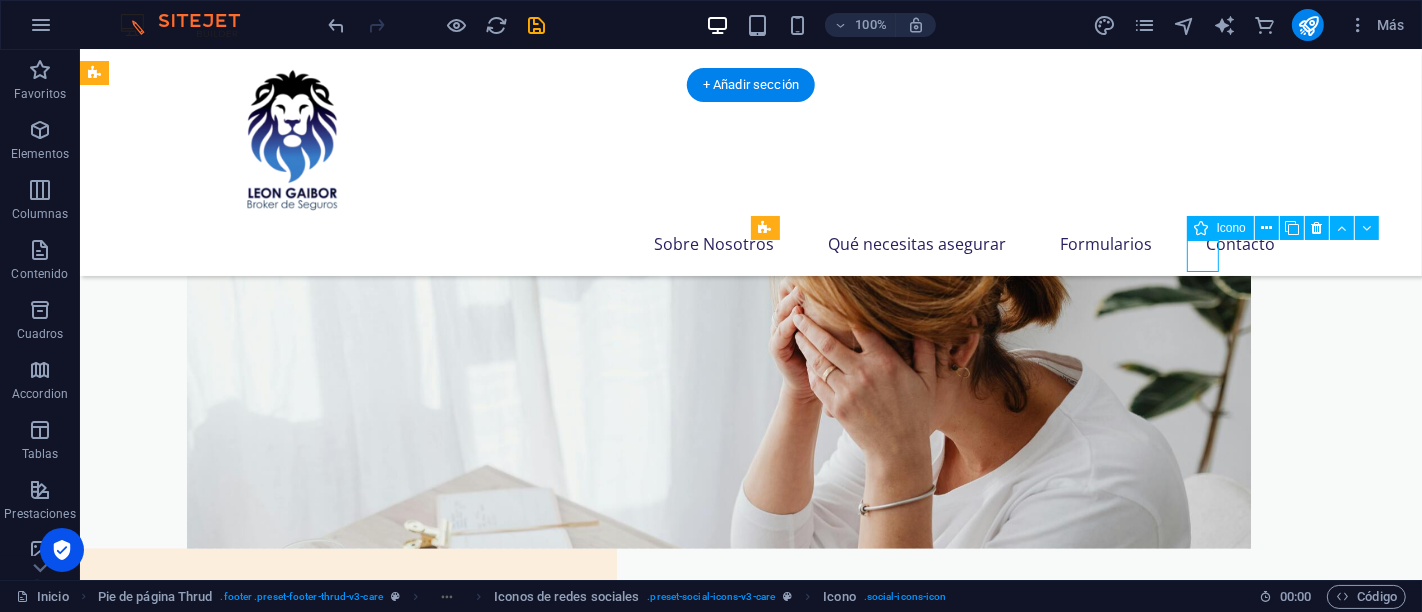 click at bounding box center (476, 4186) 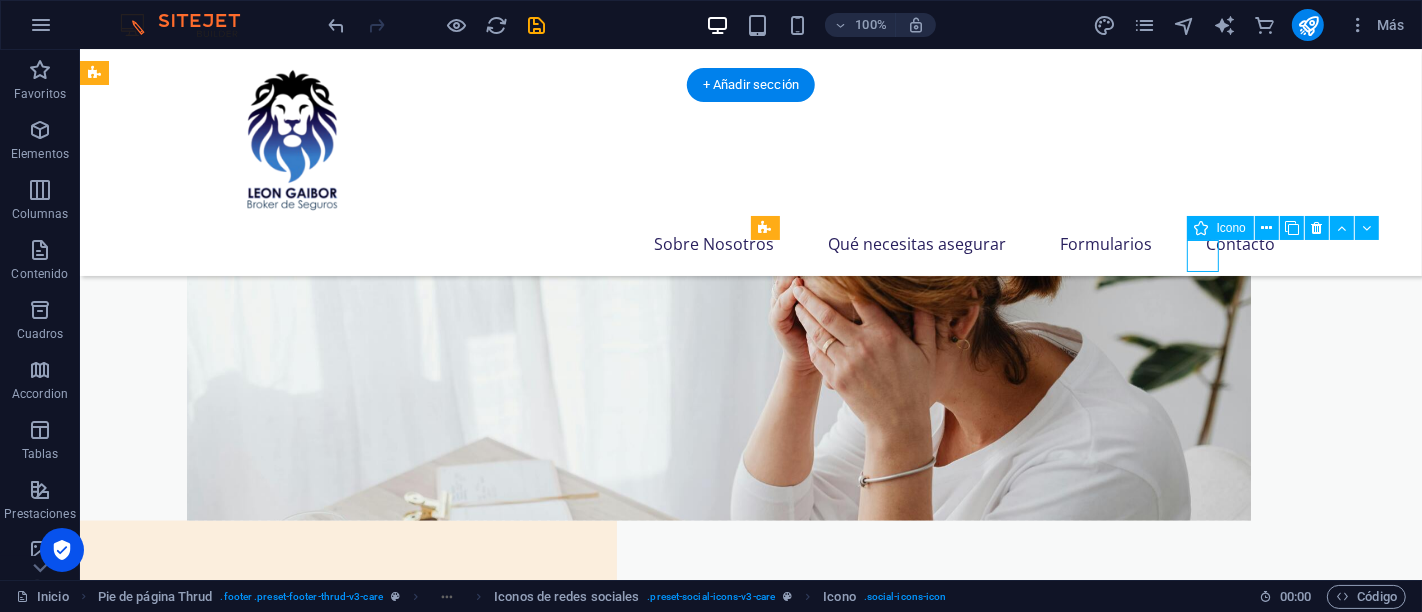 select on "xMidYMid" 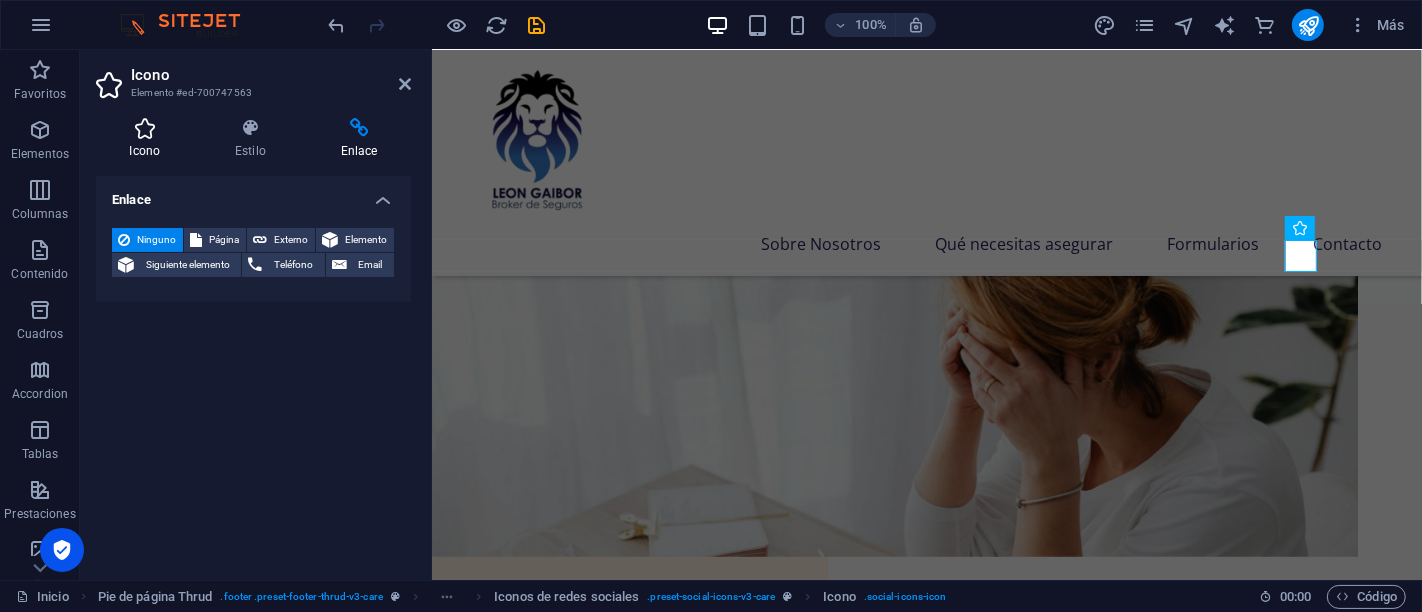 click on "Icono" at bounding box center (149, 139) 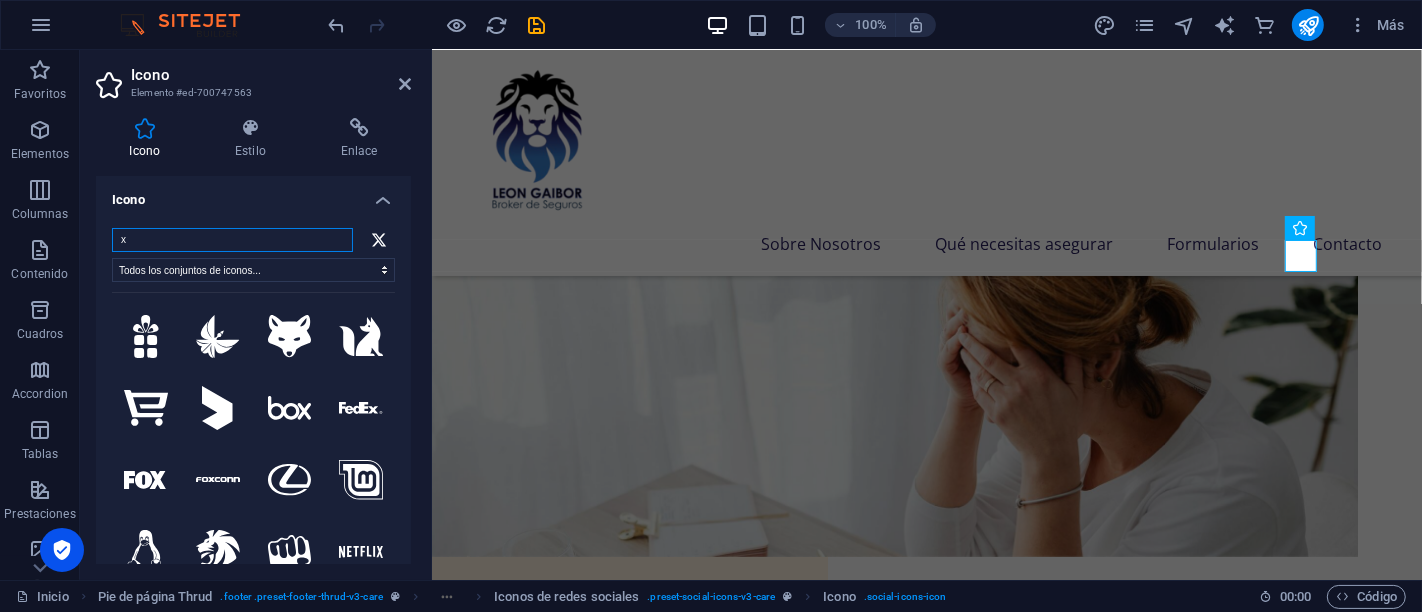 click on "x" at bounding box center [232, 240] 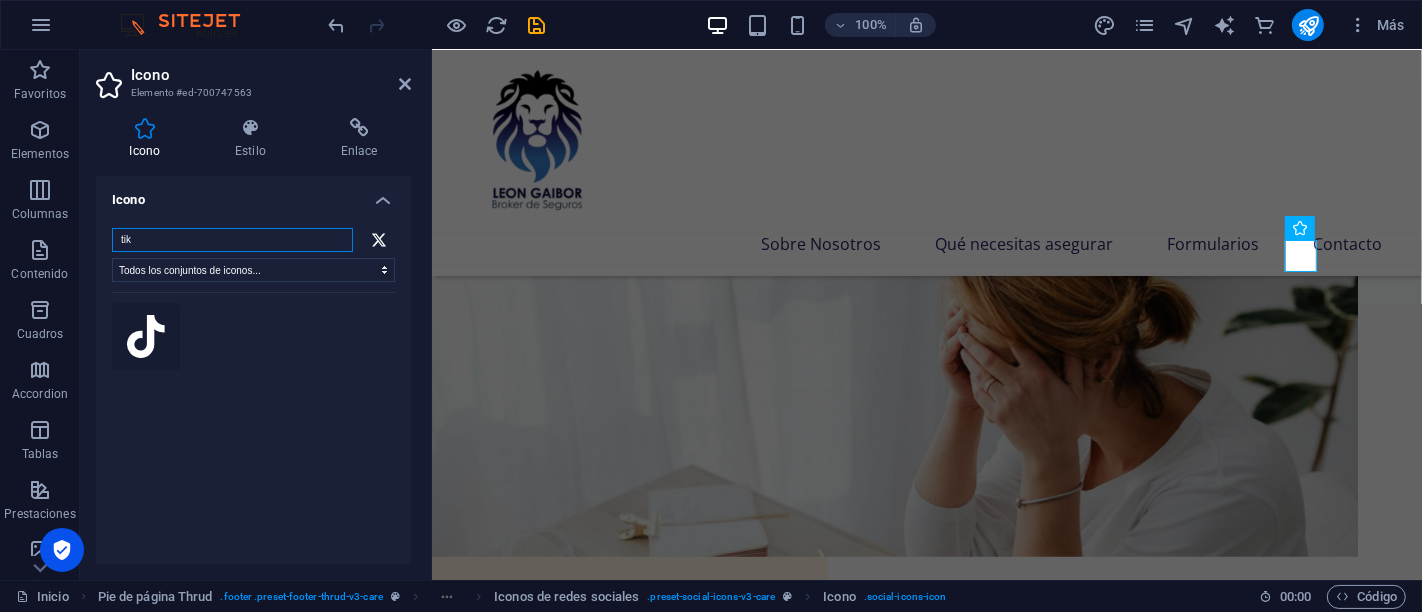type on "tik" 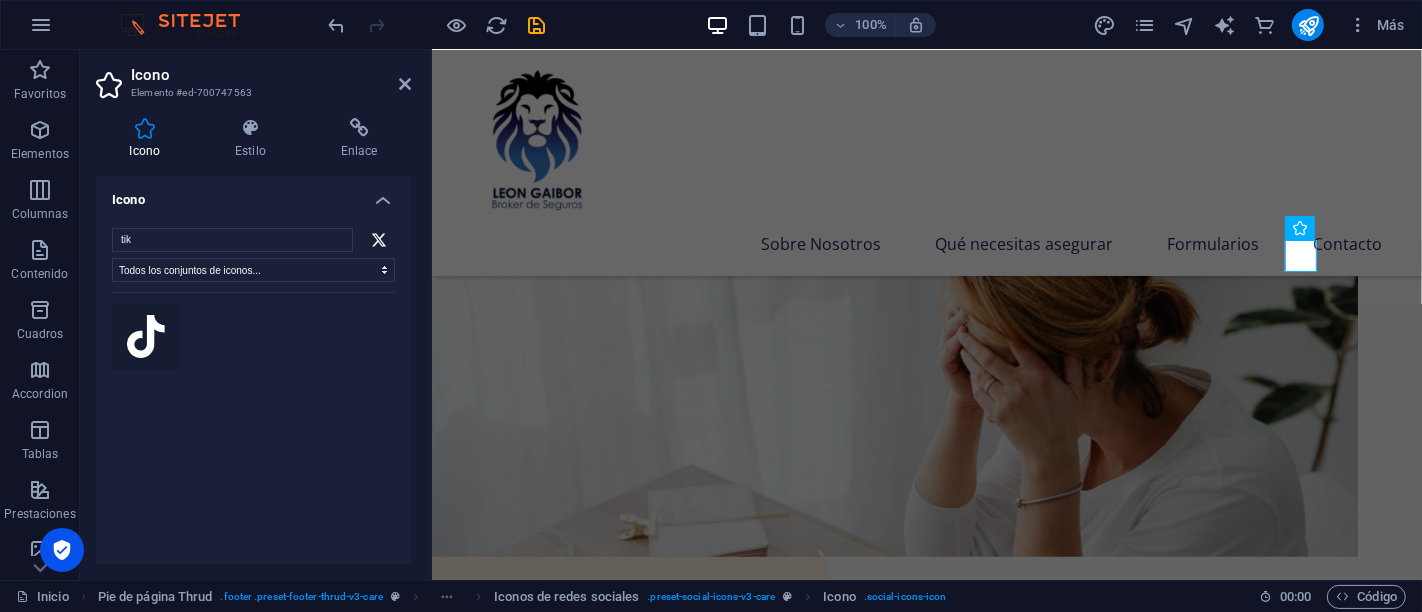 click 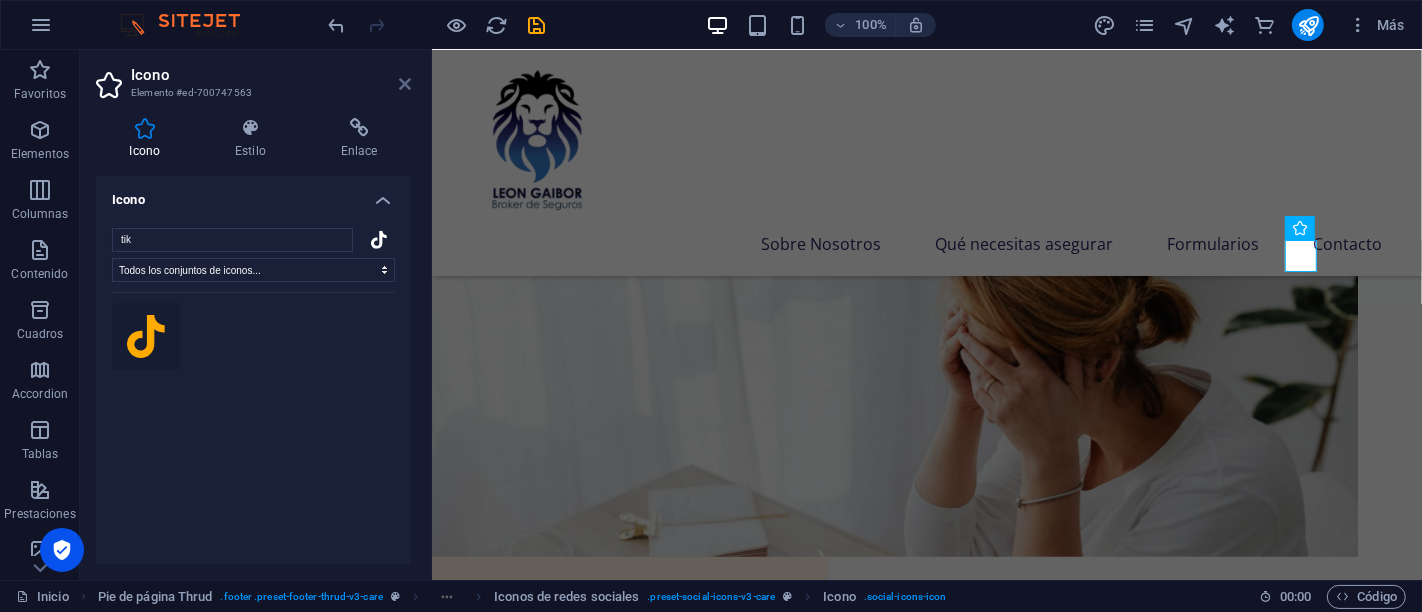 click at bounding box center [405, 84] 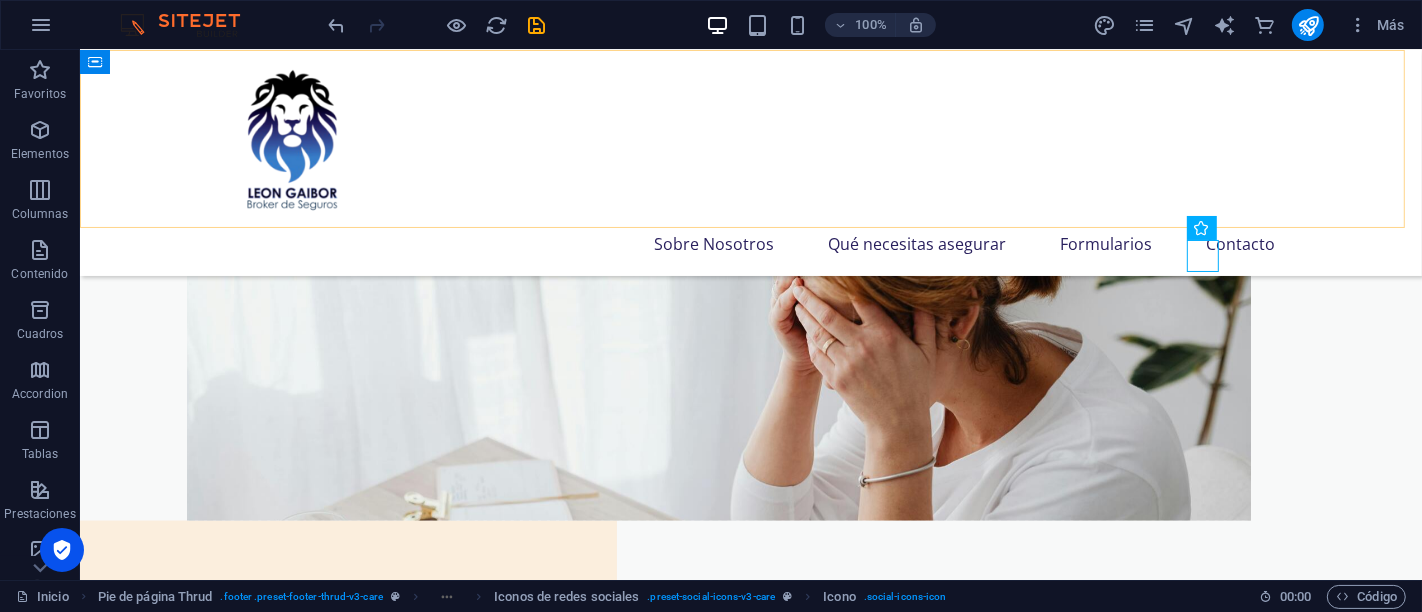 scroll, scrollTop: 2417, scrollLeft: 0, axis: vertical 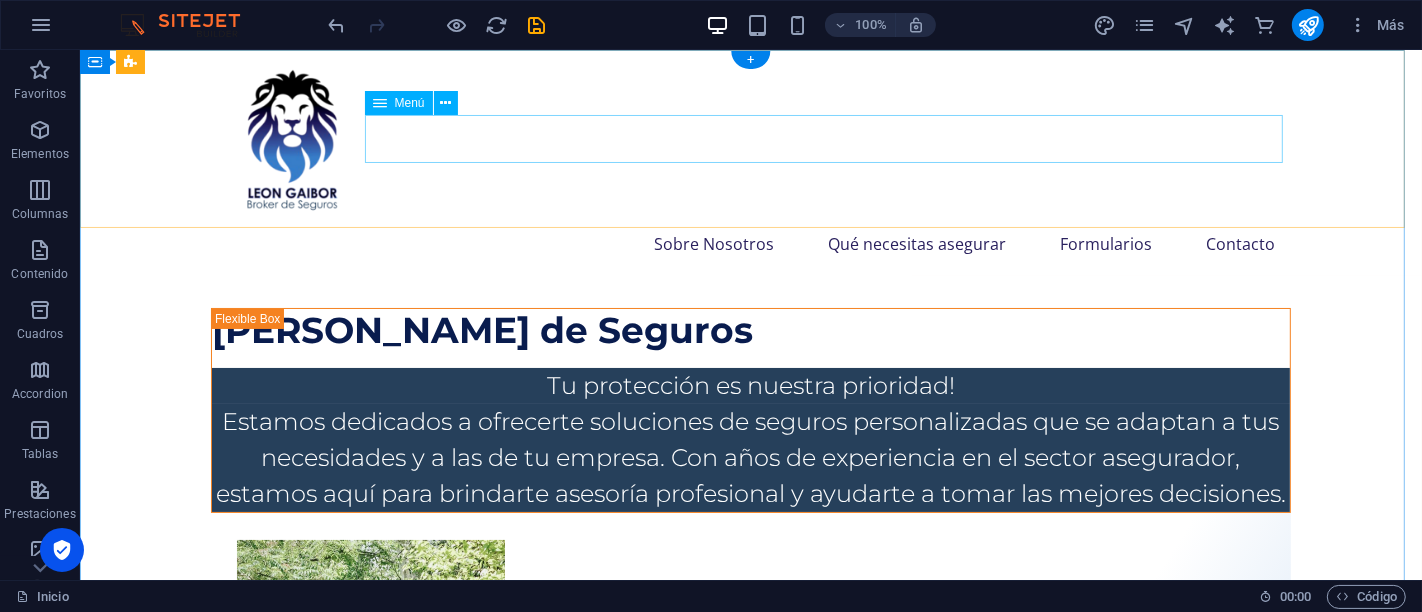click on "Sobre Nosotros Qué necesitas asegurar Formularios Contacto" at bounding box center [750, 244] 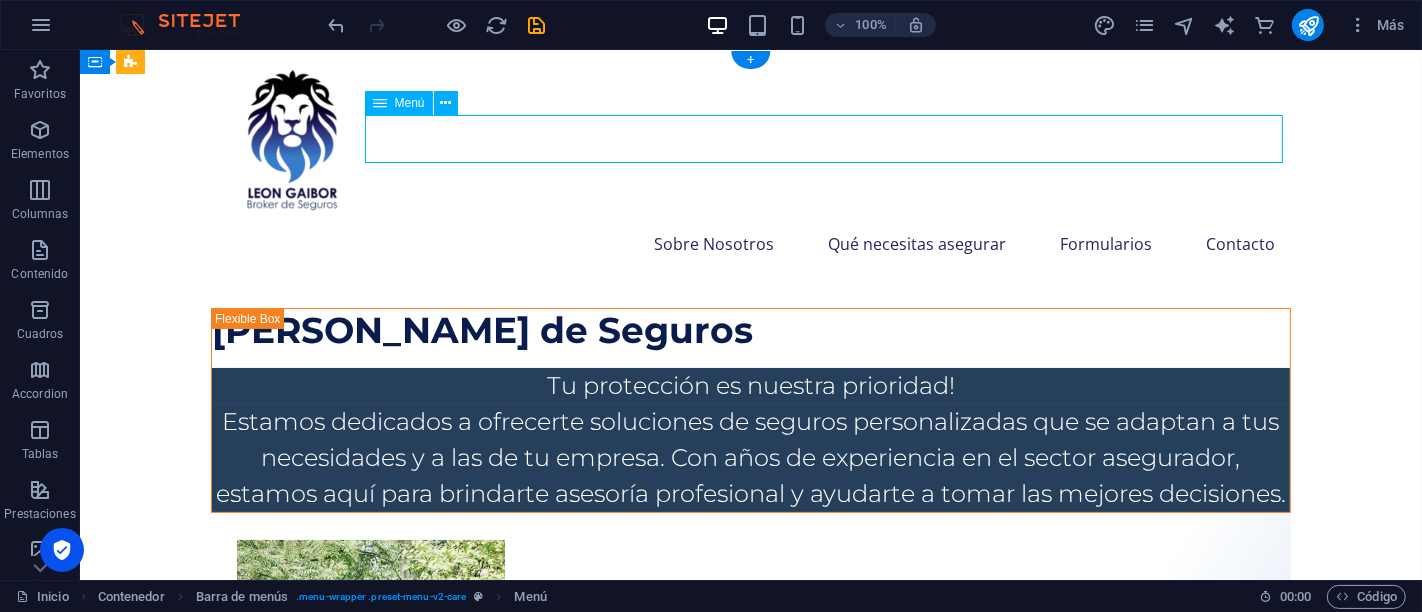 click on "Sobre Nosotros Qué necesitas asegurar Formularios Contacto" at bounding box center [750, 244] 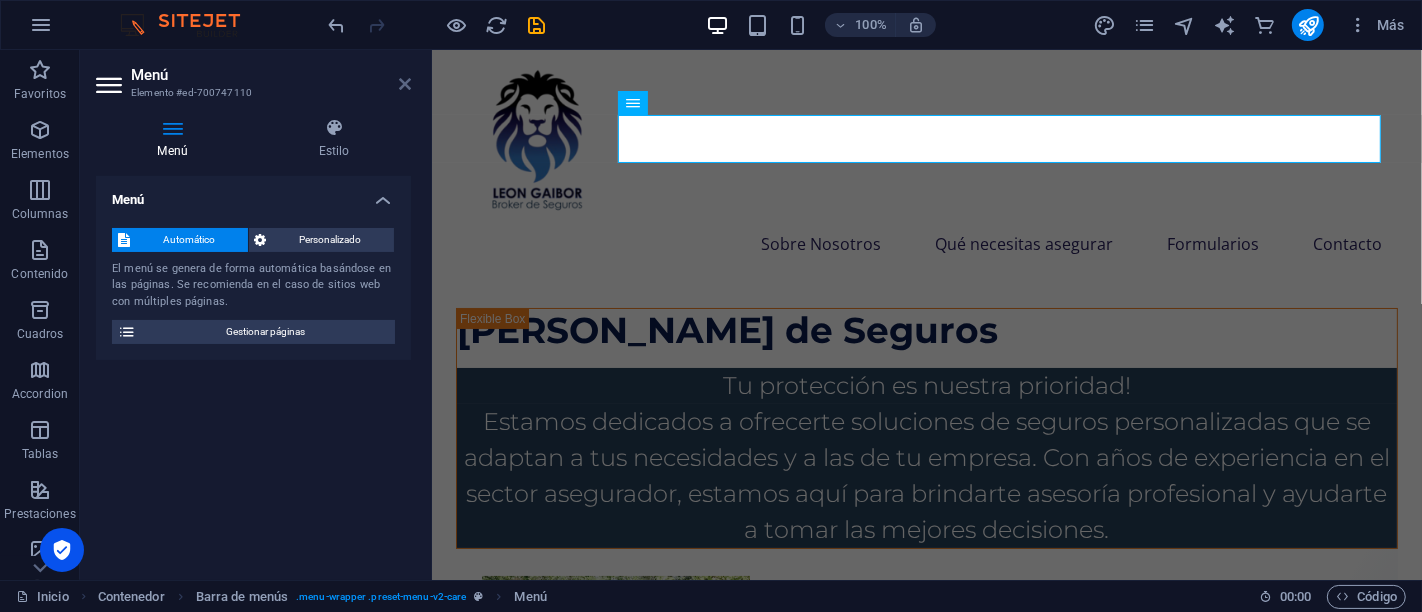 click at bounding box center (405, 84) 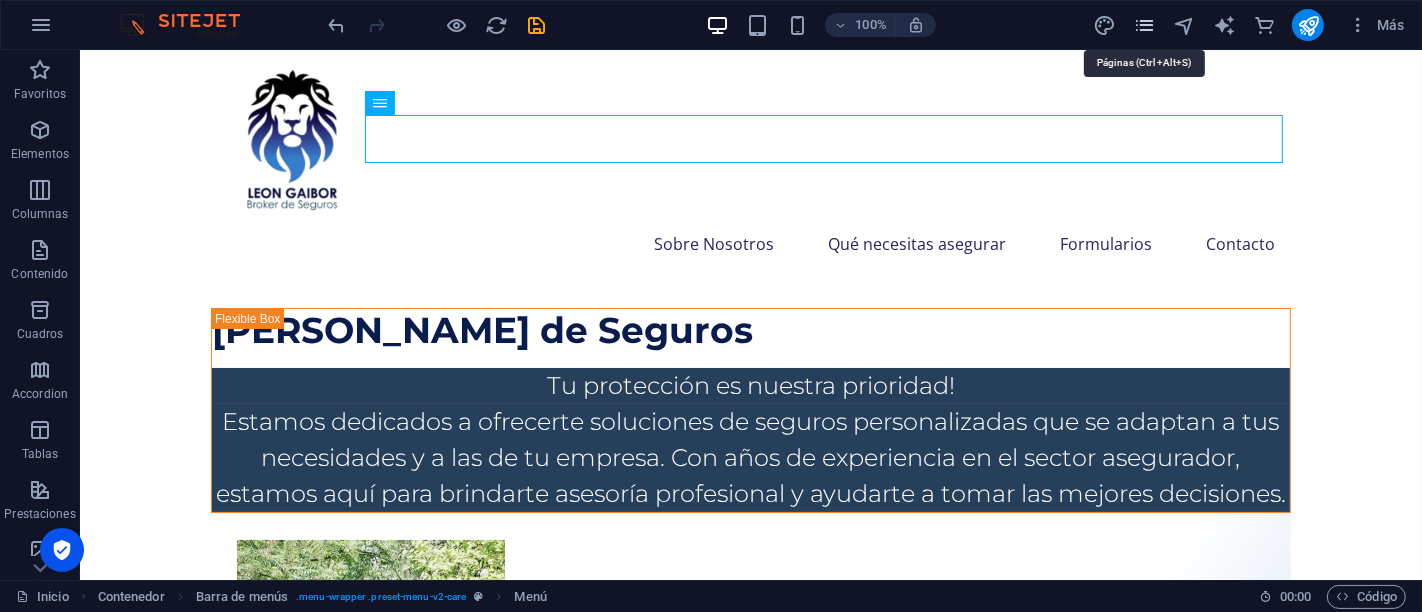 click at bounding box center (1144, 25) 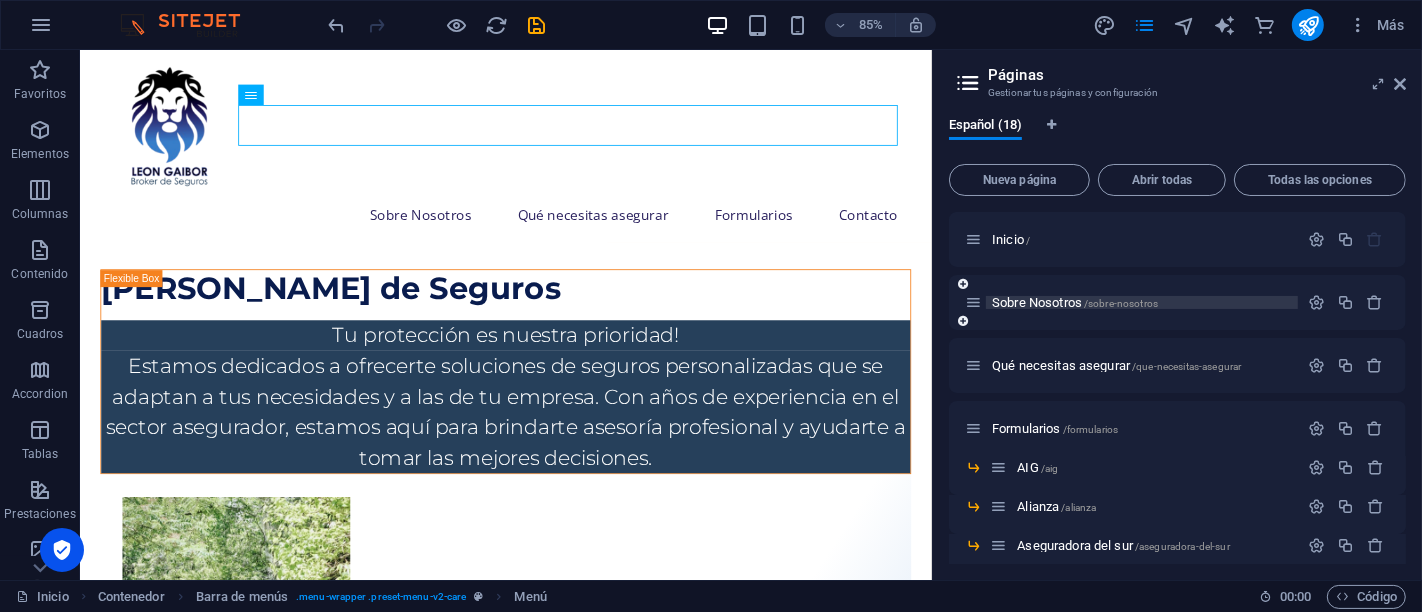 click on "Sobre Nosotros /sobre-nosotros" at bounding box center [1142, 302] 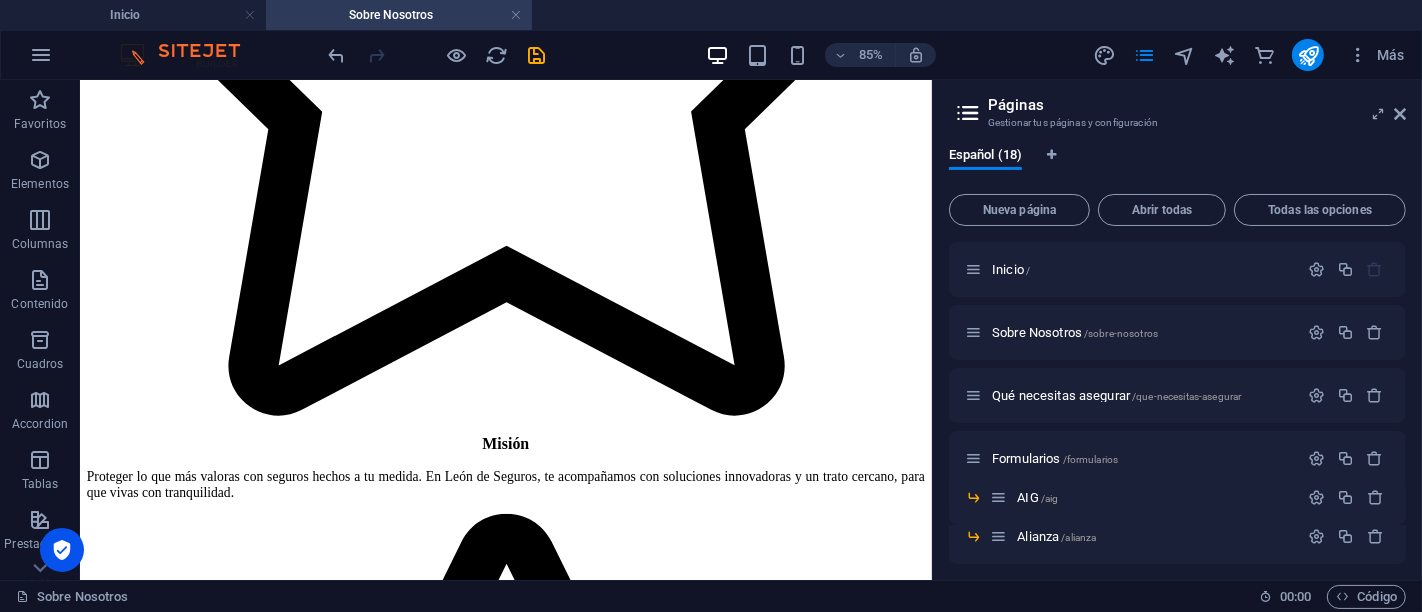 scroll, scrollTop: 1466, scrollLeft: 0, axis: vertical 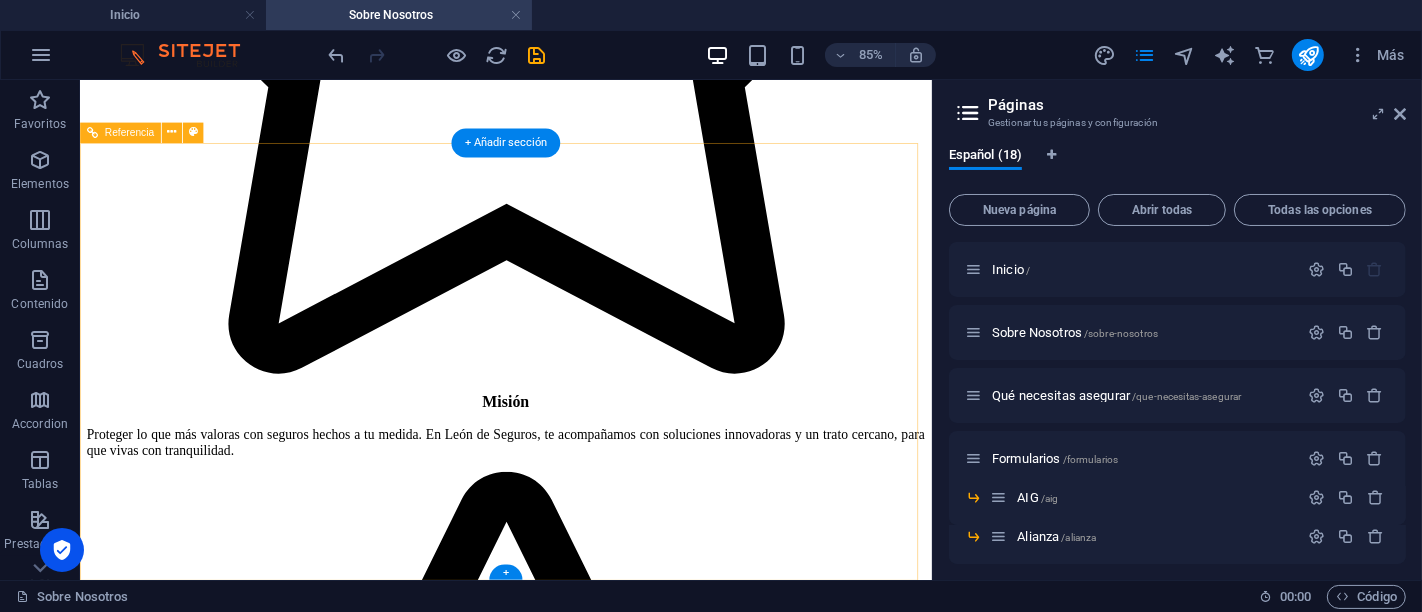 click on "2024  [PERSON_NAME]  .  All  Rights  Reserved ." at bounding box center (580, 10942) 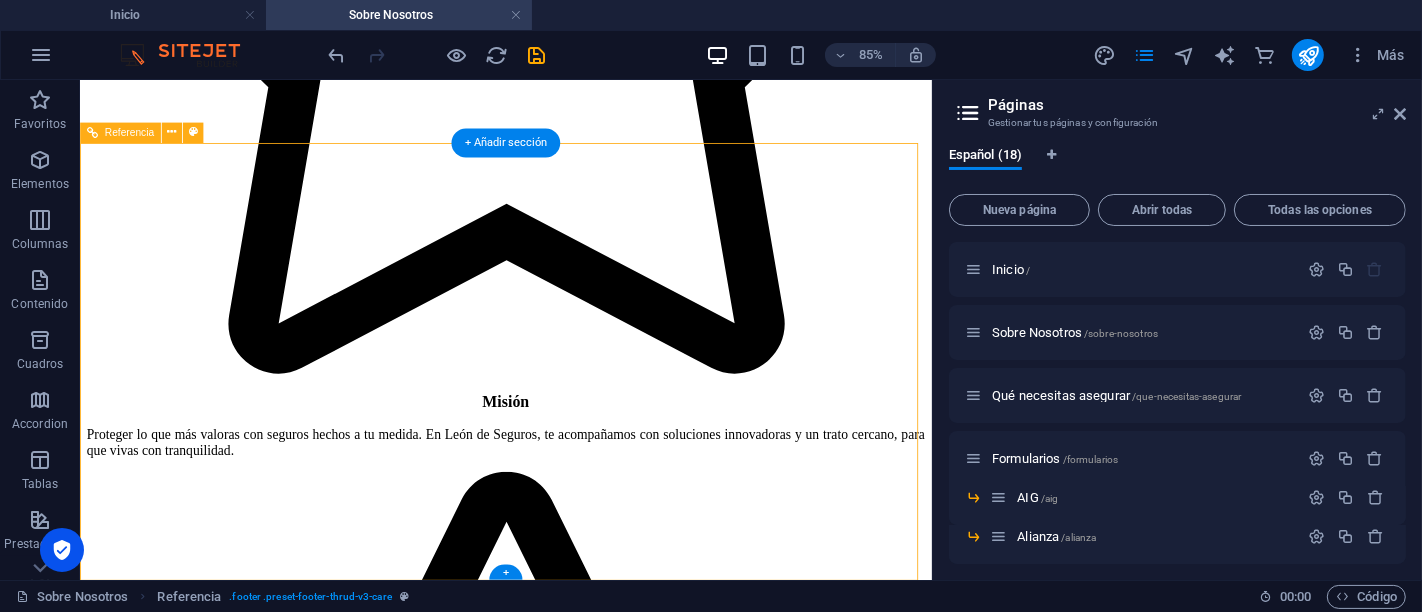 click on "2024  [PERSON_NAME]  .  All  Rights  Reserved ." at bounding box center [580, 10942] 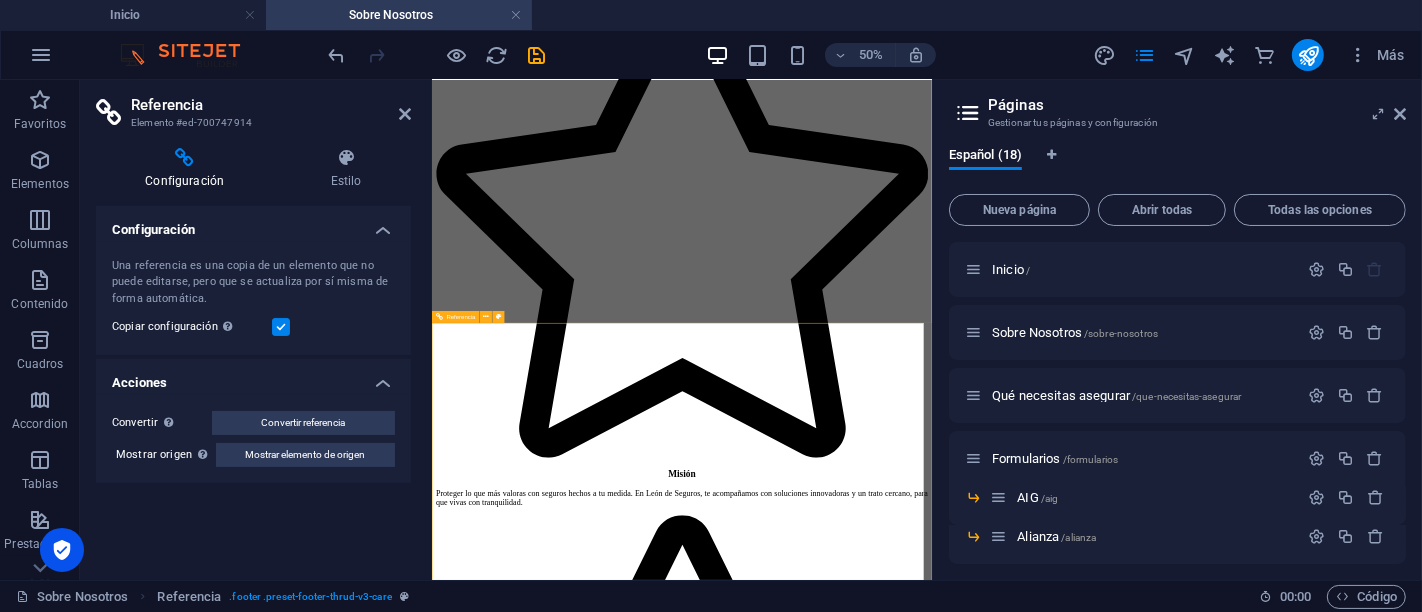 click on "2024  [PERSON_NAME]  .  All  Rights  Reserved ." at bounding box center [931, 11332] 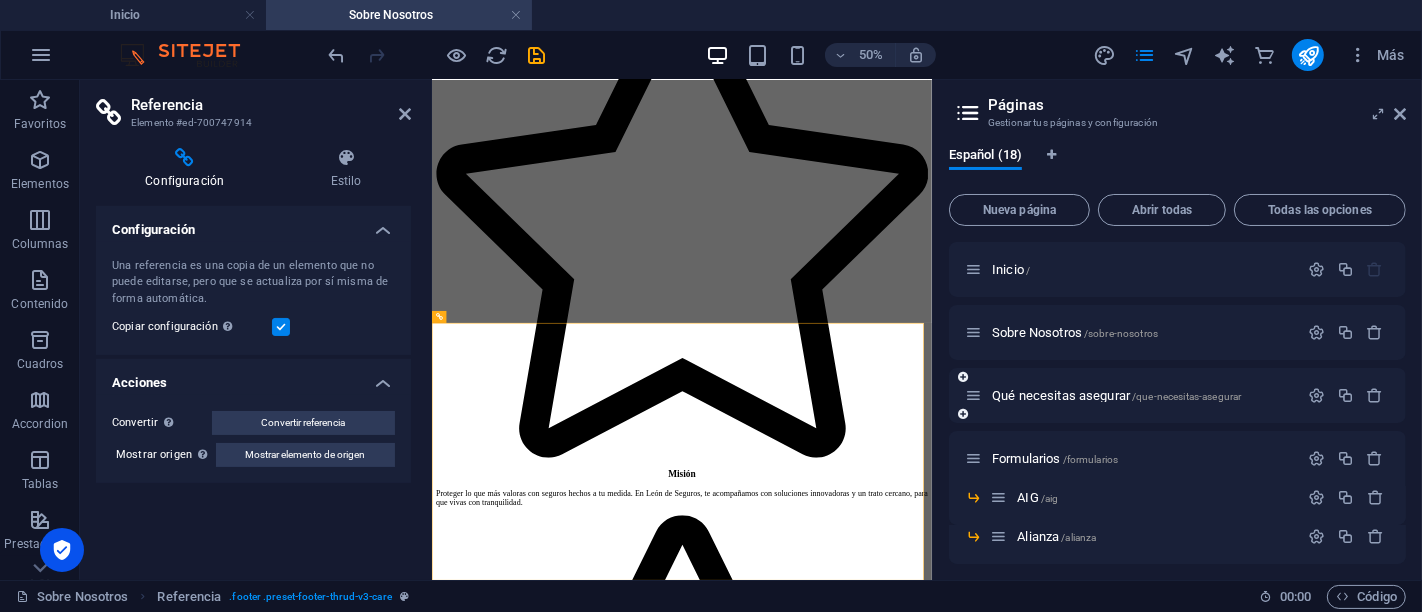 click on "Qué necesitas asegurar /que-necesitas-asegurar" at bounding box center [1116, 395] 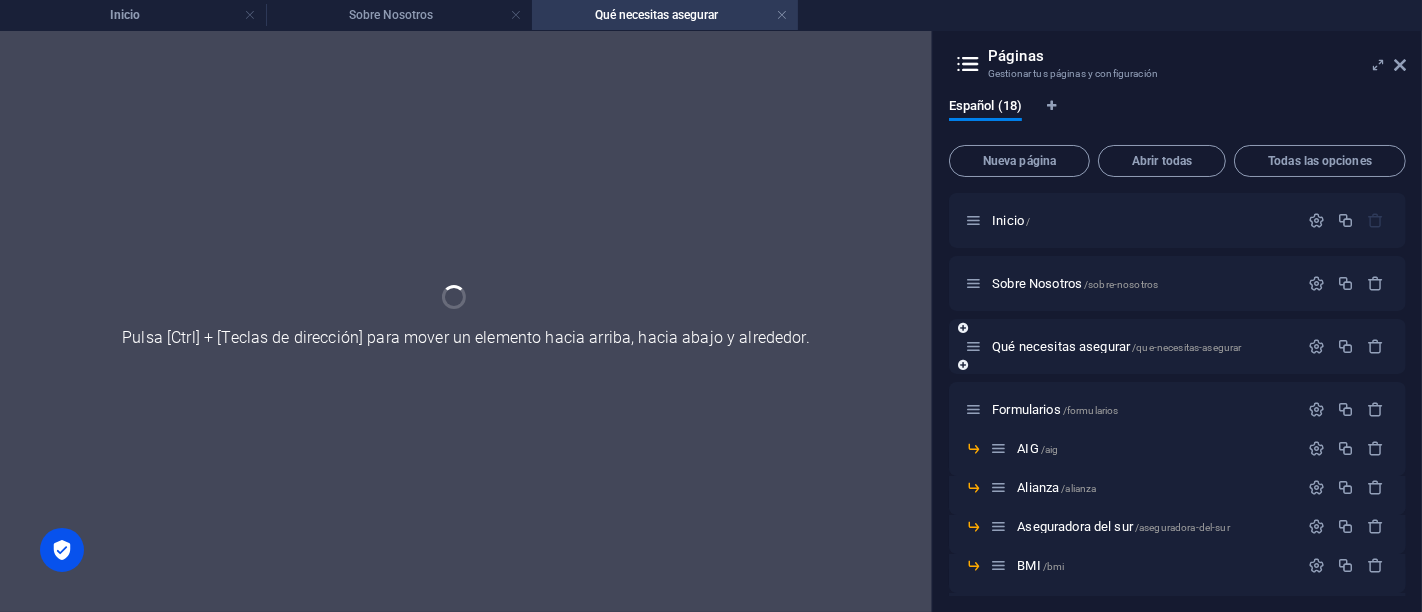 scroll, scrollTop: 0, scrollLeft: 0, axis: both 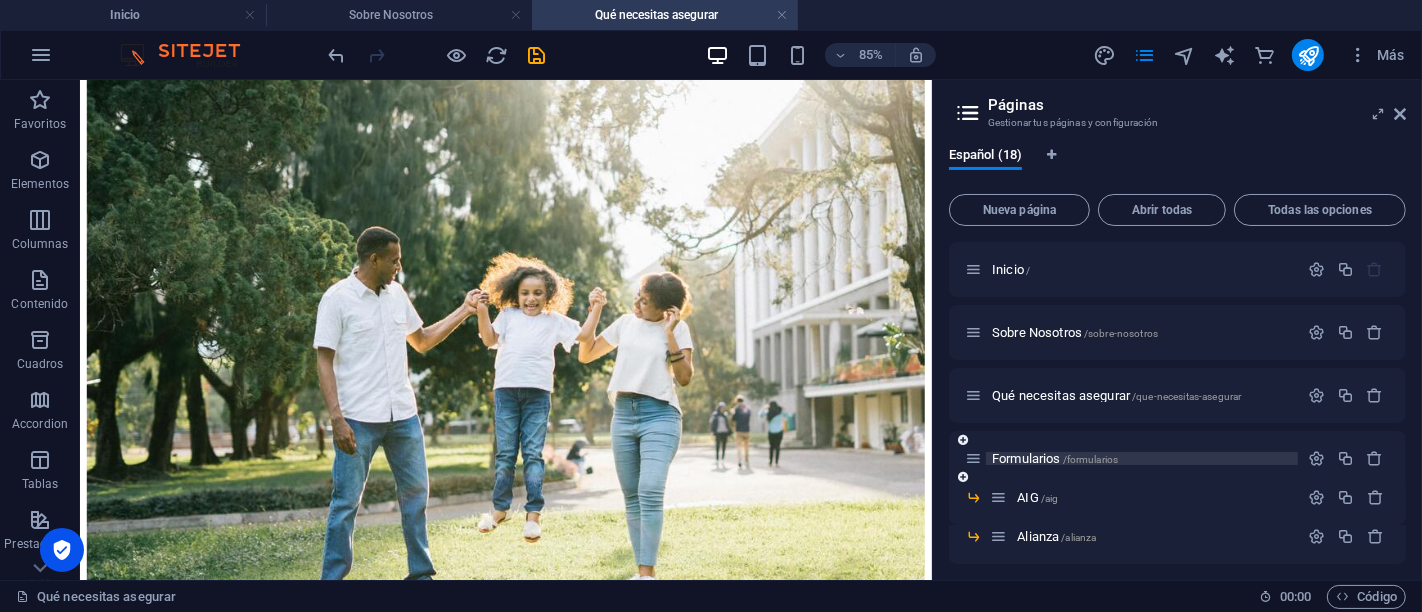 click on "Formularios /formularios" at bounding box center [1055, 458] 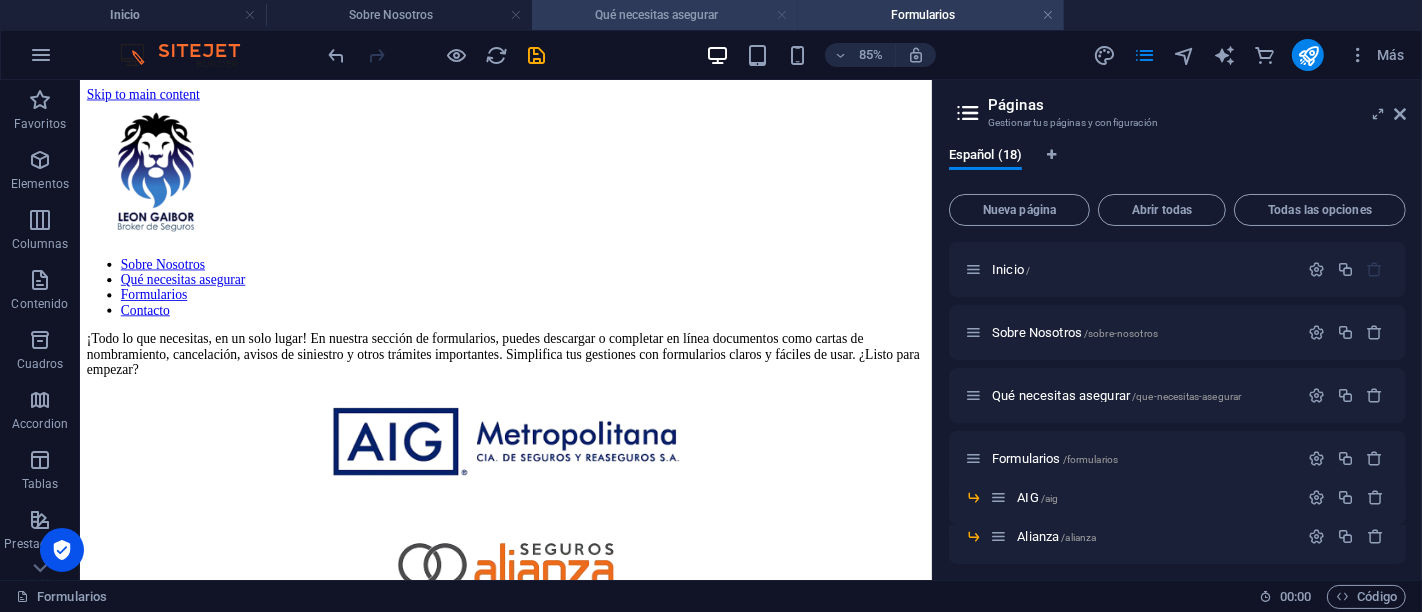 scroll, scrollTop: 0, scrollLeft: 0, axis: both 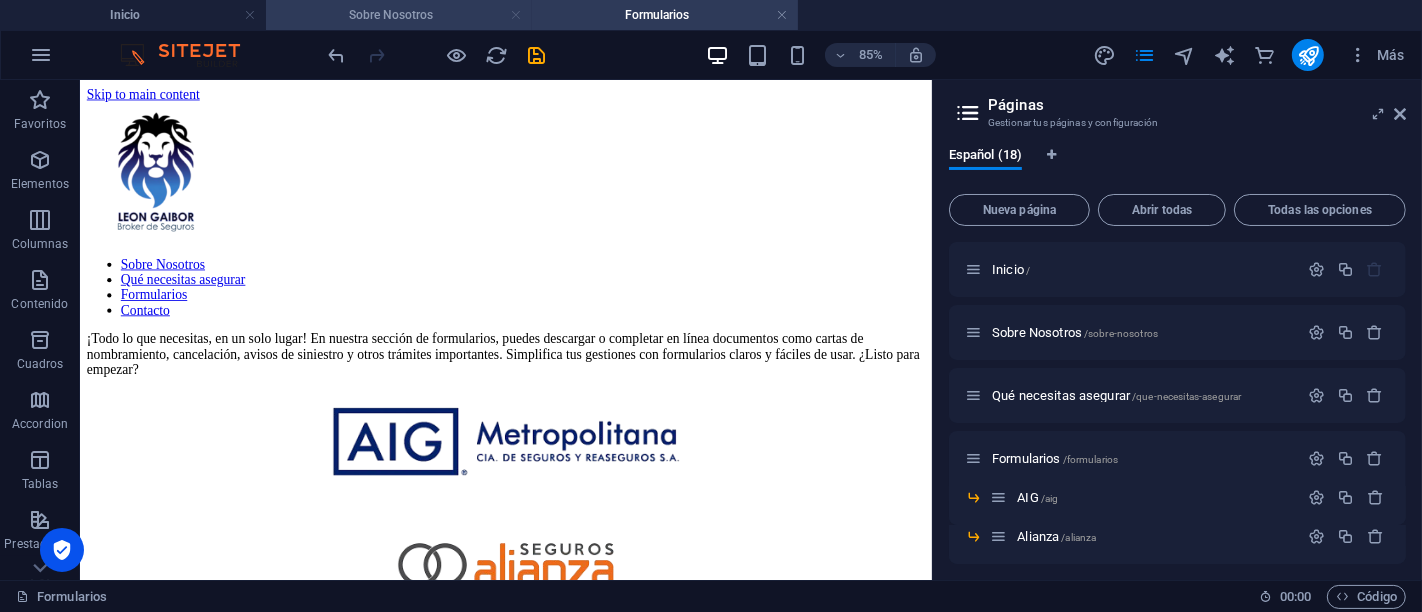 drag, startPoint x: 514, startPoint y: 15, endPoint x: 564, endPoint y: 2, distance: 51.662365 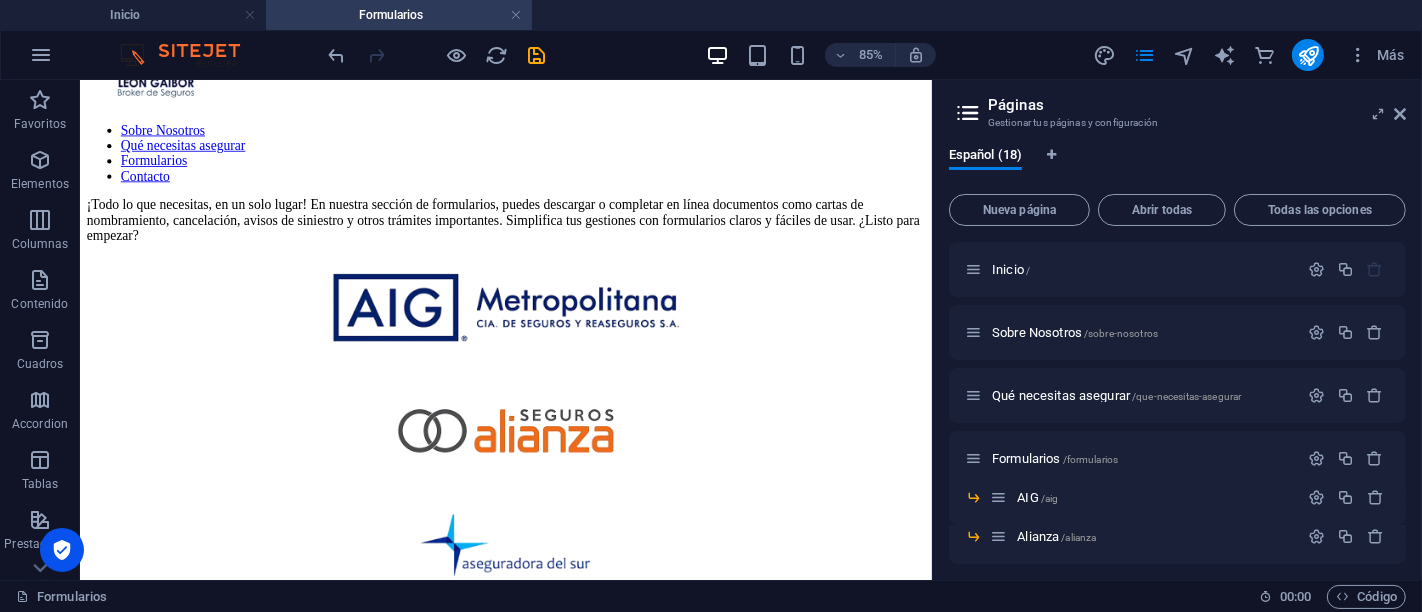 scroll, scrollTop: 161, scrollLeft: 0, axis: vertical 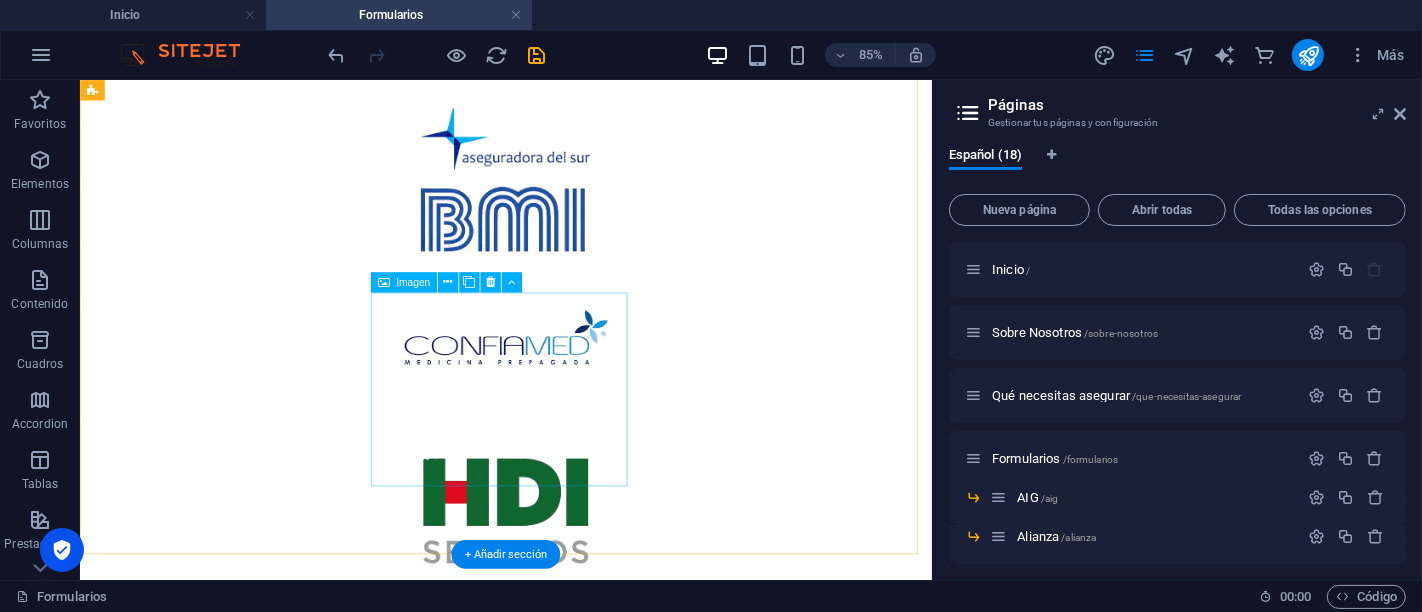 click at bounding box center [580, 1583] 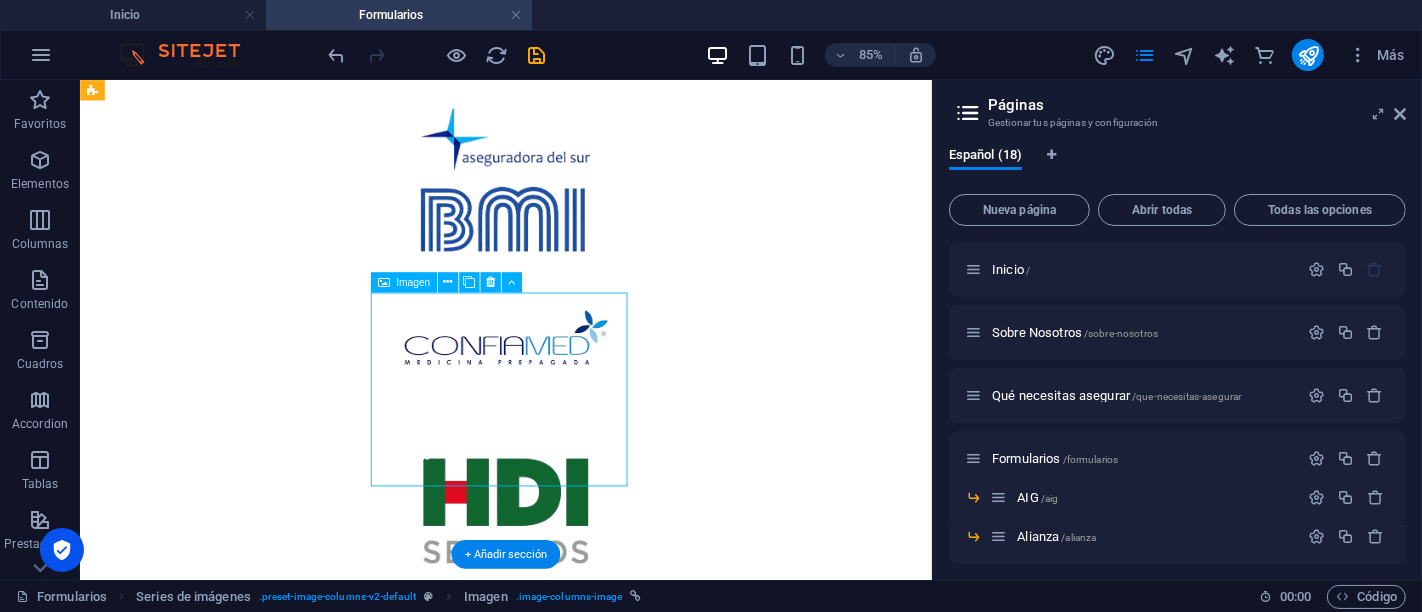 click at bounding box center (580, 1583) 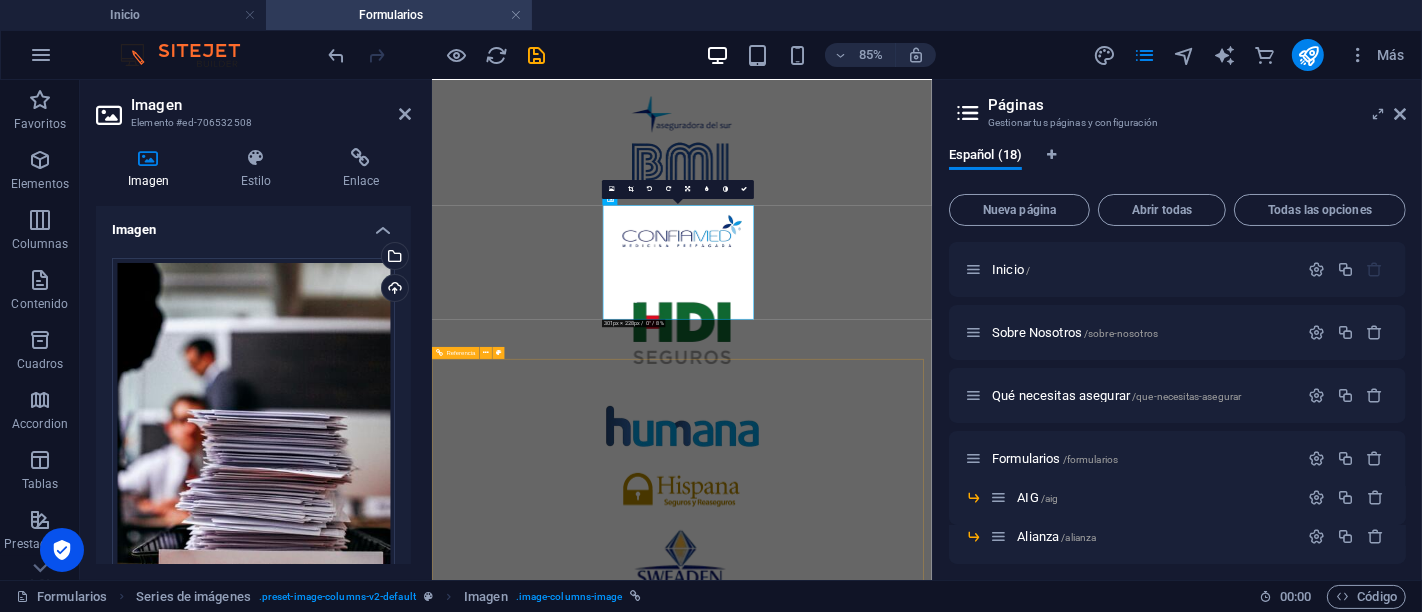scroll, scrollTop: 635, scrollLeft: 0, axis: vertical 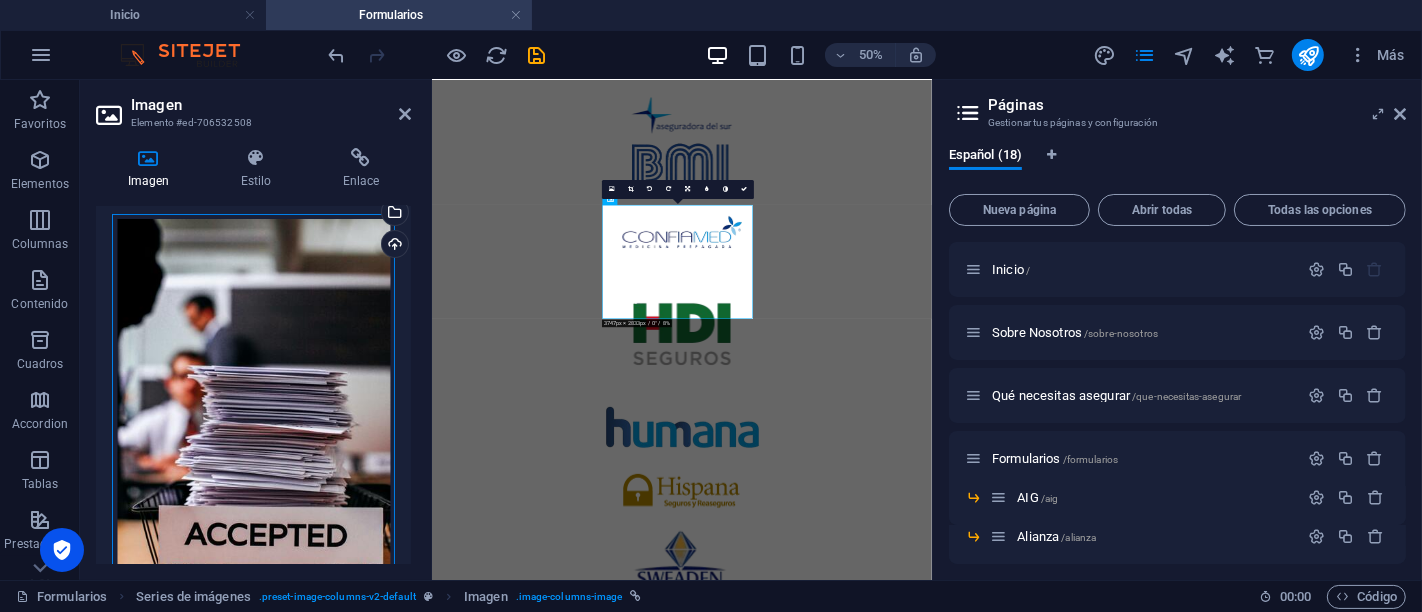 click on "Arrastra archivos aquí, haz clic para escoger archivos o  selecciona archivos de Archivos o de nuestra galería gratuita de fotos y vídeos" at bounding box center (253, 424) 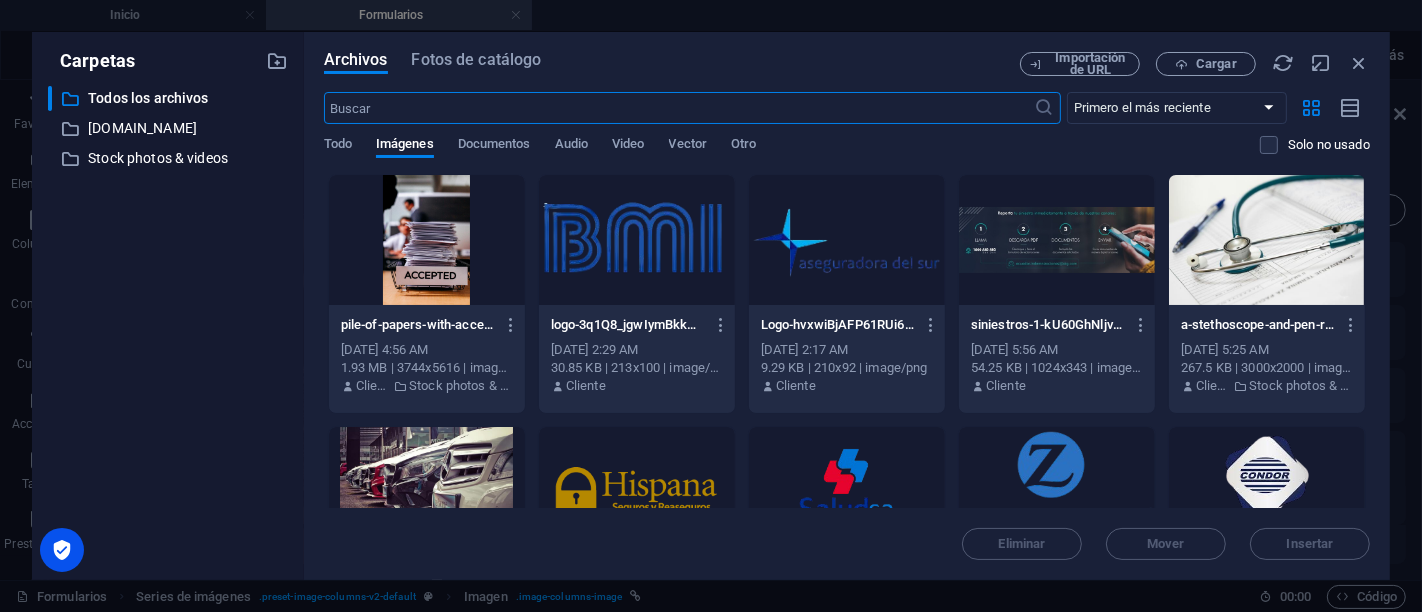 scroll, scrollTop: 0, scrollLeft: 0, axis: both 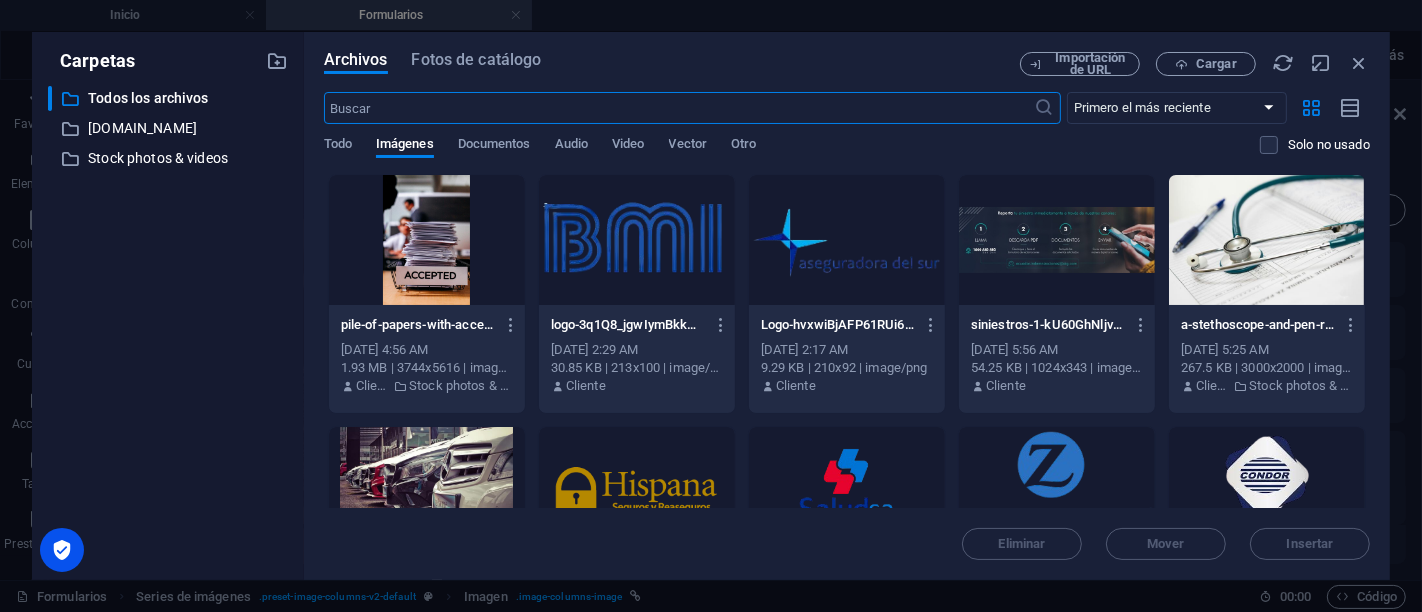 click at bounding box center [679, 108] 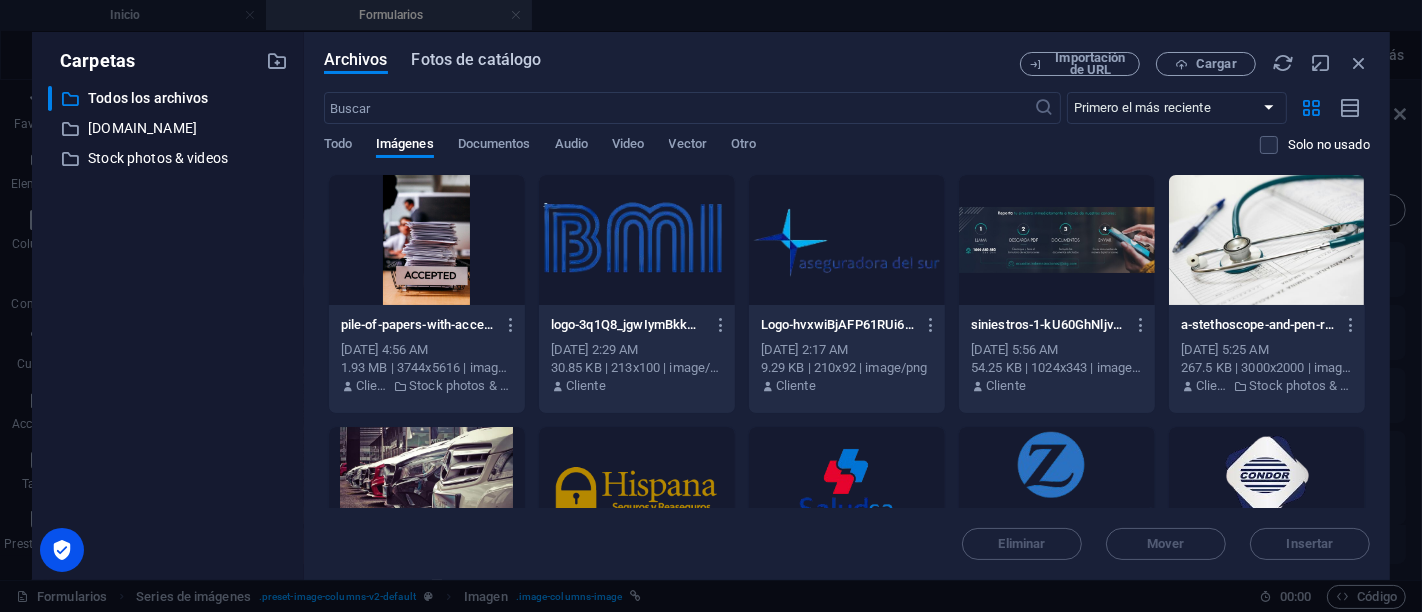 click on "Fotos de catálogo" at bounding box center [477, 60] 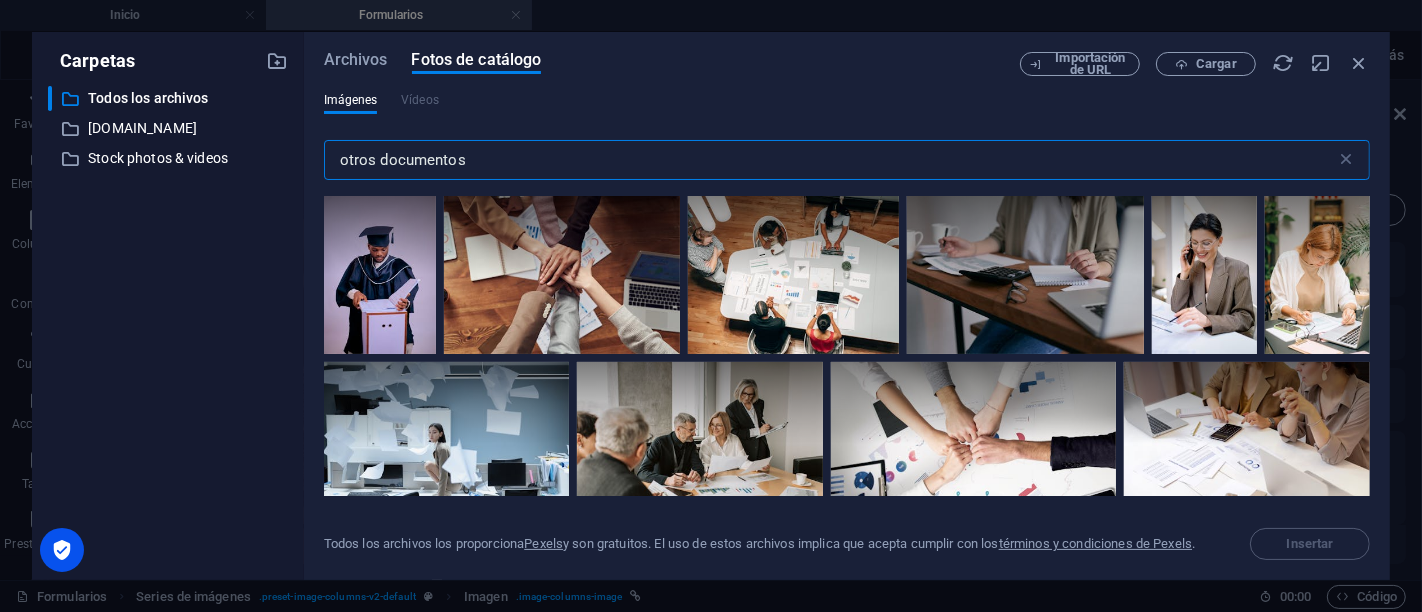 type on "otros documentos" 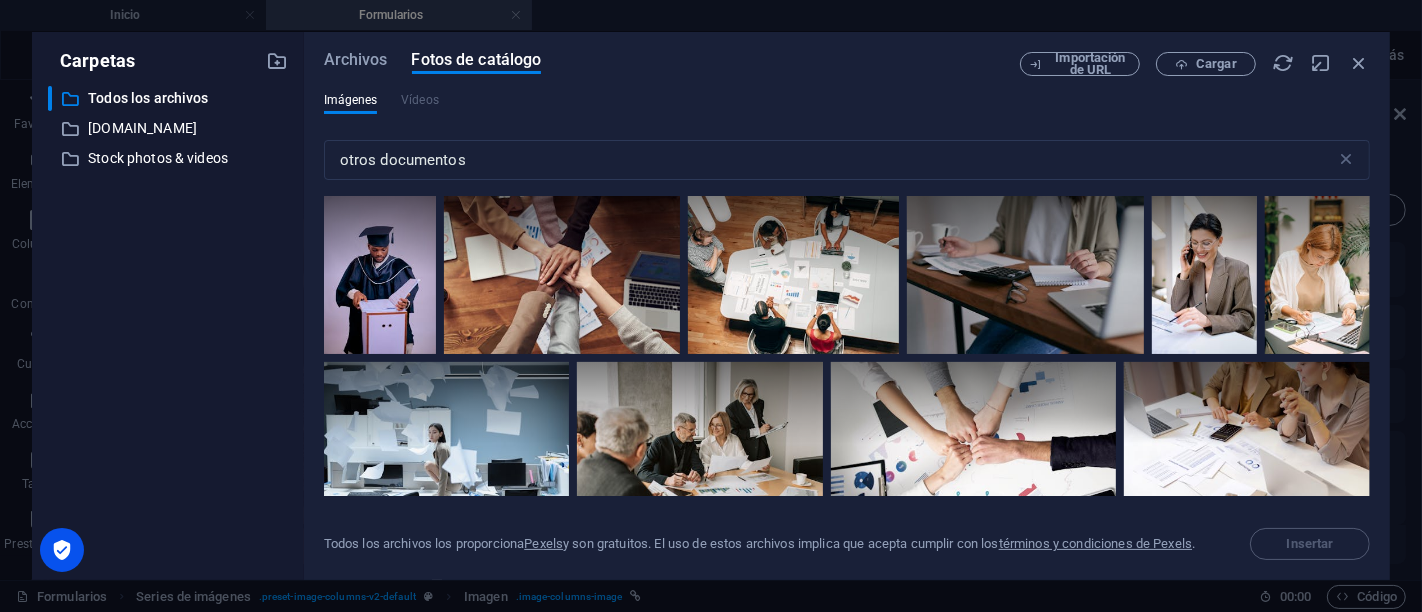 drag, startPoint x: 1404, startPoint y: 264, endPoint x: 1408, endPoint y: 318, distance: 54.147945 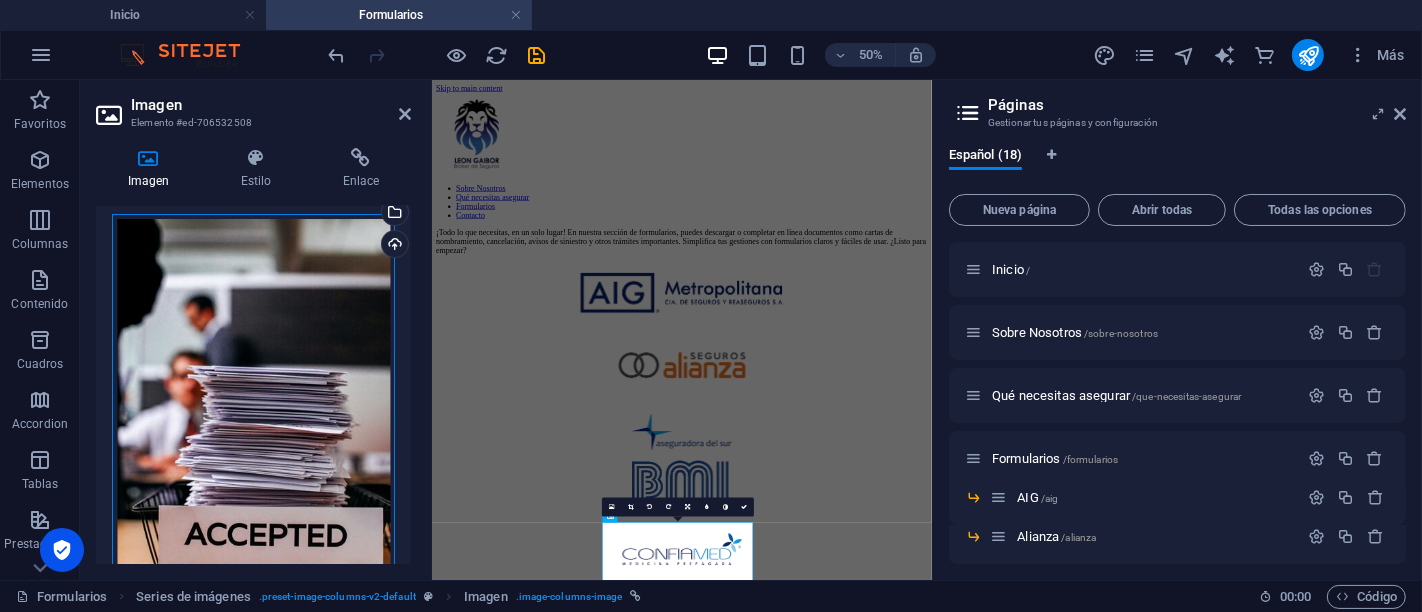 click on "Arrastra archivos aquí, haz clic para escoger archivos o  selecciona archivos de Archivos o de nuestra galería gratuita de fotos y vídeos" at bounding box center [253, 424] 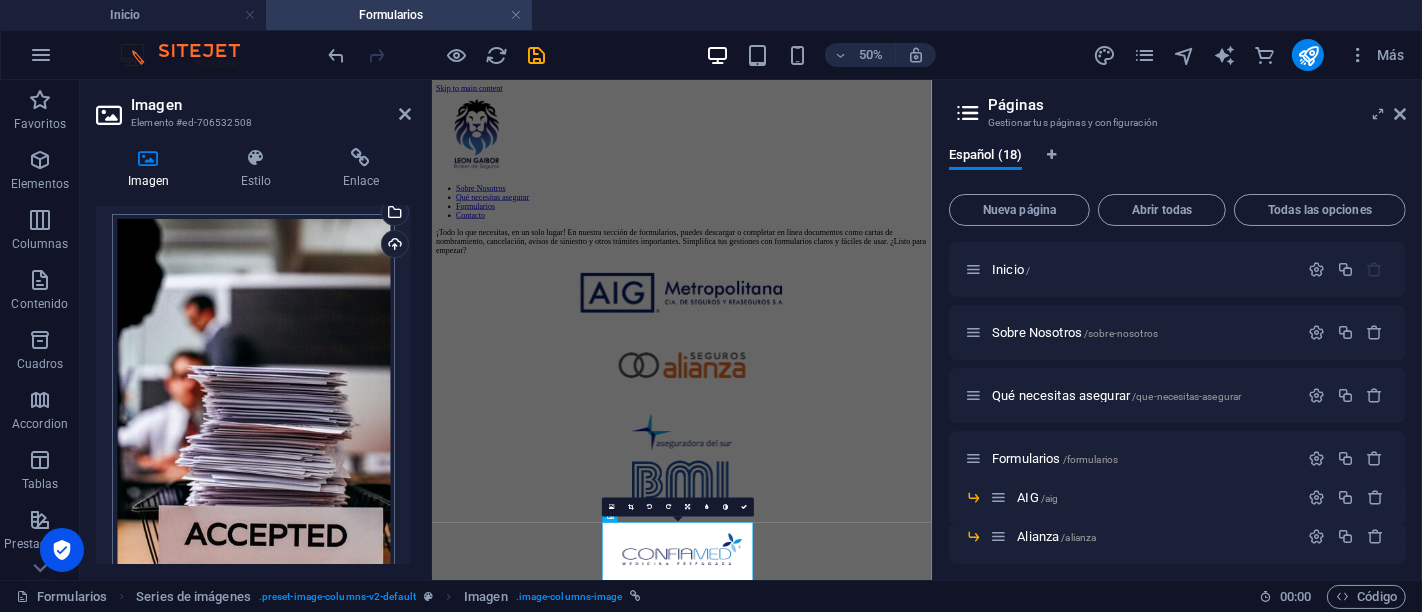 click on "[PERSON_NAME]  Inicio Formularios Favoritos Elementos Columnas Contenido Cuadros Accordion Tablas Prestaciones Imágenes Control deslizante Encabezado Pie de página Formularios Marketing Colecciones Comercio
Contenedor   H1   Contenedor   Contenedor   Columnas desiguales   Contenedor   Contenedor   Barra de menús   Barra de menús   Contenedor   Menú   Contenedor   Imagen   Contenedor   Contenedor   Control deslizante de imágenes   Control deslizante de imágenes en el fondo   Contenedor   Pie de página Thrud   Separador   Contenedor   Contenedor   Texto   Contenedor   Contenedor   Imagen   Contenedor   Contenedor   Contenedor   Texto   Contenedor   Icono   Iconos de redes sociales   Contenedor   Logo   Contenedor   Separador   Separador   Icono   Contenedor   Separador   Contenedor   Menú   Contenedor   Logo   Icono   Icono   Icono   Separador   Texto 85% Más Inicio Series de imágenes . Imagen . 00 :" at bounding box center (711, 306) 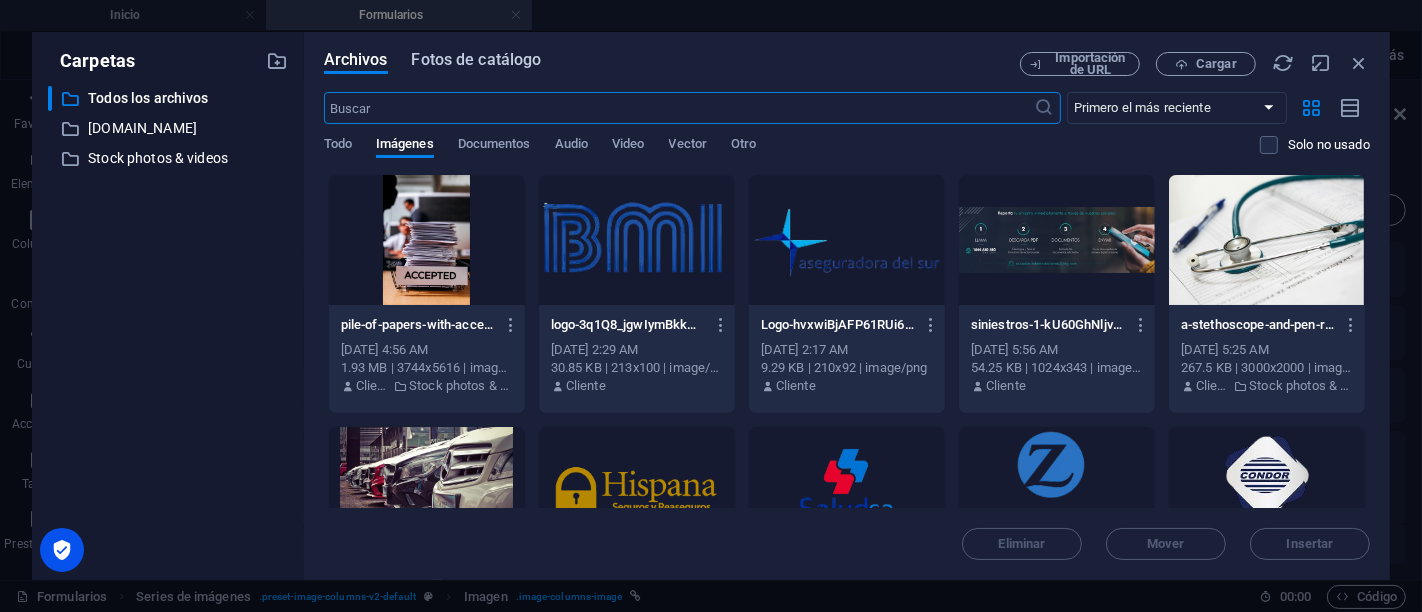 click on "Fotos de catálogo" at bounding box center (477, 60) 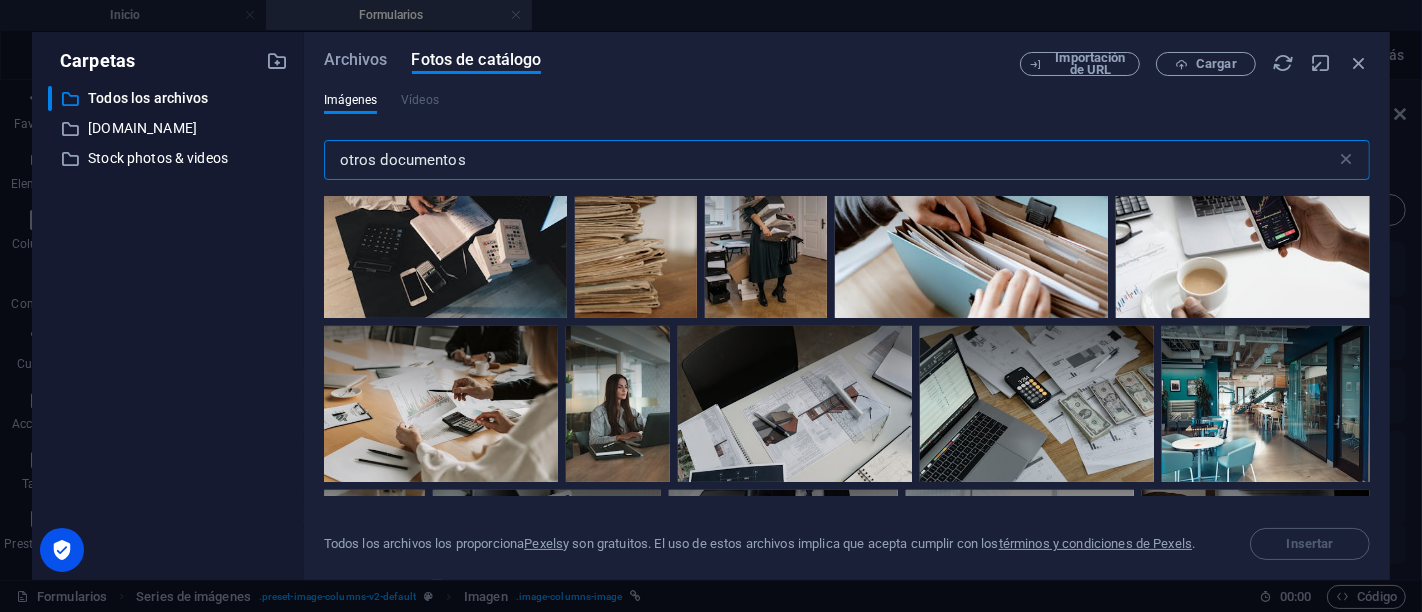 scroll, scrollTop: 1115, scrollLeft: 0, axis: vertical 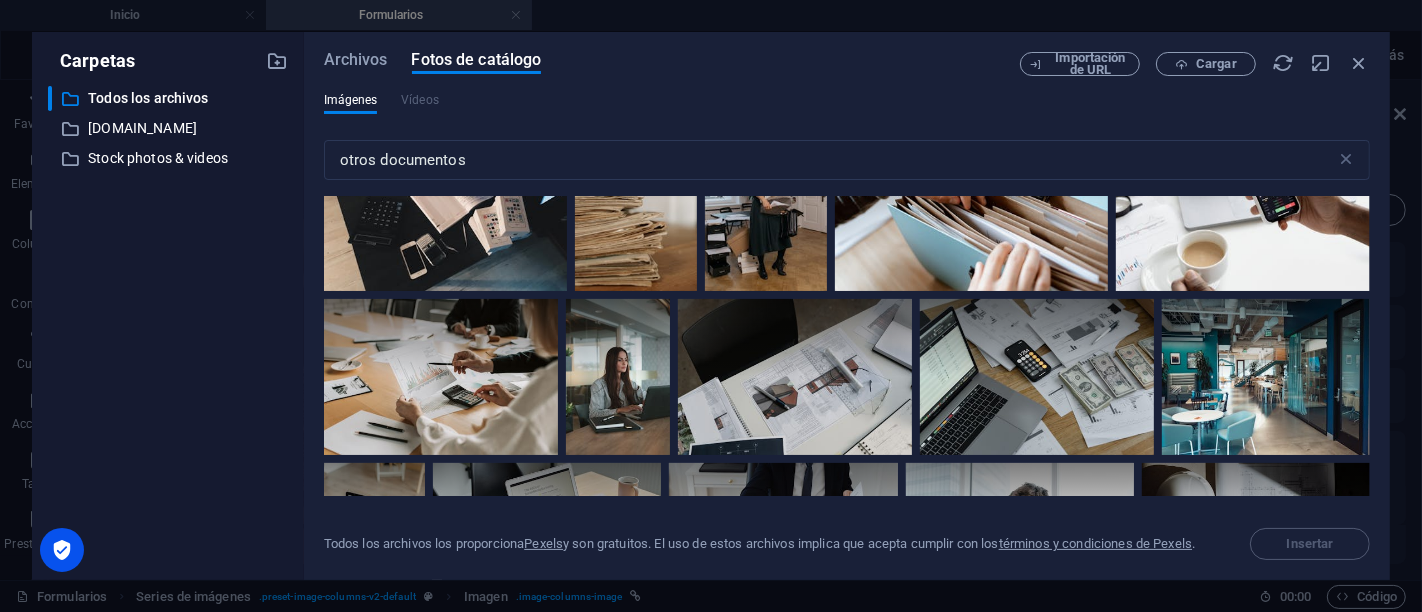 click at bounding box center (972, 199) 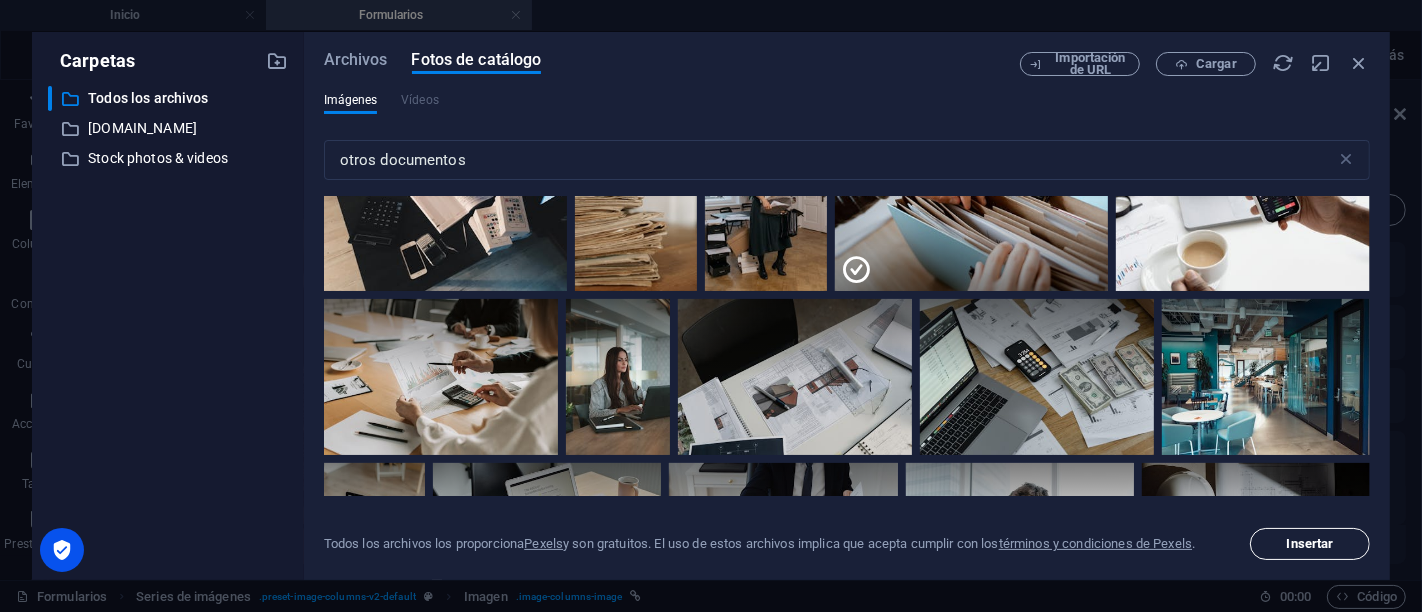 click on "Insertar" at bounding box center [1310, 544] 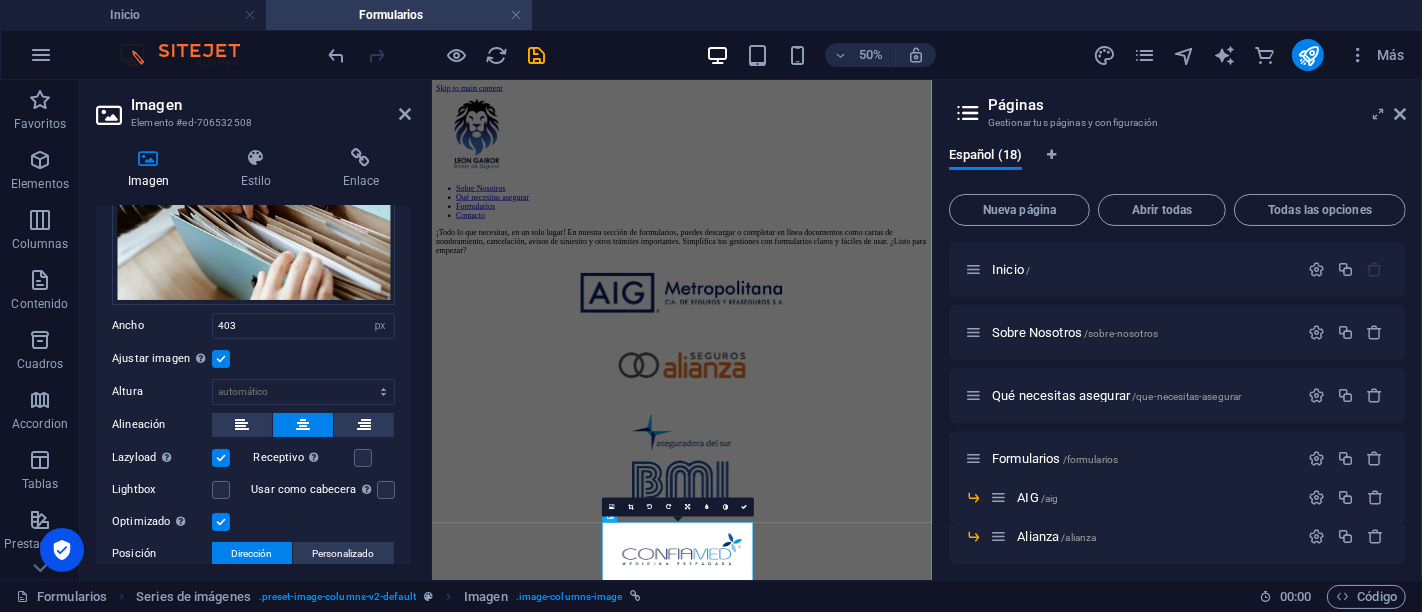 scroll, scrollTop: 150, scrollLeft: 0, axis: vertical 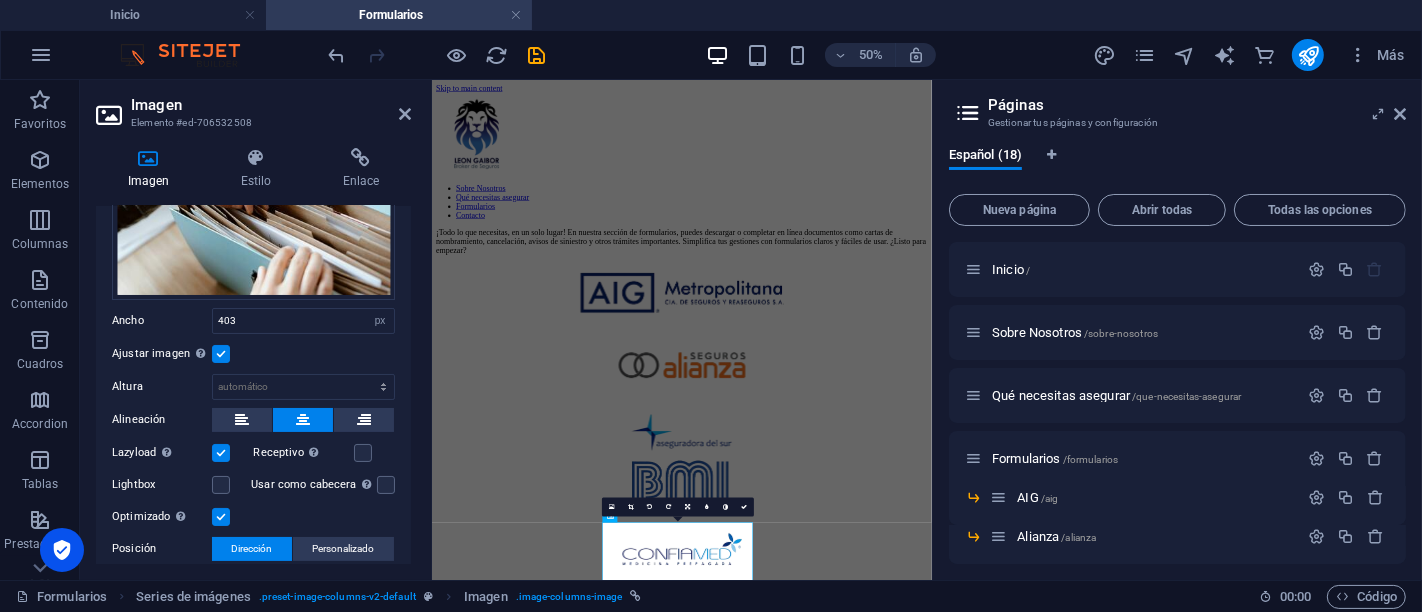click on "Arrastra archivos aquí, haz clic para escoger archivos o  selecciona archivos de Archivos o de nuestra galería gratuita de fotos y vídeos Selecciona archivos del administrador de archivos, de la galería de fotos o carga archivo(s) Cargar Ancho 403 Predeterminado automático px rem % em vh vw Ajustar imagen Ajustar imagen automáticamente a un ancho y alto fijo Altura Predeterminado automático px Alineación Lazyload La carga de imágenes tras la carga de la página mejora la velocidad de la página. Receptivo Automáticamente cargar tamaños optimizados de smartphone e imagen retina. Lightbox Usar como cabecera La imagen se ajustará en una etiqueta de cabecera H1. Resulta útil para dar al texto alternativo el peso de una cabecera H1, por ejemplo, para el logo. En caso de duda, dejar deseleccionado. Optimizado Las imágenes se comprimen para así mejorar la velocidad de las páginas. Posición Dirección Personalizado X offset 50 px rem % vh vw Y offset 50 px rem % vh vw" at bounding box center [253, 369] 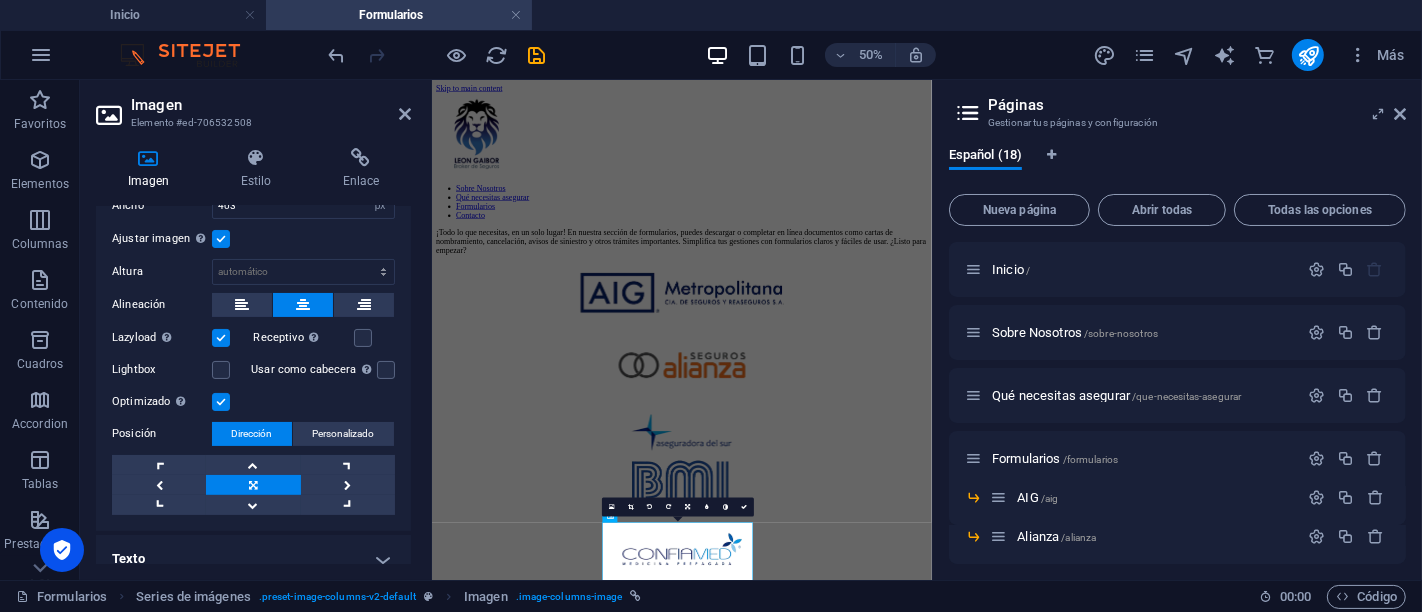 scroll, scrollTop: 279, scrollLeft: 0, axis: vertical 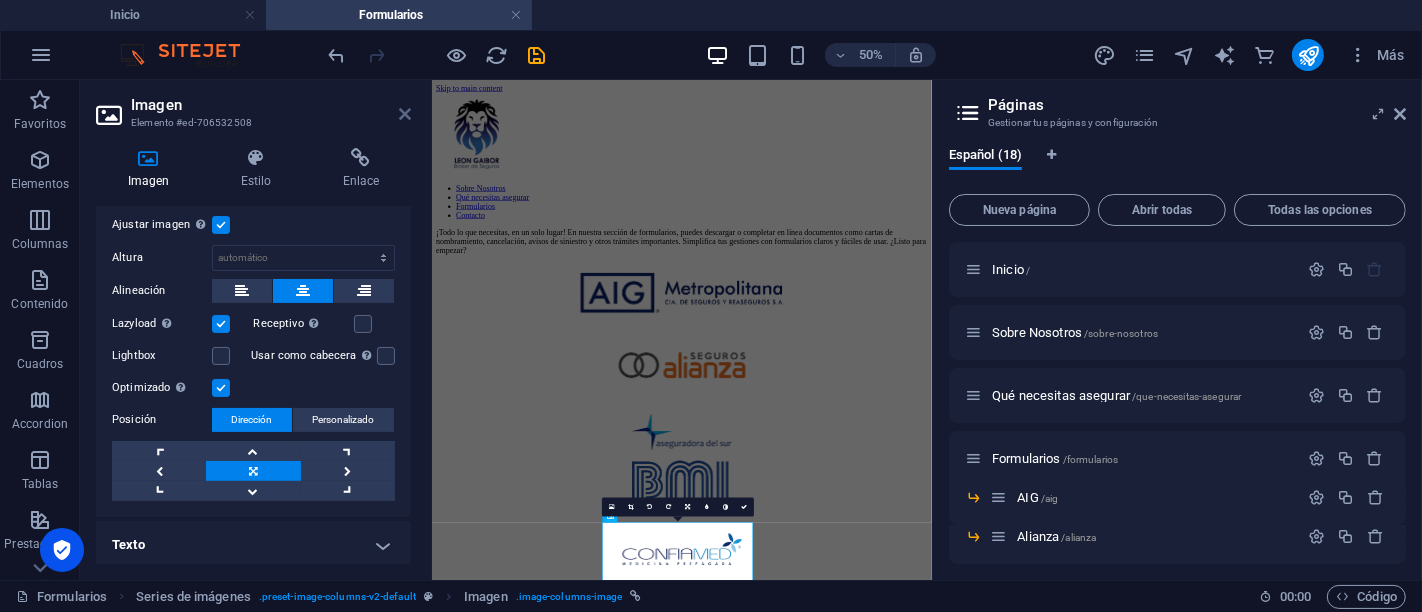 click at bounding box center (405, 114) 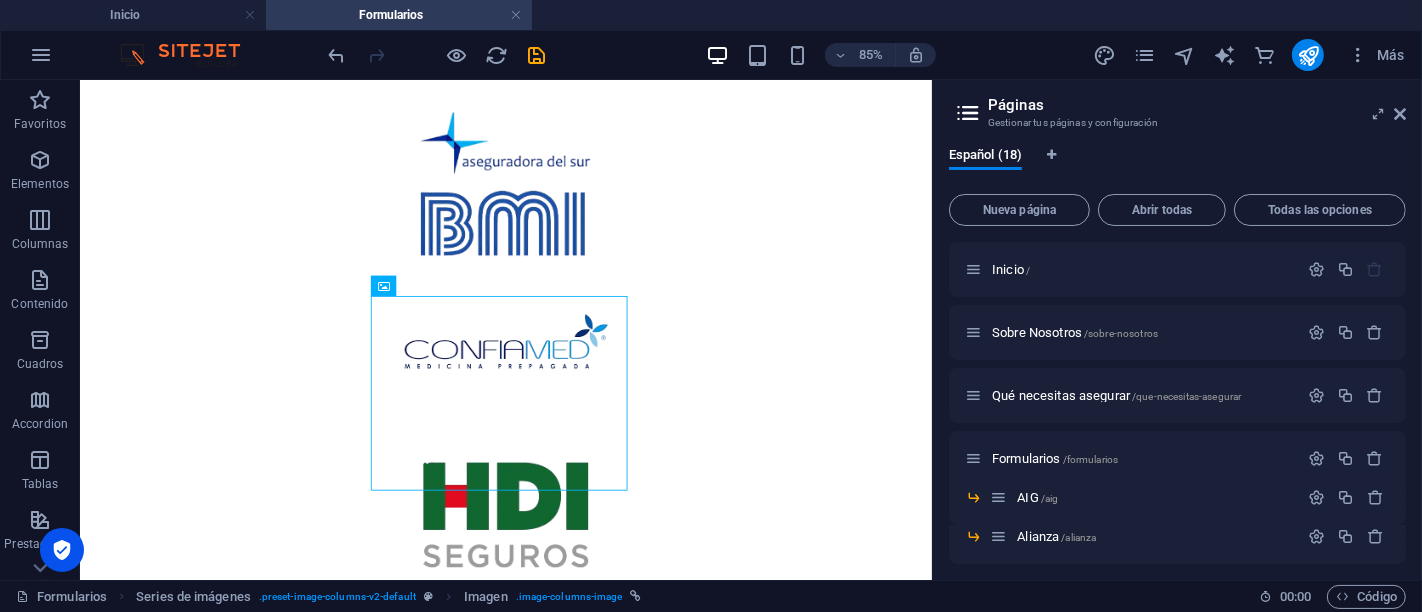 scroll, scrollTop: 620, scrollLeft: 0, axis: vertical 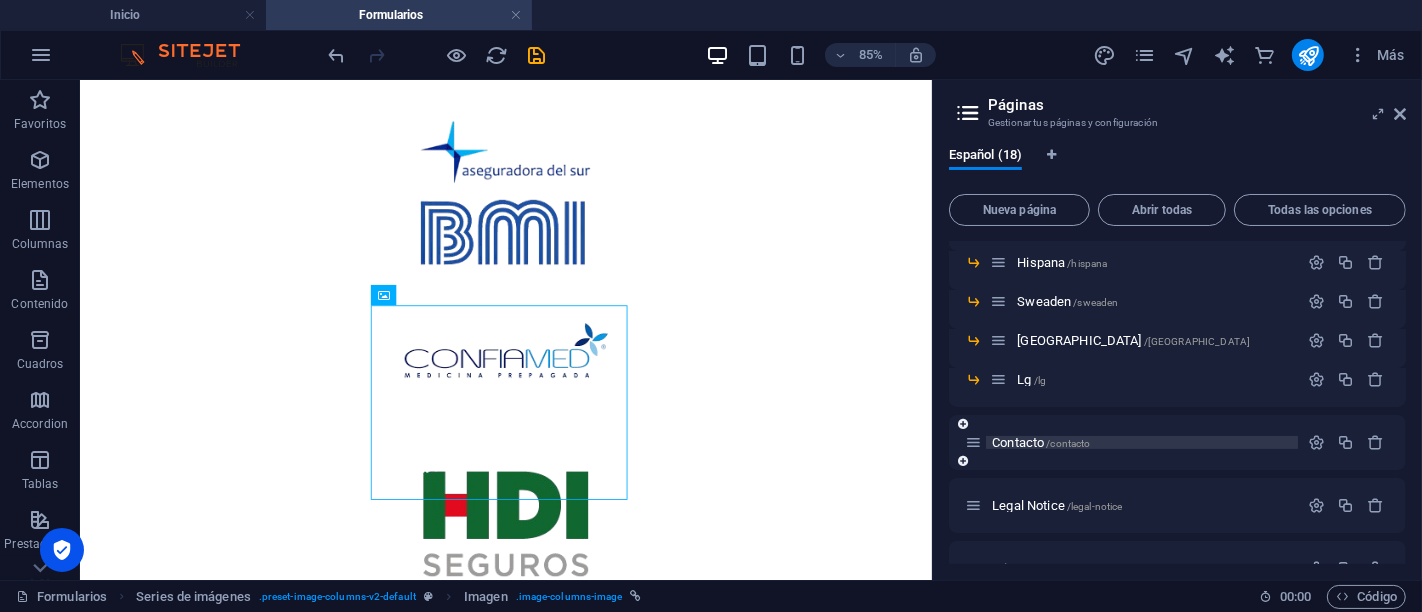 click on "Contacto /contacto" at bounding box center [1041, 442] 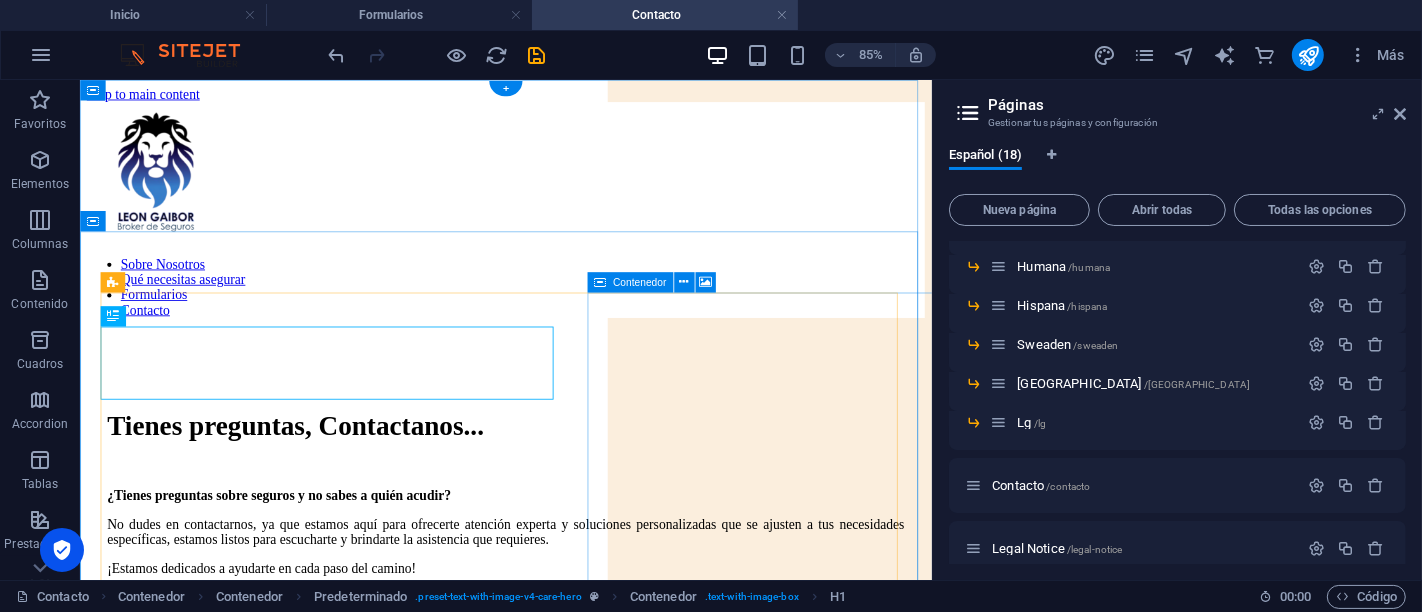 scroll, scrollTop: 0, scrollLeft: 0, axis: both 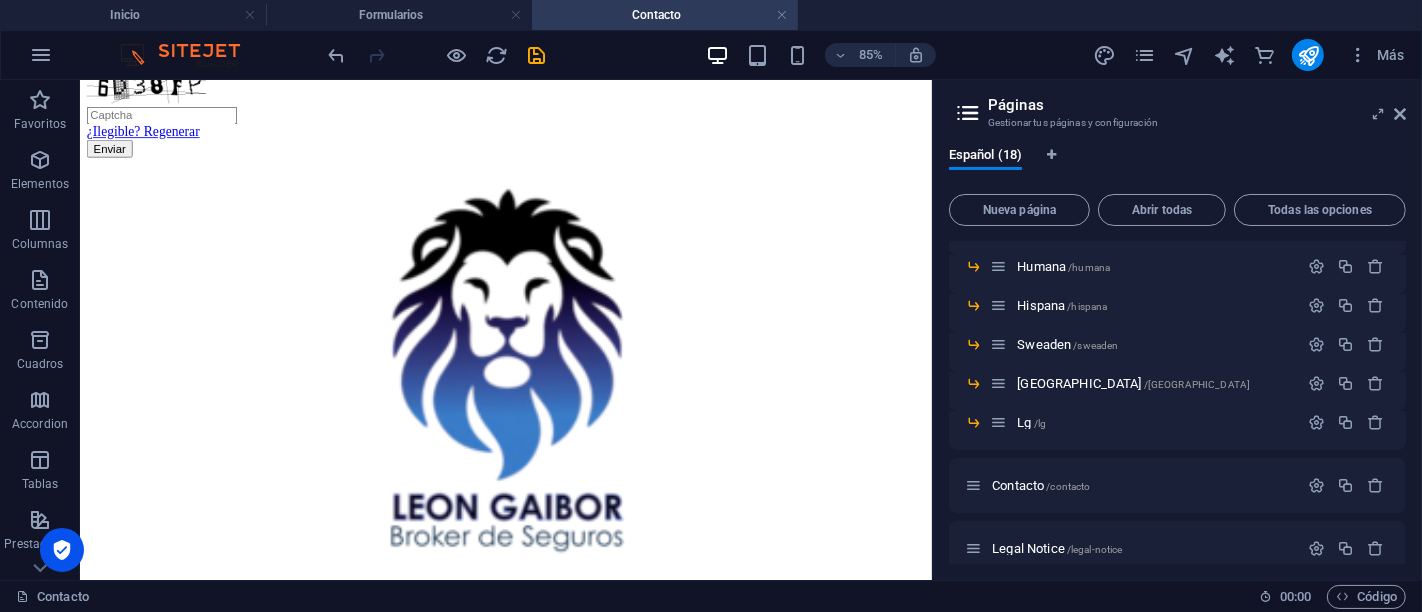 drag, startPoint x: 1406, startPoint y: 427, endPoint x: 1402, endPoint y: 450, distance: 23.345236 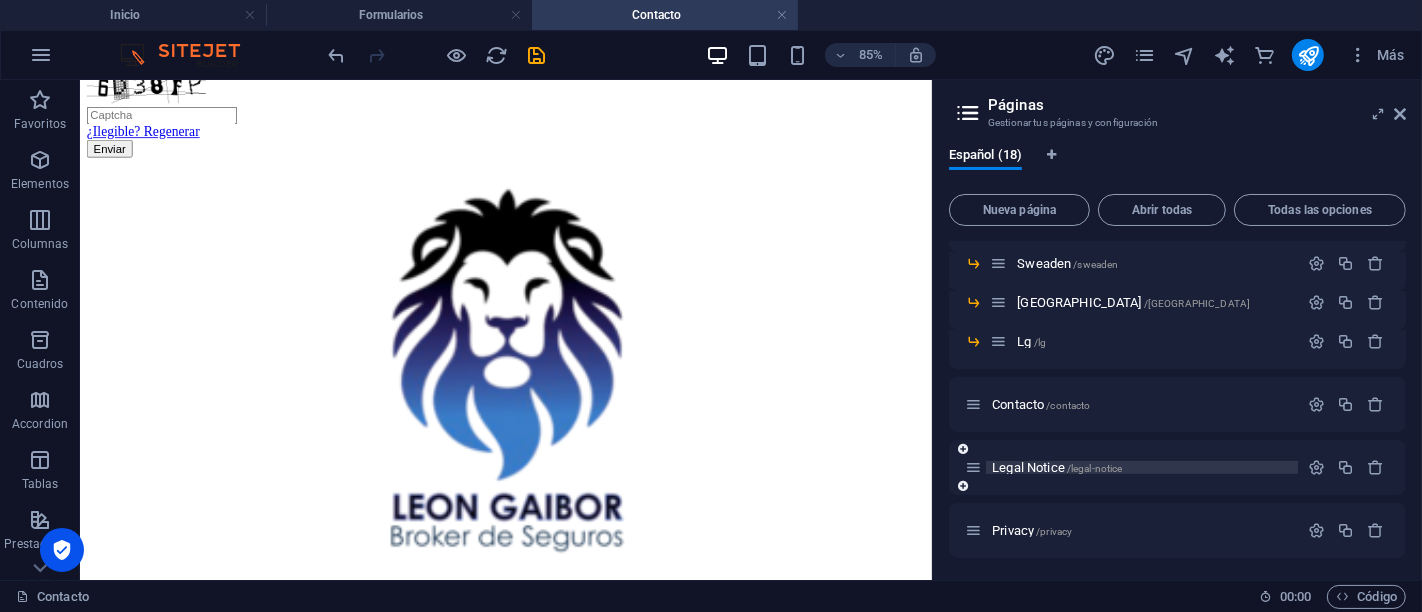 click on "Legal Notice /legal-notice" at bounding box center (1057, 467) 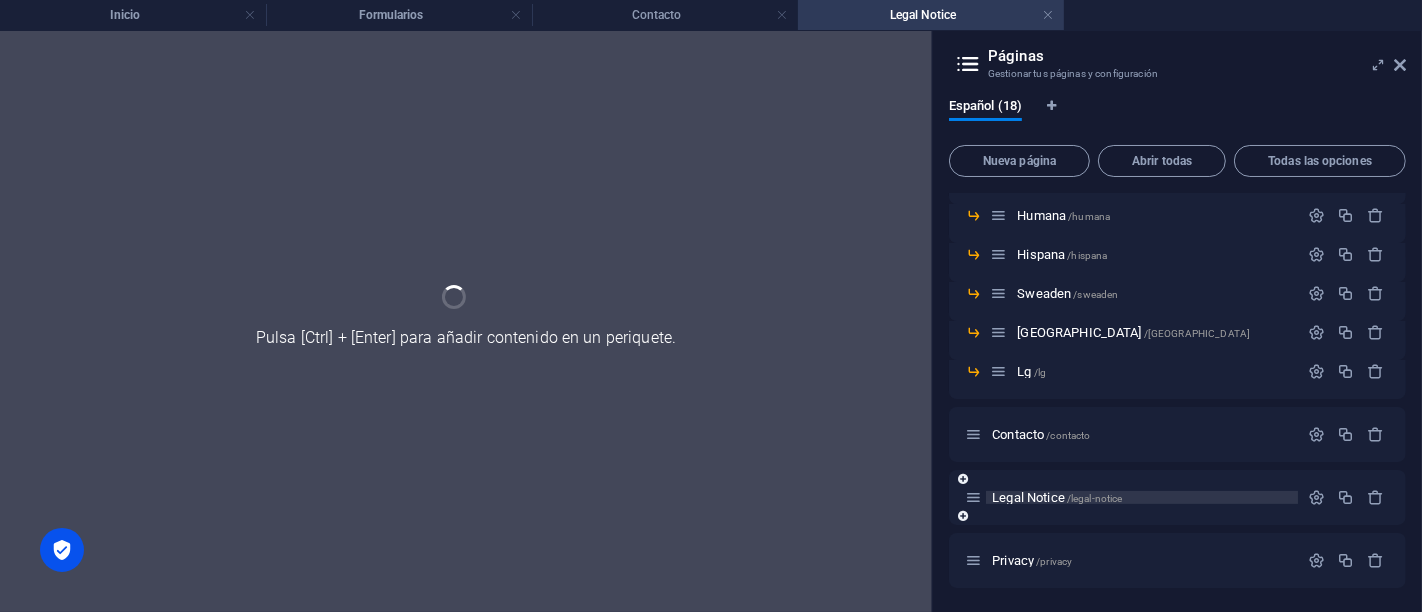 scroll, scrollTop: 0, scrollLeft: 0, axis: both 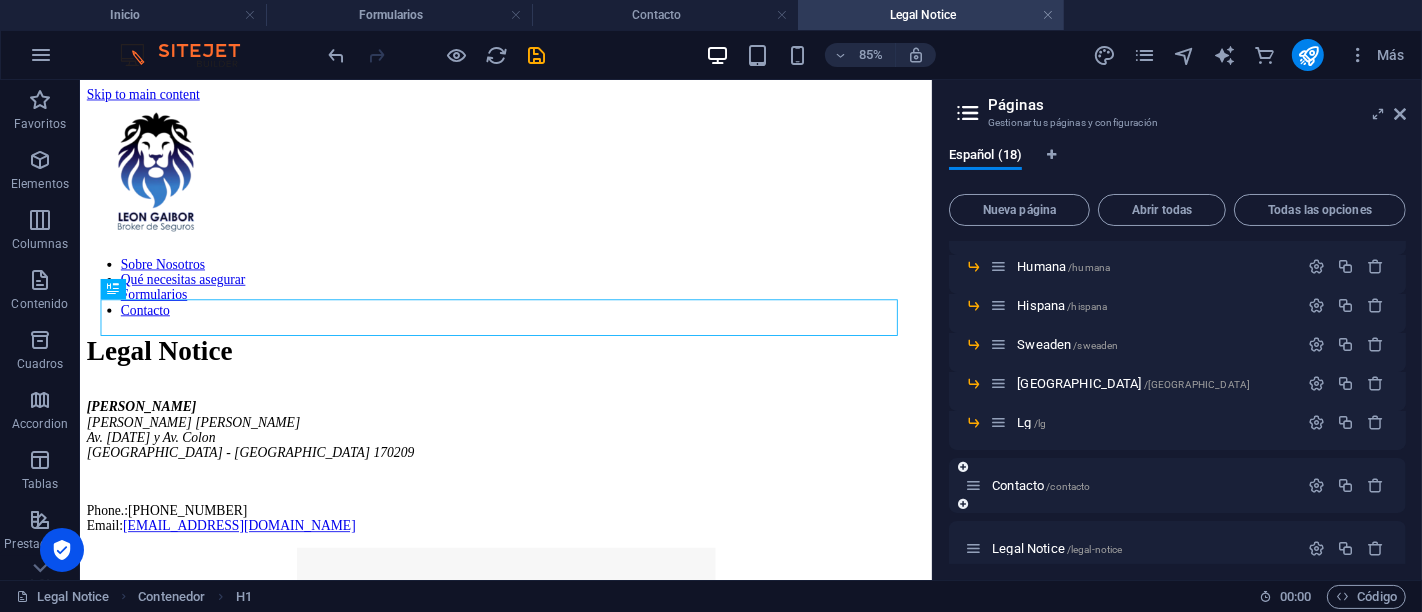 drag, startPoint x: 1398, startPoint y: 438, endPoint x: 1399, endPoint y: 484, distance: 46.010868 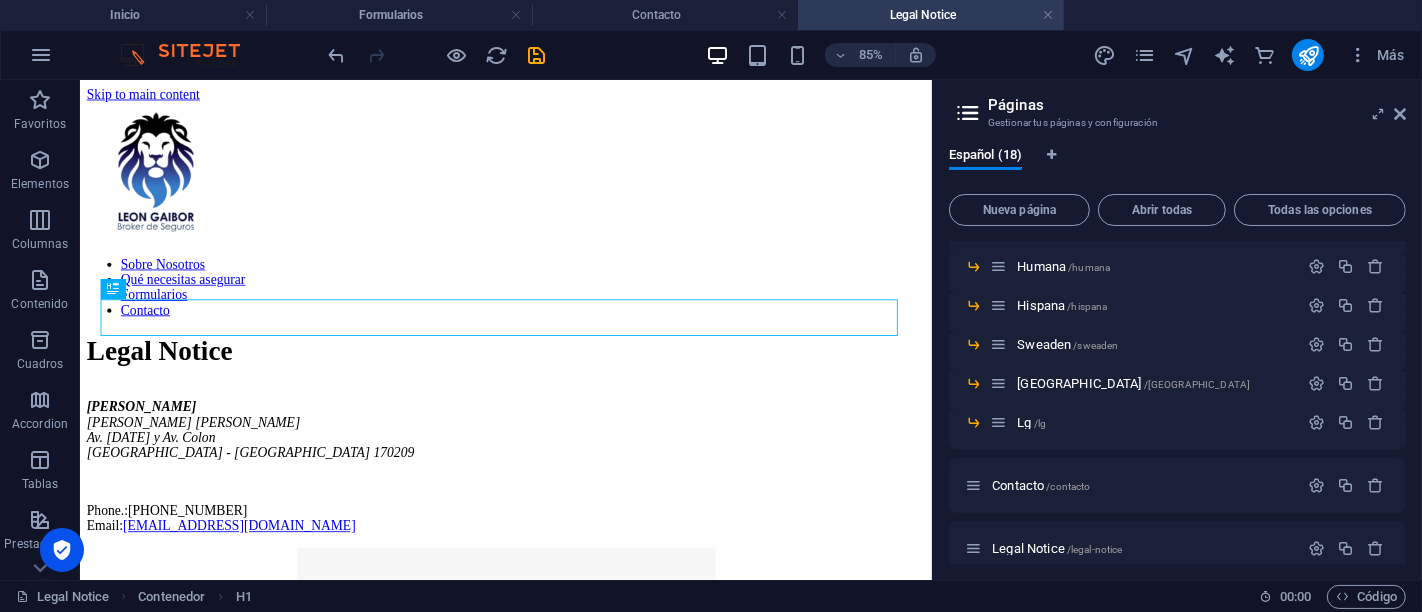 scroll, scrollTop: 546, scrollLeft: 0, axis: vertical 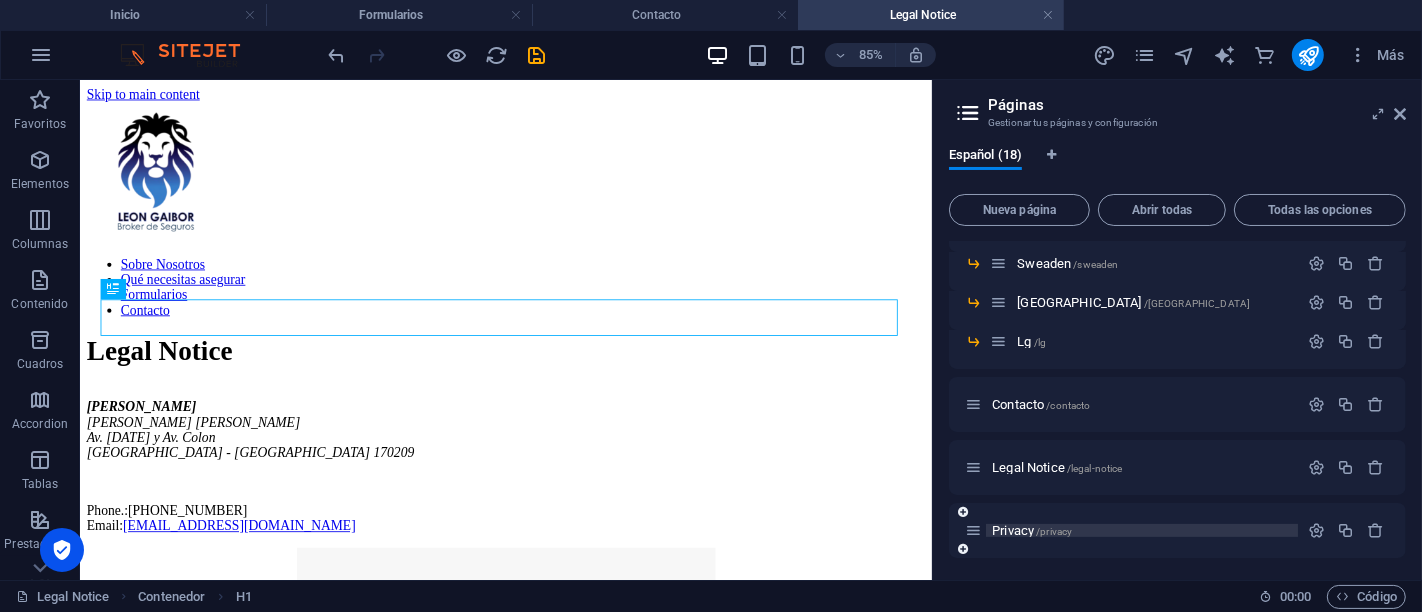 click on "Privacy /privacy" at bounding box center [1142, 530] 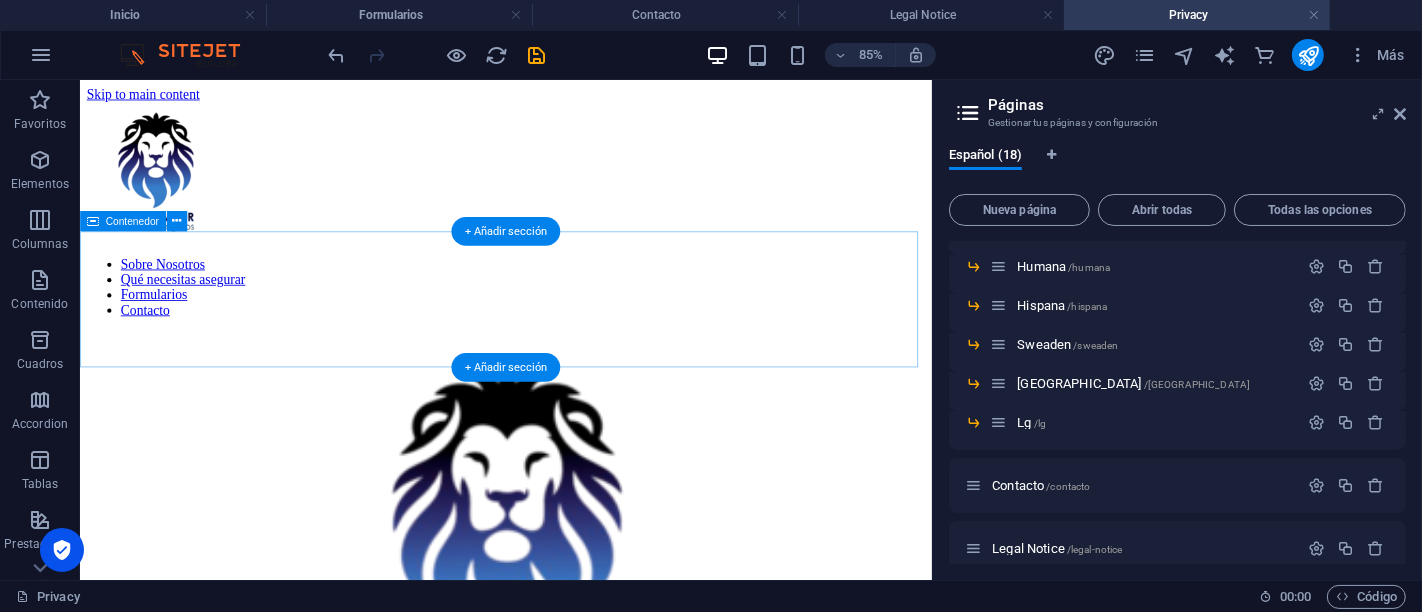 scroll, scrollTop: 0, scrollLeft: 0, axis: both 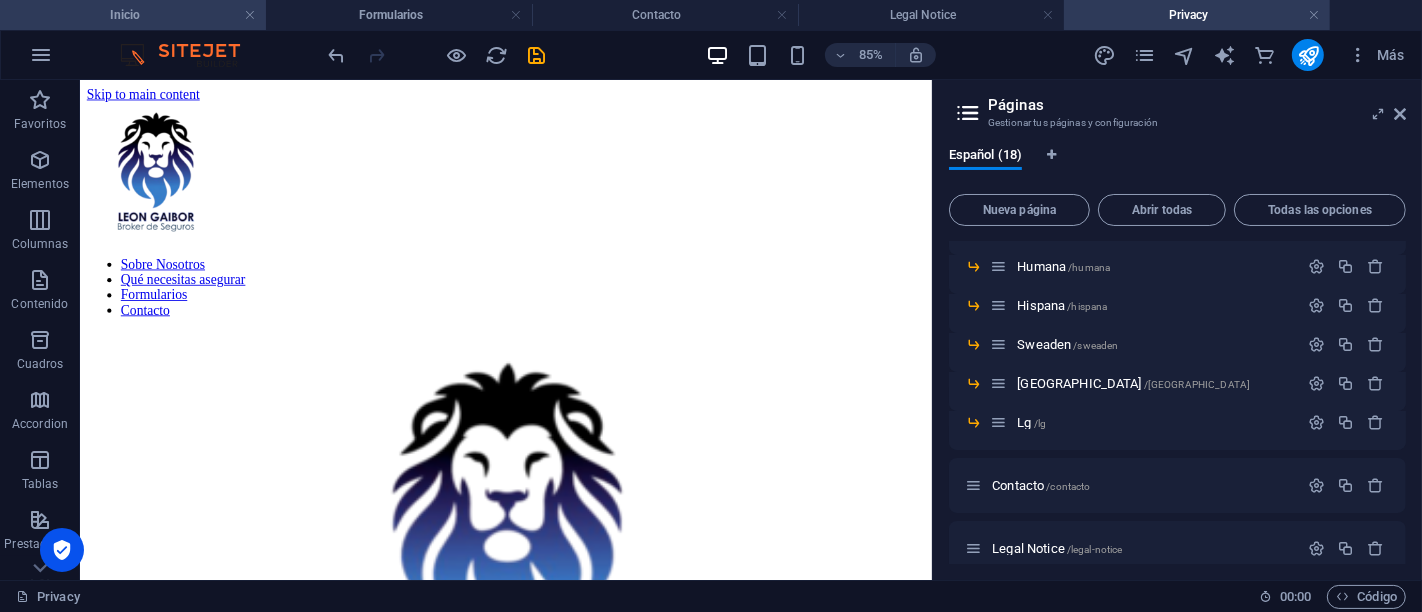 click on "Inicio" at bounding box center (133, 15) 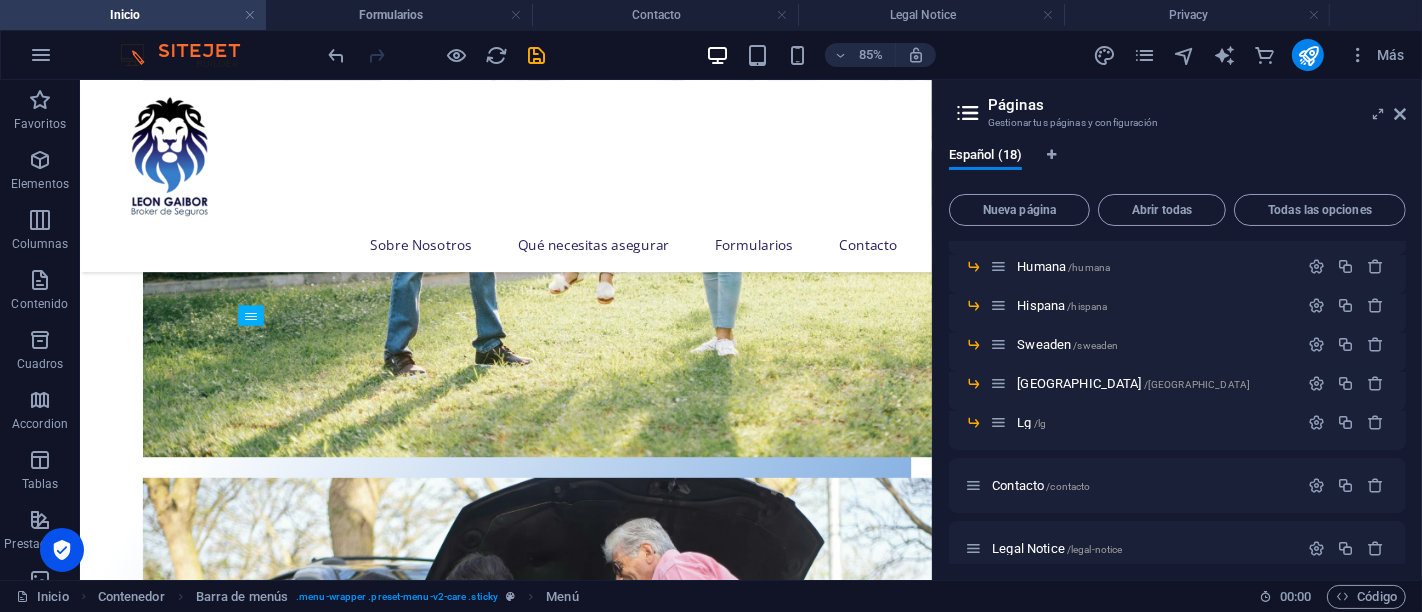 scroll, scrollTop: 957, scrollLeft: 0, axis: vertical 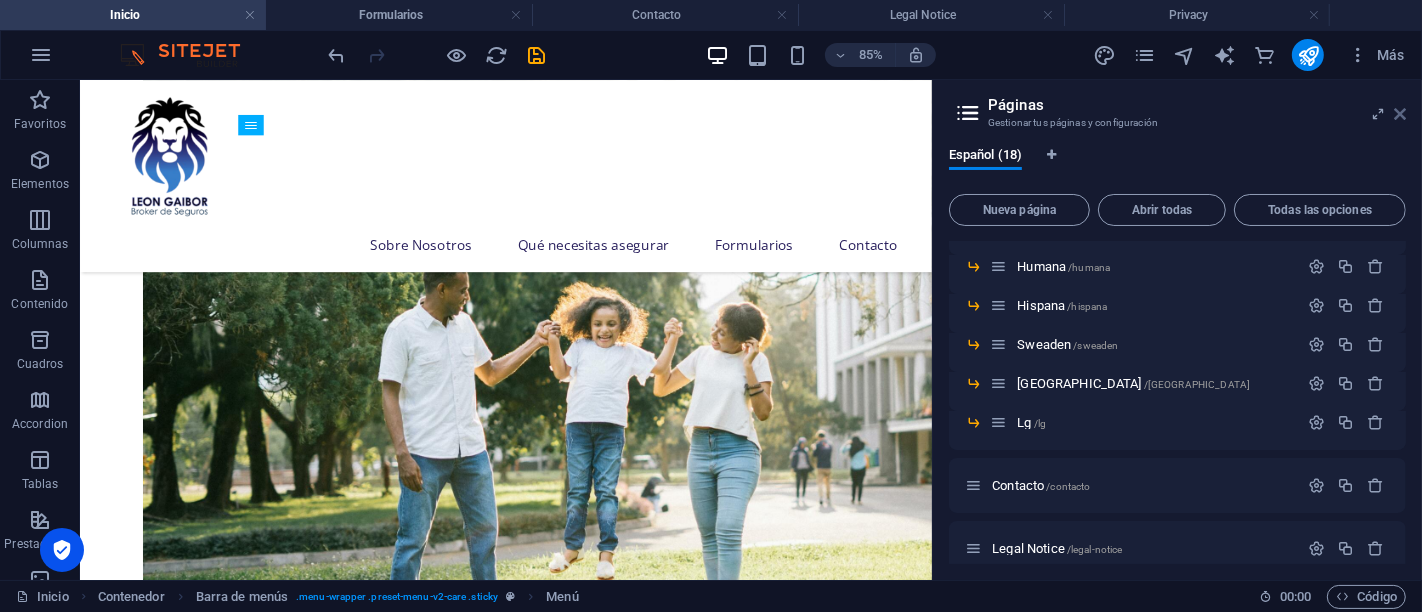 click at bounding box center [1400, 114] 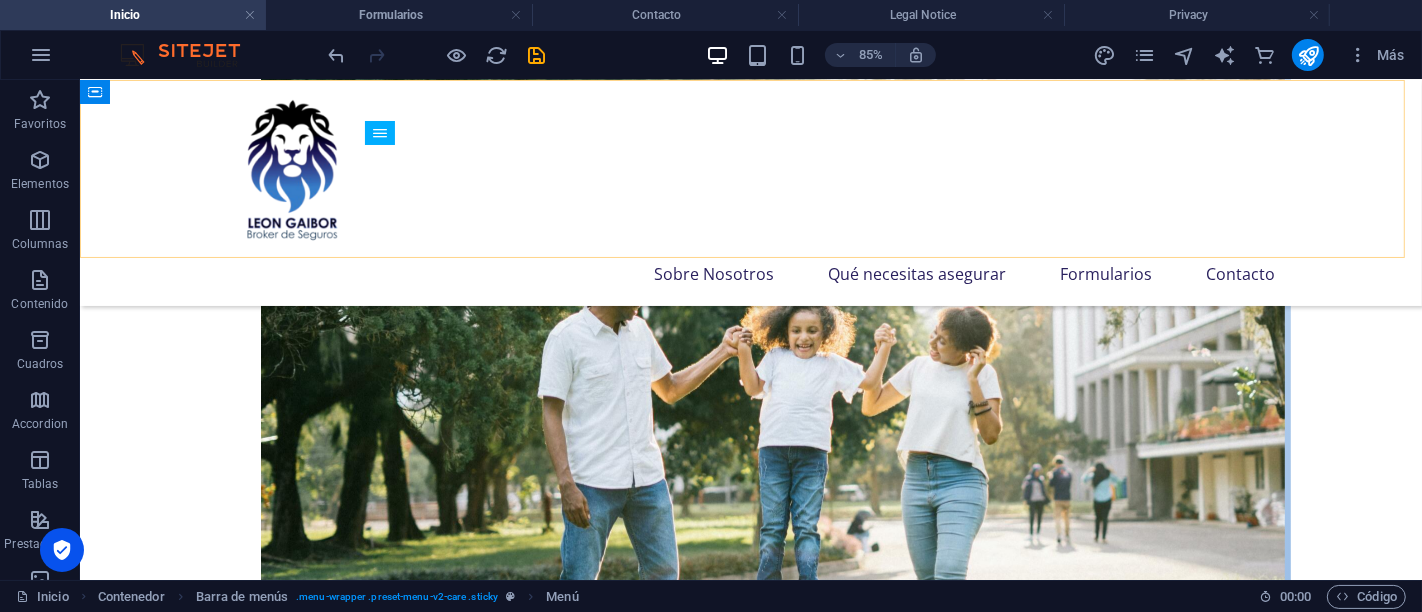 scroll, scrollTop: 952, scrollLeft: 0, axis: vertical 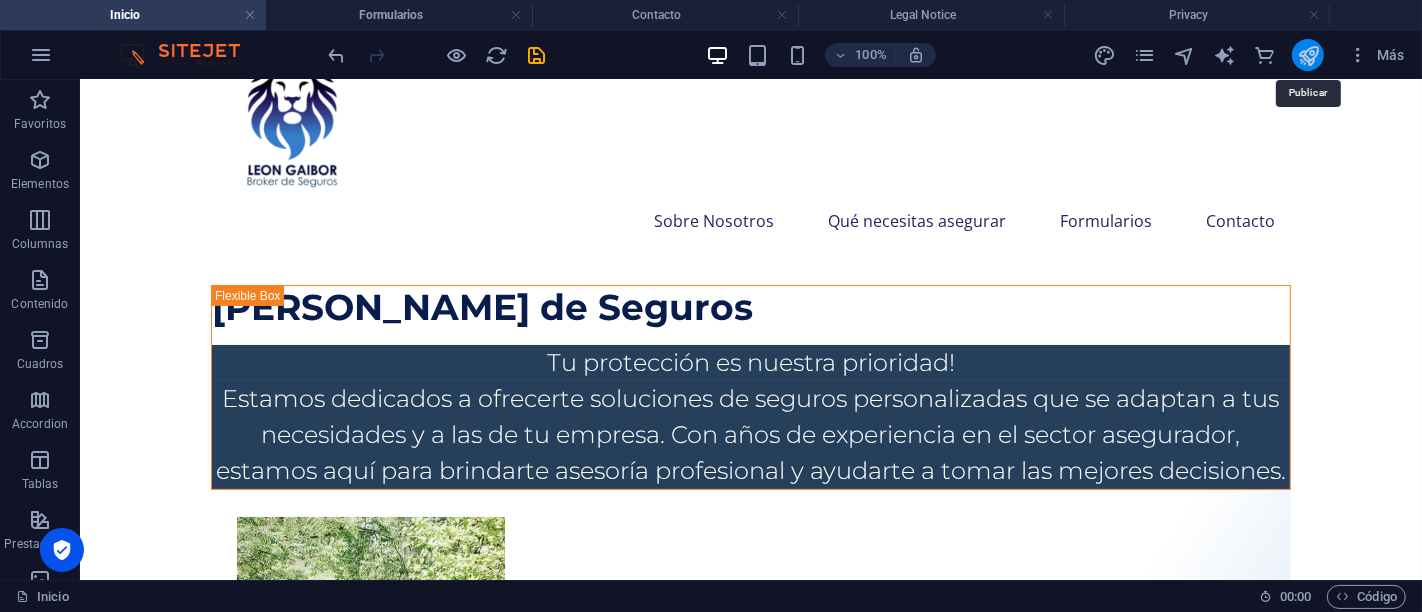 click at bounding box center [1308, 55] 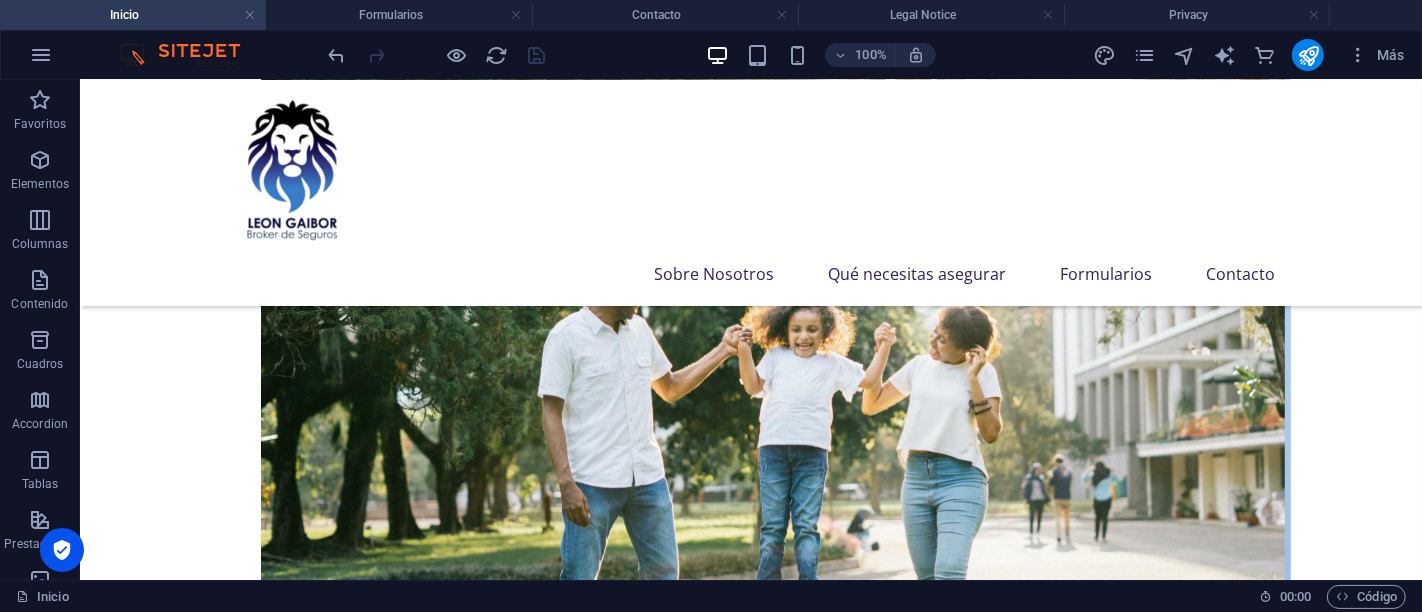 scroll, scrollTop: 357, scrollLeft: 0, axis: vertical 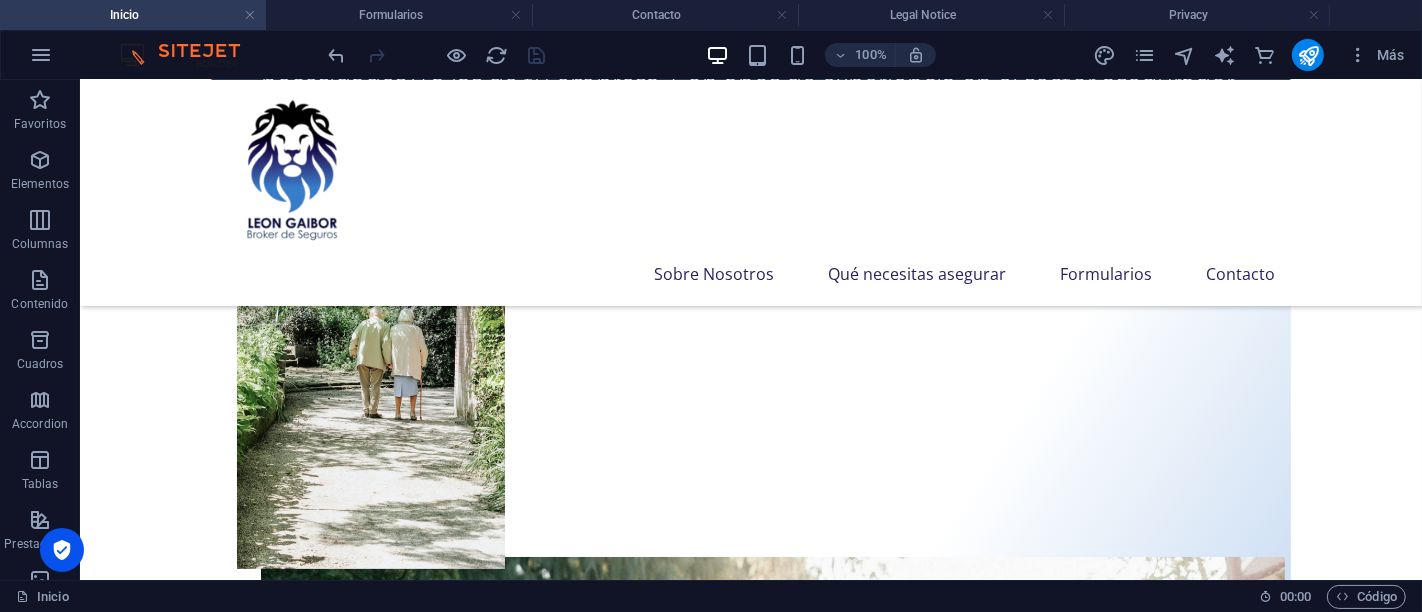 click at bounding box center [437, 55] 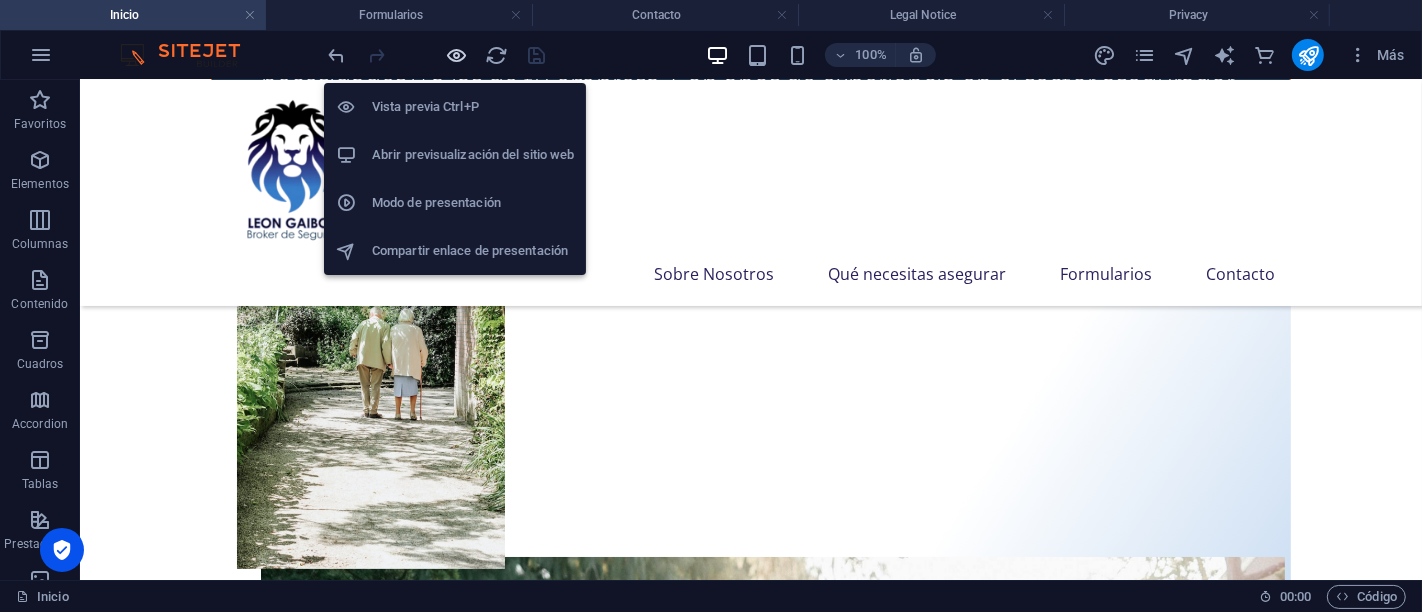 click at bounding box center (457, 55) 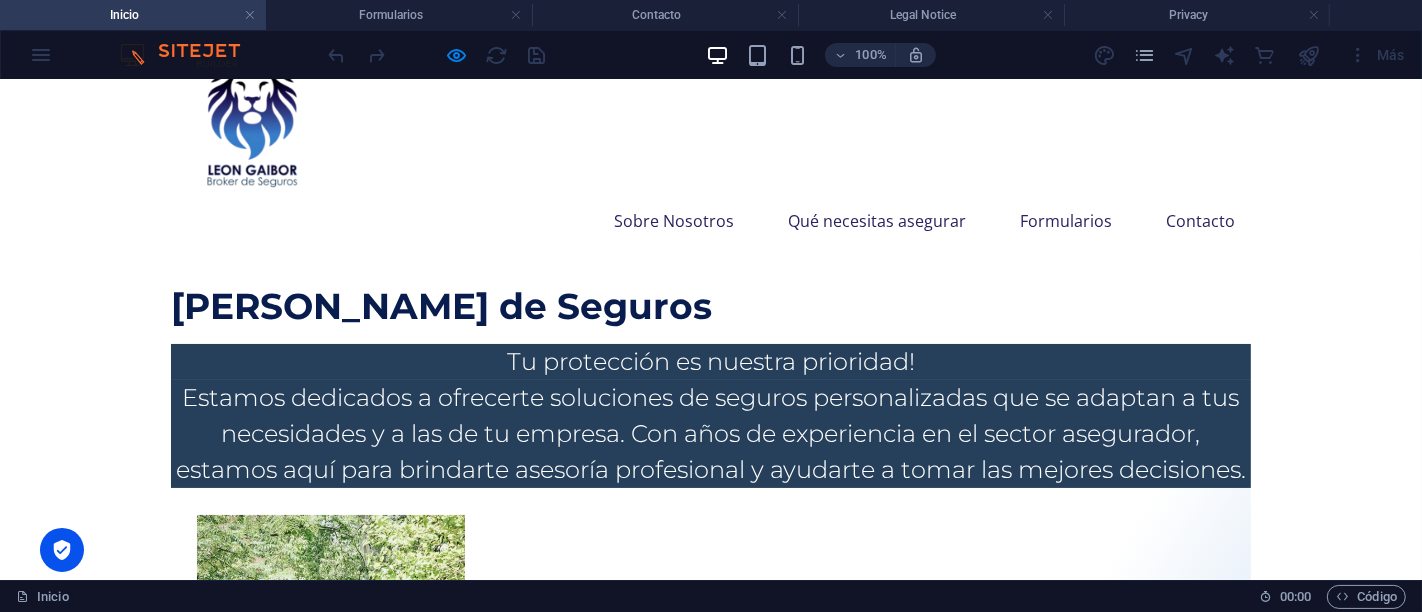 scroll, scrollTop: 0, scrollLeft: 0, axis: both 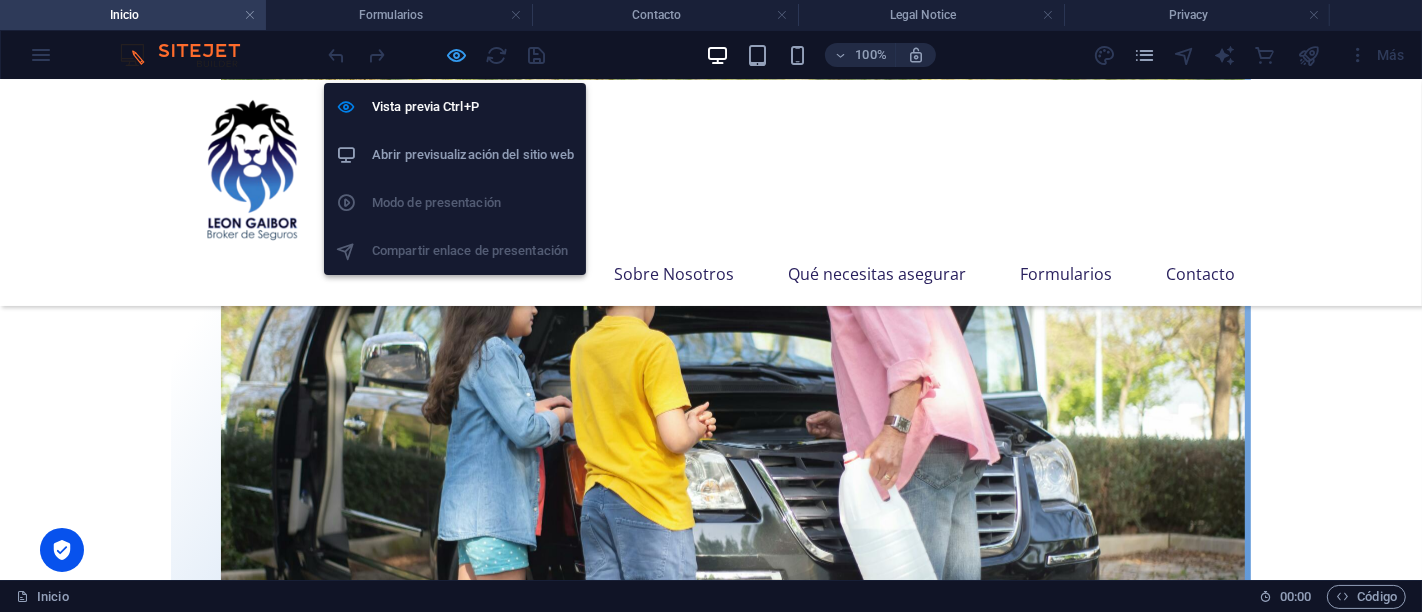 click at bounding box center (457, 55) 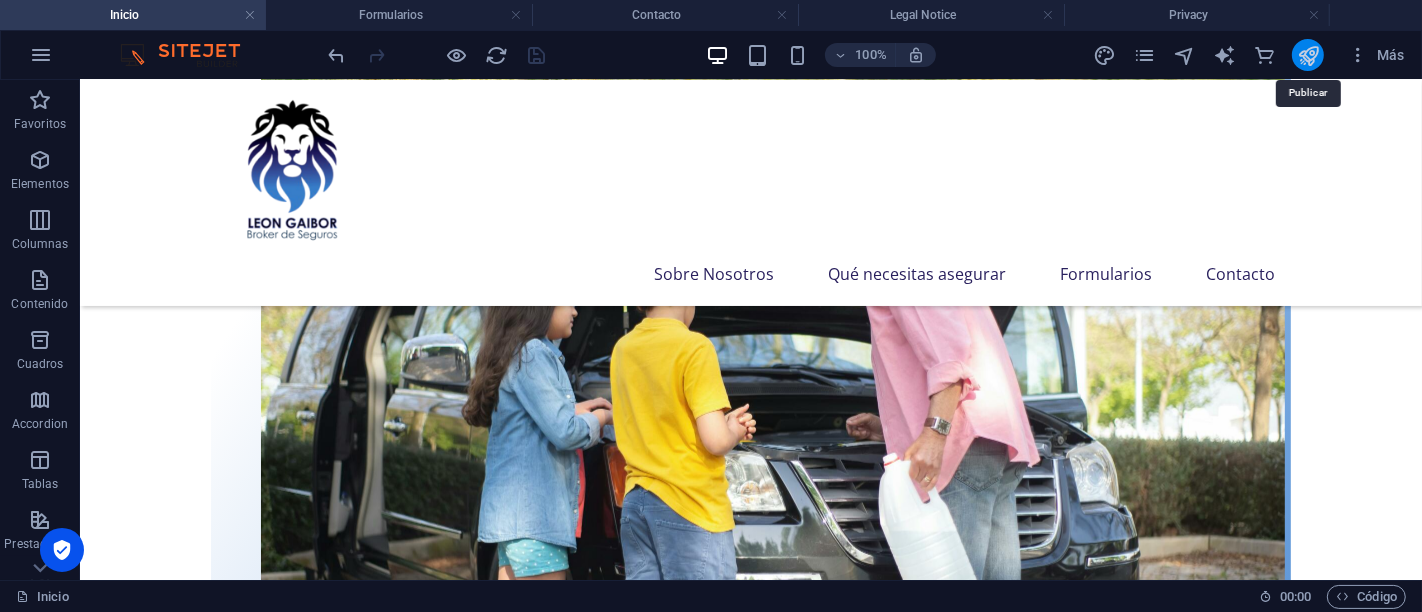 click at bounding box center [1308, 55] 